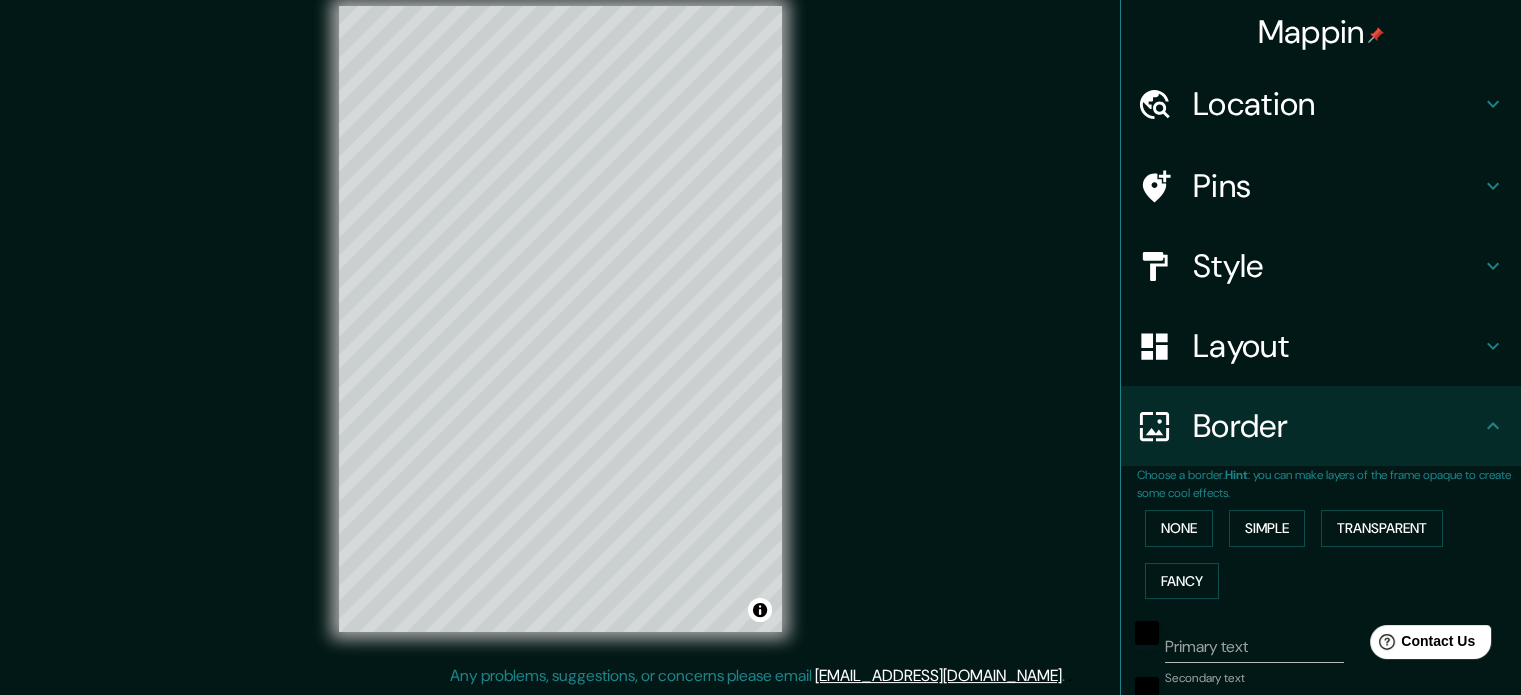 scroll, scrollTop: 0, scrollLeft: 0, axis: both 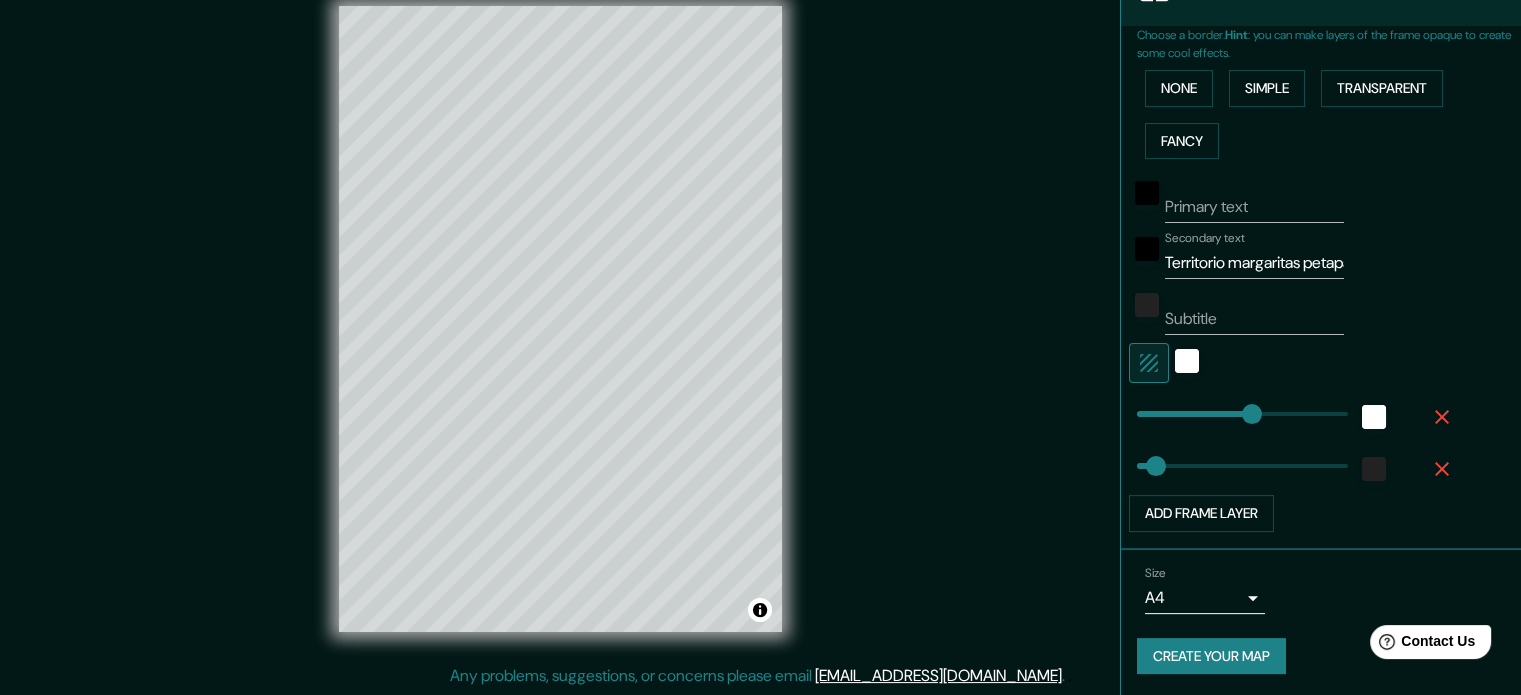 click on "Mappin Location [GEOGRAPHIC_DATA], [GEOGRAPHIC_DATA], [GEOGRAPHIC_DATA] [GEOGRAPHIC_DATA] [GEOGRAPHIC_DATA]  [GEOGRAPHIC_DATA], [GEOGRAPHIC_DATA] [GEOGRAPHIC_DATA]  [GEOGRAPHIC_DATA] [GEOGRAPHIC_DATA]  [GEOGRAPHIC_DATA], [US_STATE] [GEOGRAPHIC_DATA]  30225 [GEOGRAPHIC_DATA][PERSON_NAME], [GEOGRAPHIC_DATA], [GEOGRAPHIC_DATA] Pins Style Layout Border Choose a border.  Hint : you can make layers of the frame opaque to create some cool effects. None Simple Transparent Fancy Primary text Secondary text Territorio margaritas petapa Subtitle Add frame layer Size A4 single Create your map © Mapbox   © OpenStreetMap   Improve this map Any problems, suggestions, or concerns please email    [EMAIL_ADDRESS][DOMAIN_NAME] . . ." at bounding box center [760, 335] 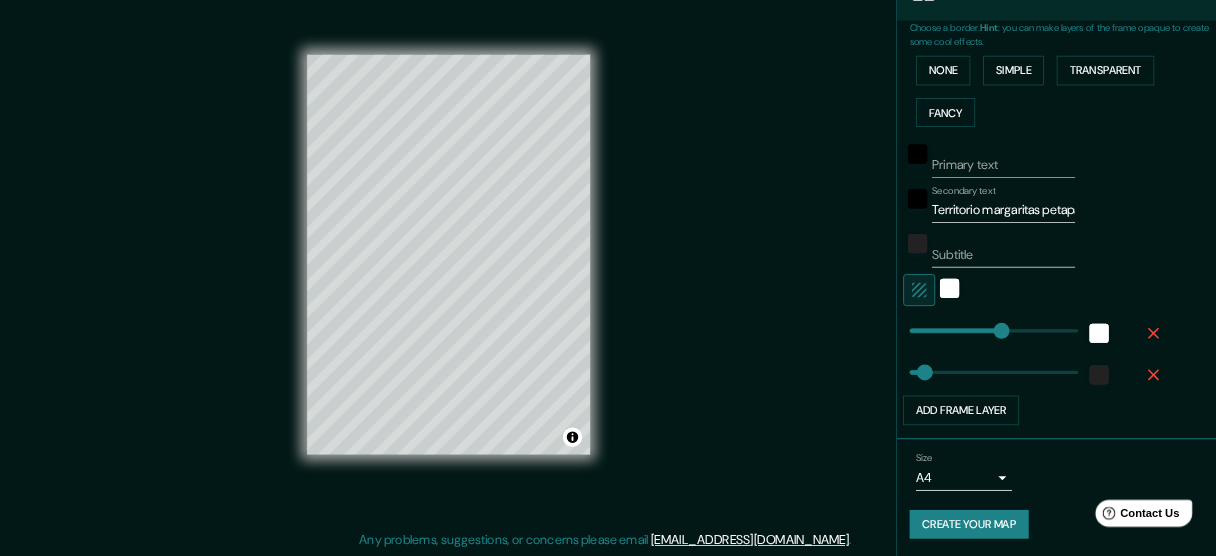 scroll, scrollTop: 26, scrollLeft: 0, axis: vertical 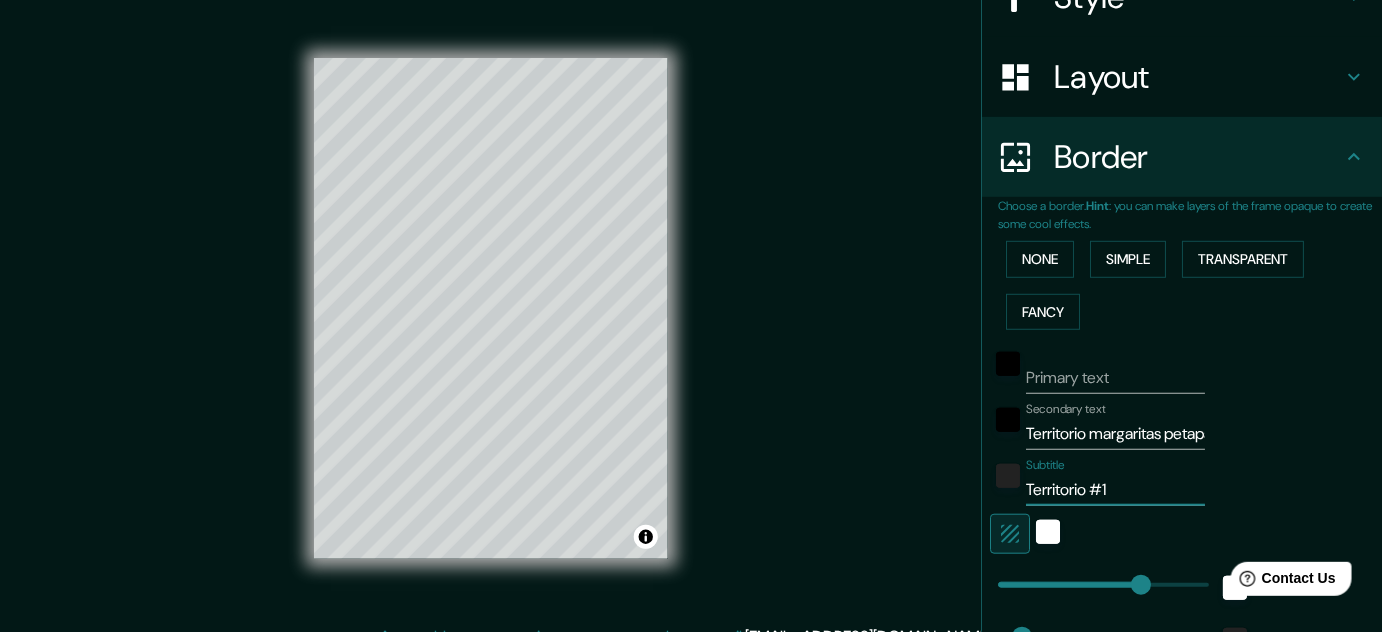 type on "Territorio #1" 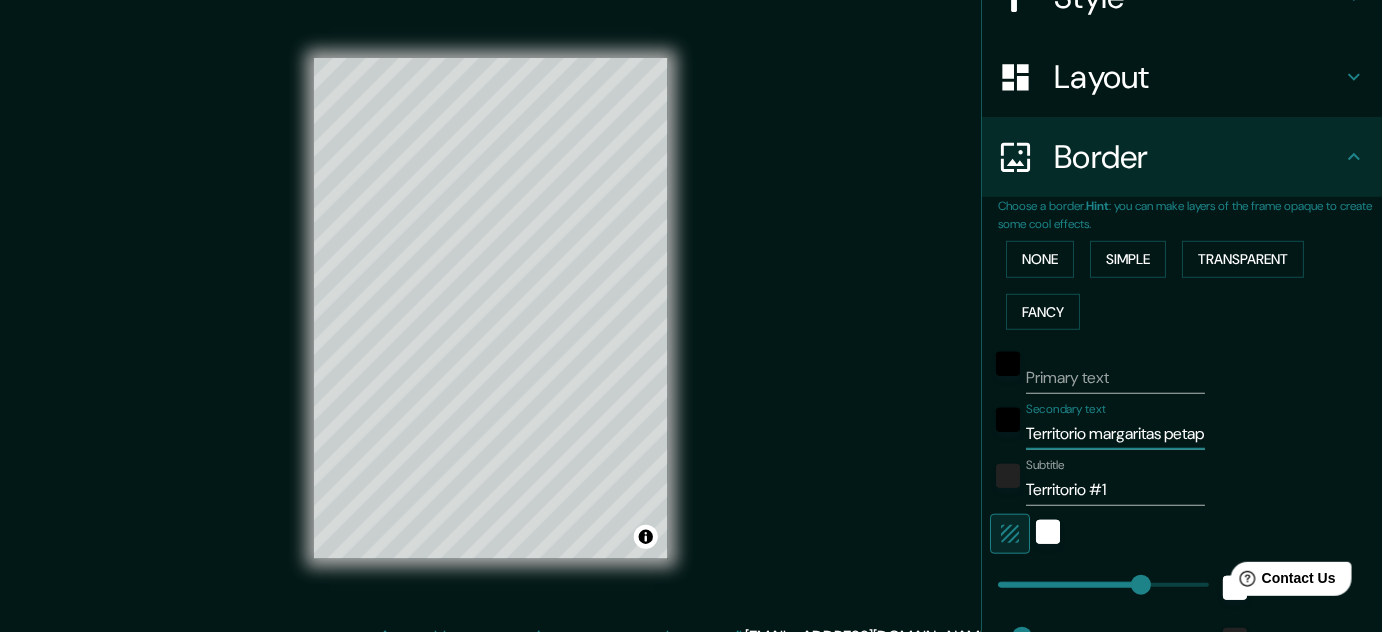 click on "Secondary text Territorio margaritas petap" at bounding box center [1154, 426] 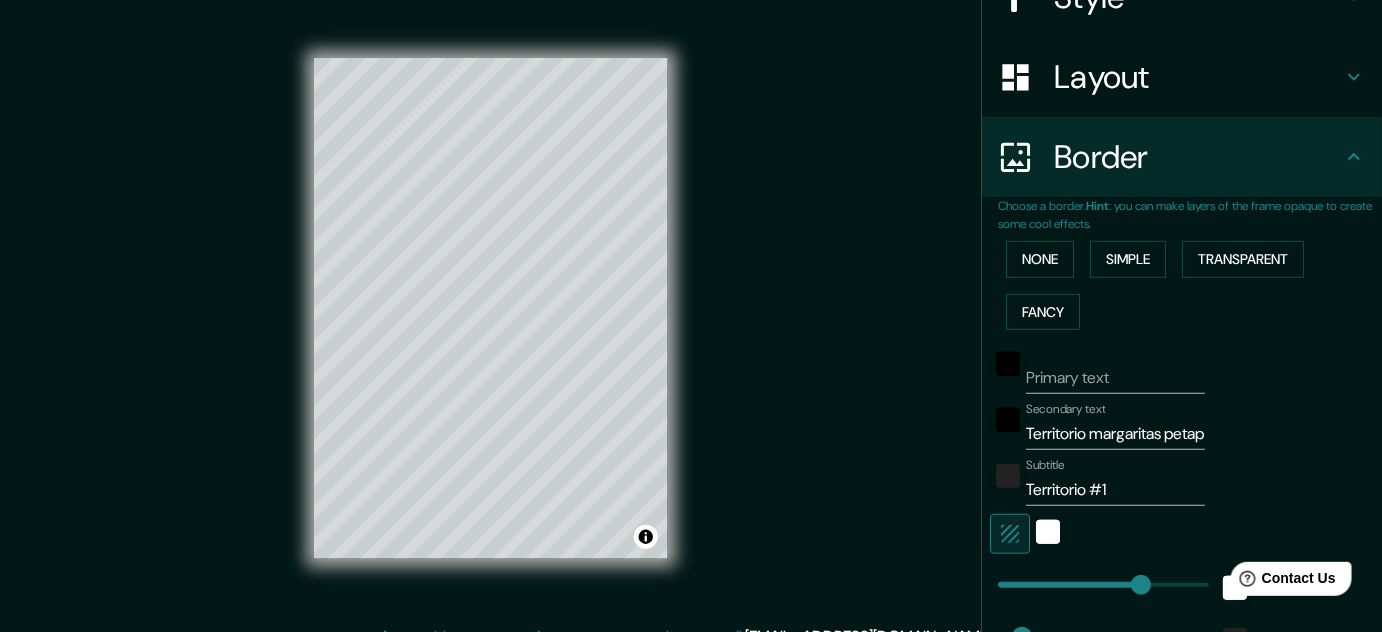 click on "Territorio margaritas petap" at bounding box center [1115, 434] 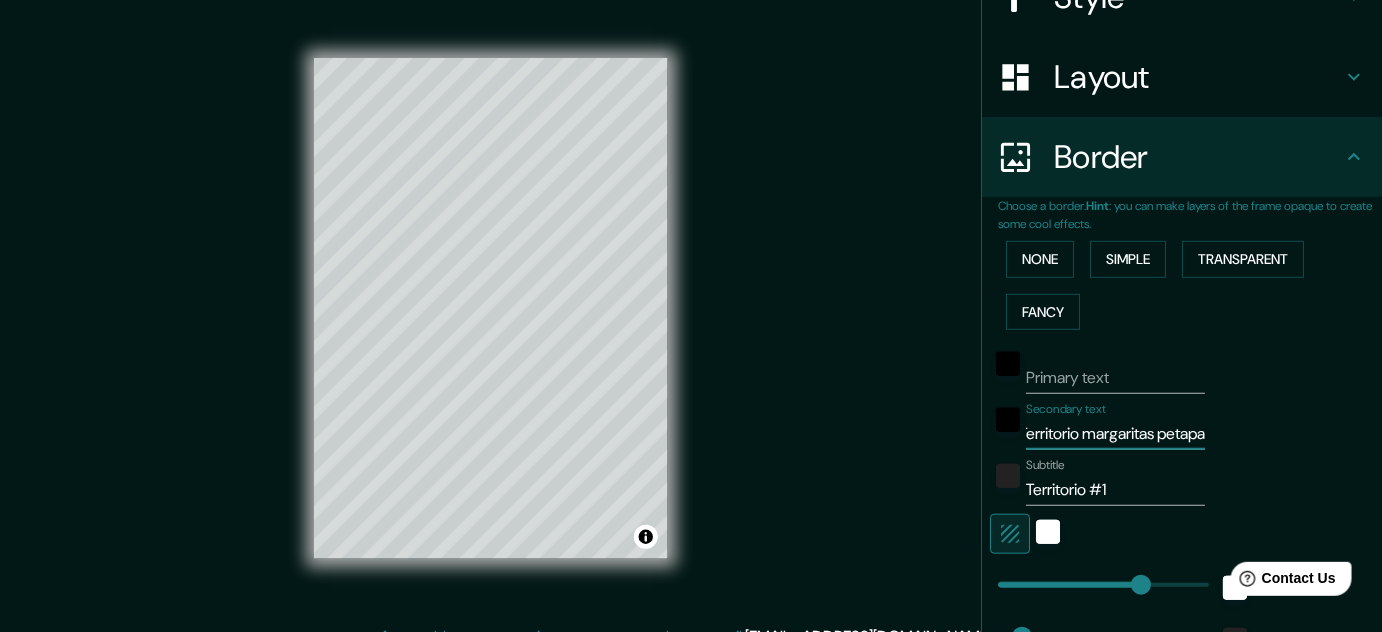 scroll, scrollTop: 0, scrollLeft: 36, axis: horizontal 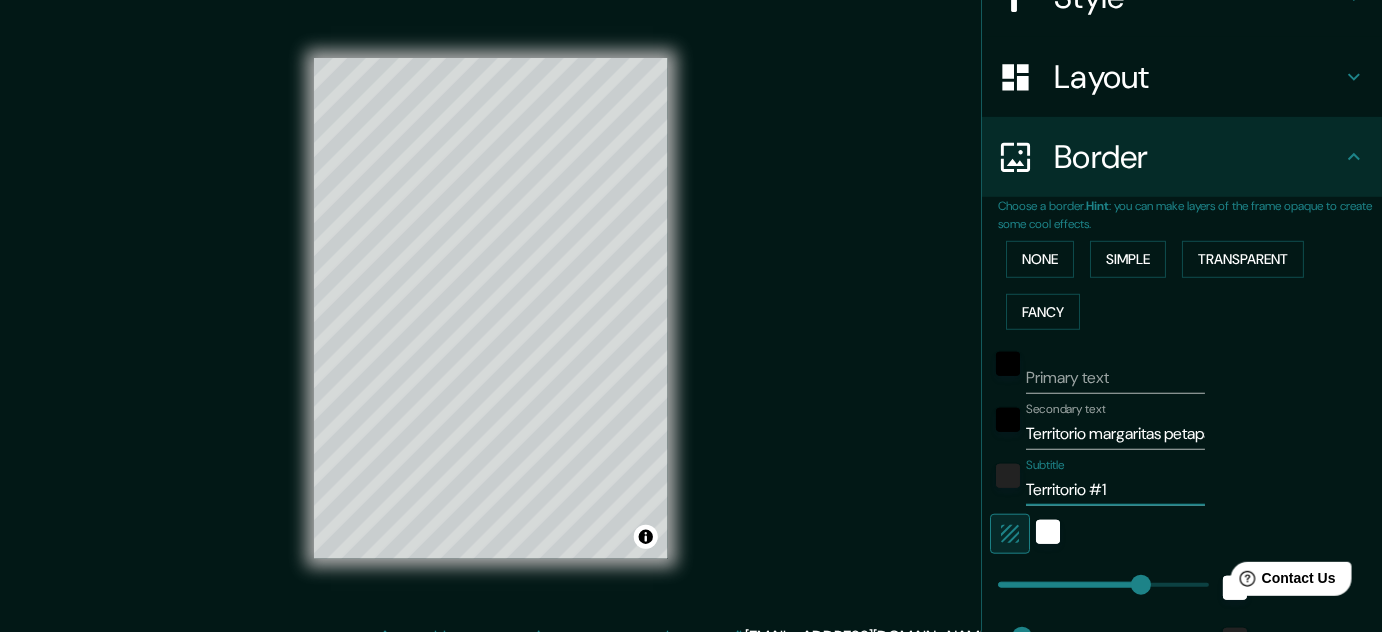 drag, startPoint x: 1125, startPoint y: 486, endPoint x: 1021, endPoint y: 492, distance: 104.172935 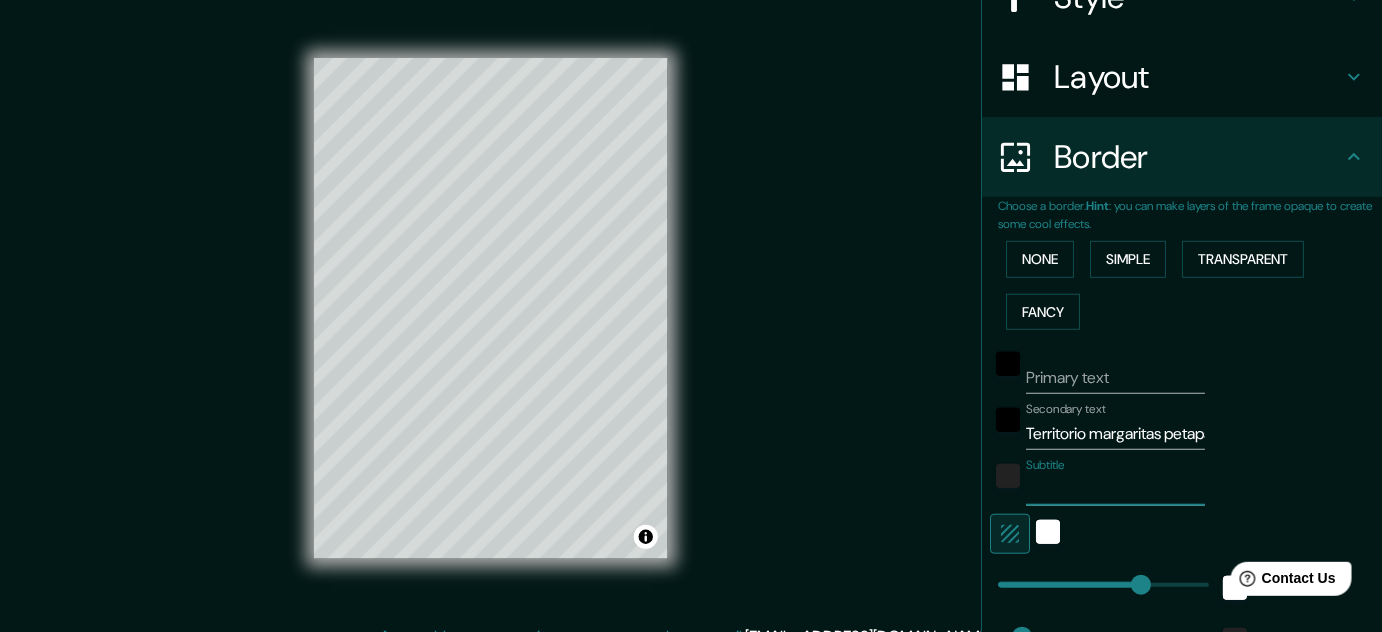 type 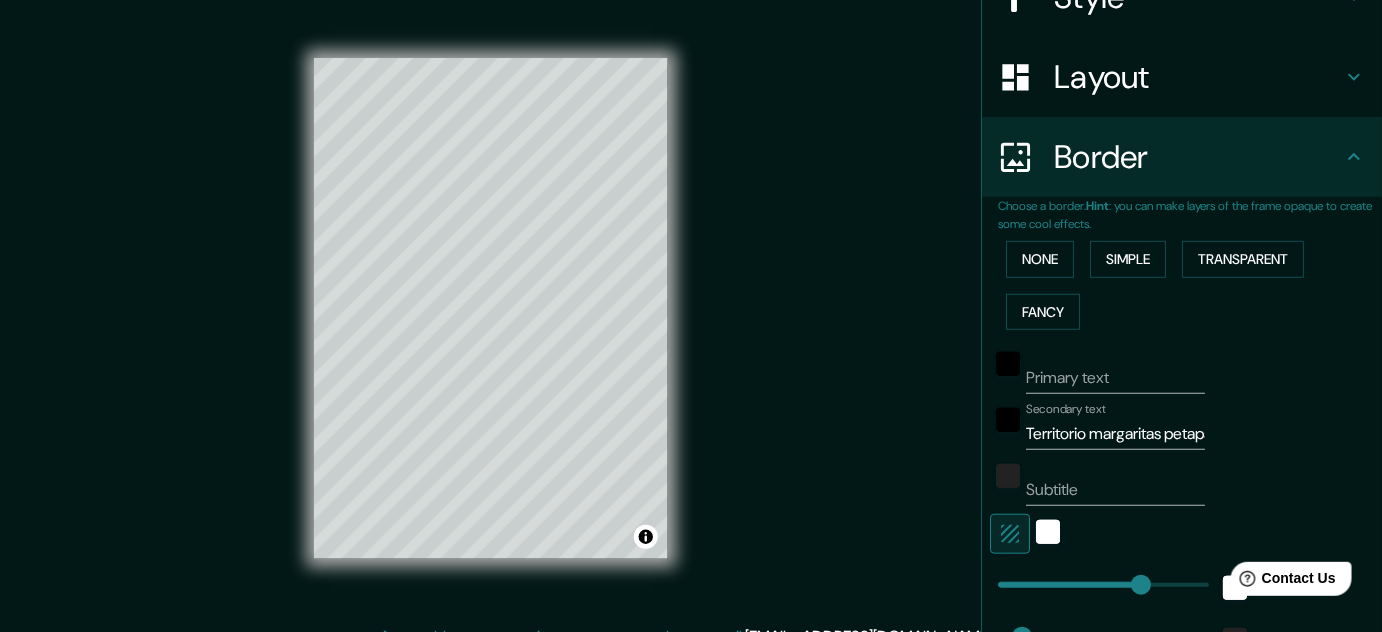 scroll, scrollTop: 502, scrollLeft: 0, axis: vertical 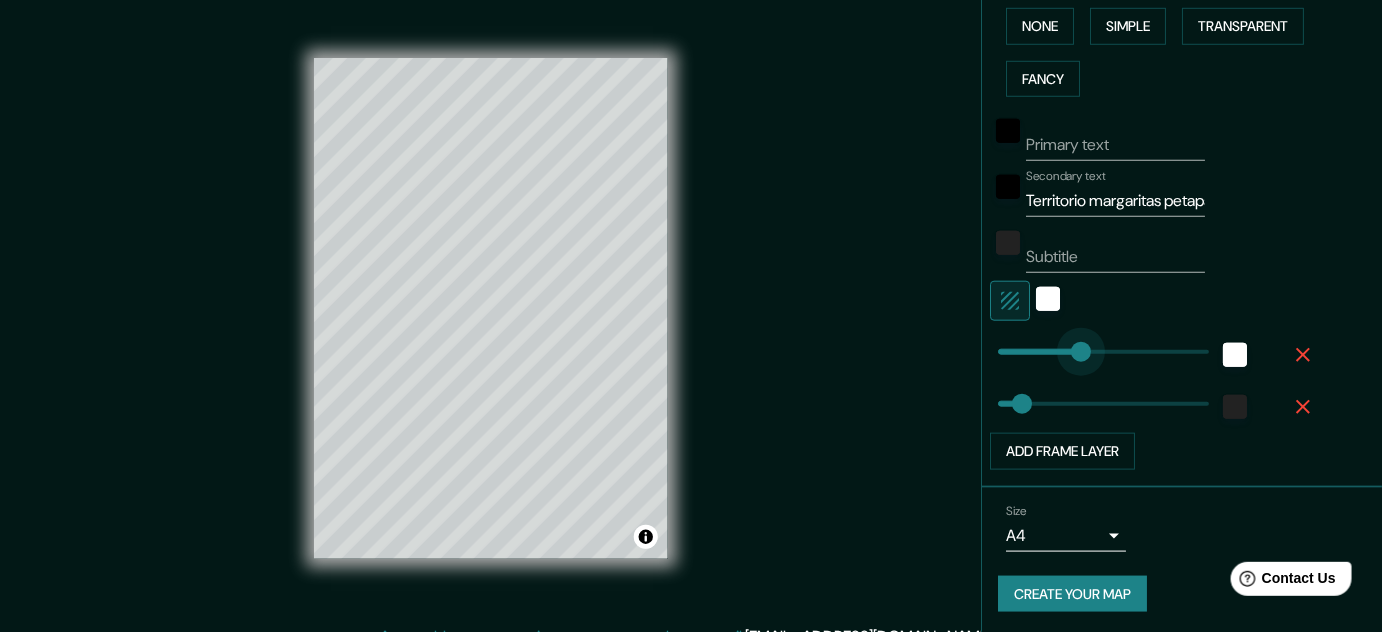 drag, startPoint x: 1128, startPoint y: 351, endPoint x: 1073, endPoint y: 366, distance: 57.00877 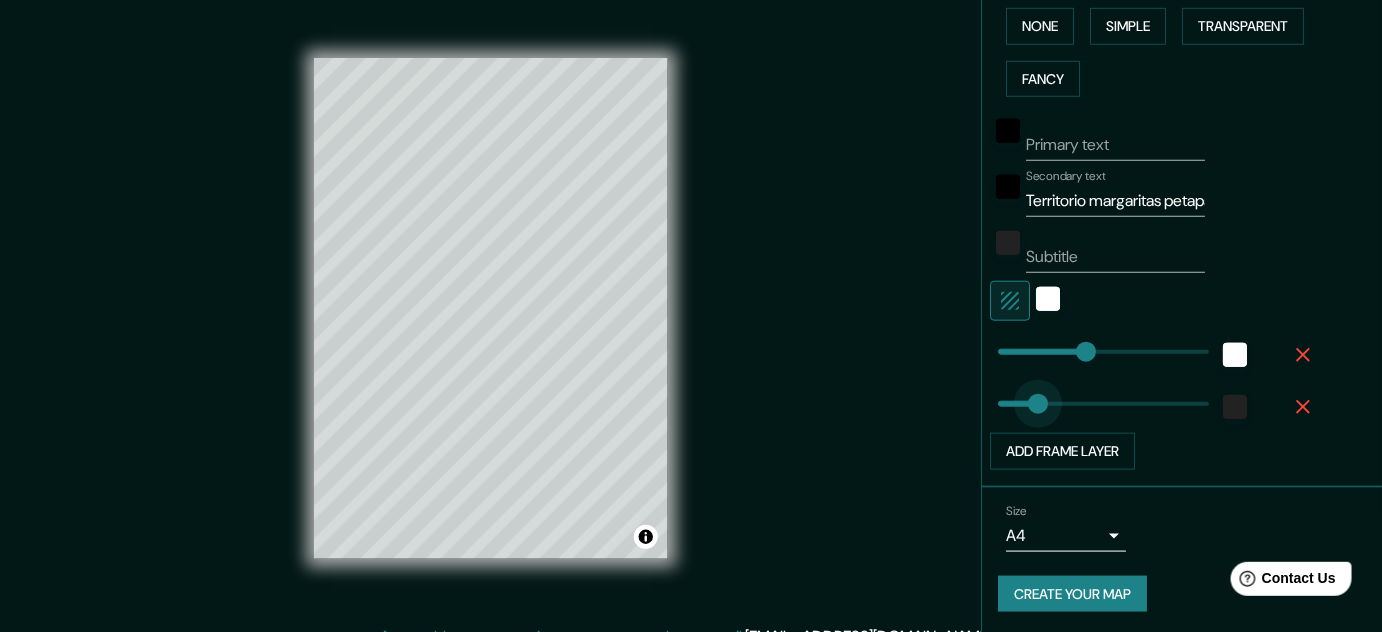 drag, startPoint x: 1002, startPoint y: 404, endPoint x: 1025, endPoint y: 409, distance: 23.537205 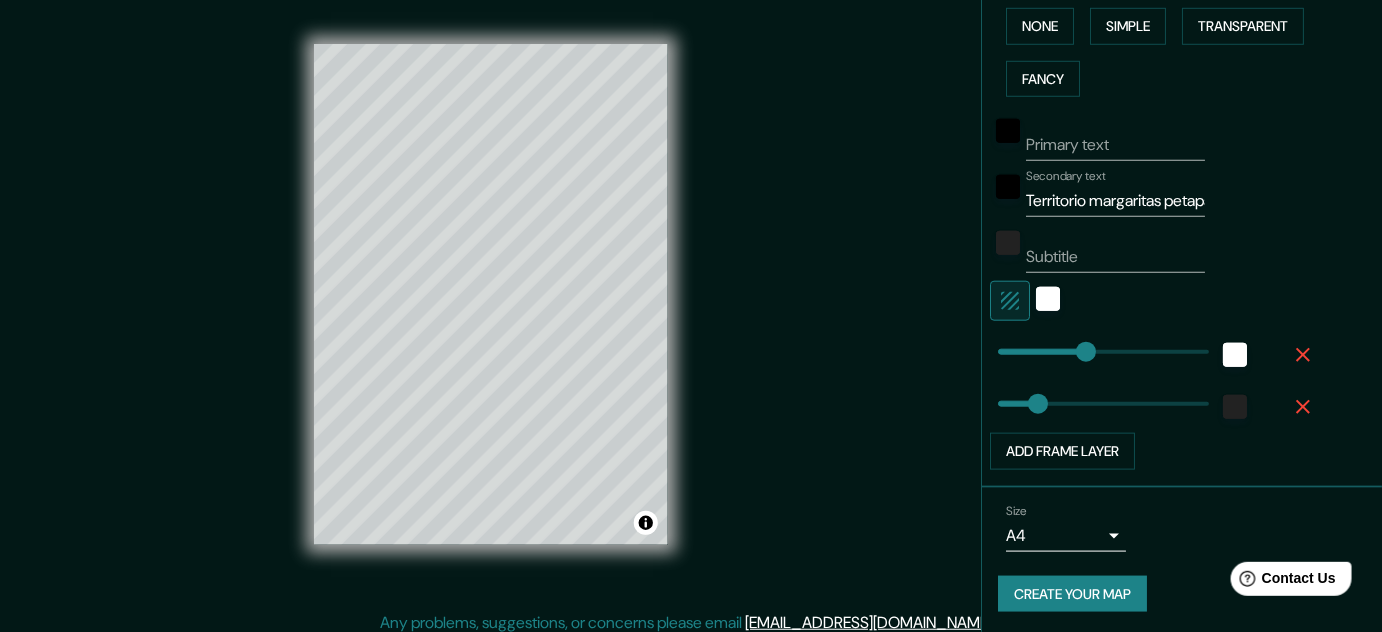scroll, scrollTop: 32, scrollLeft: 0, axis: vertical 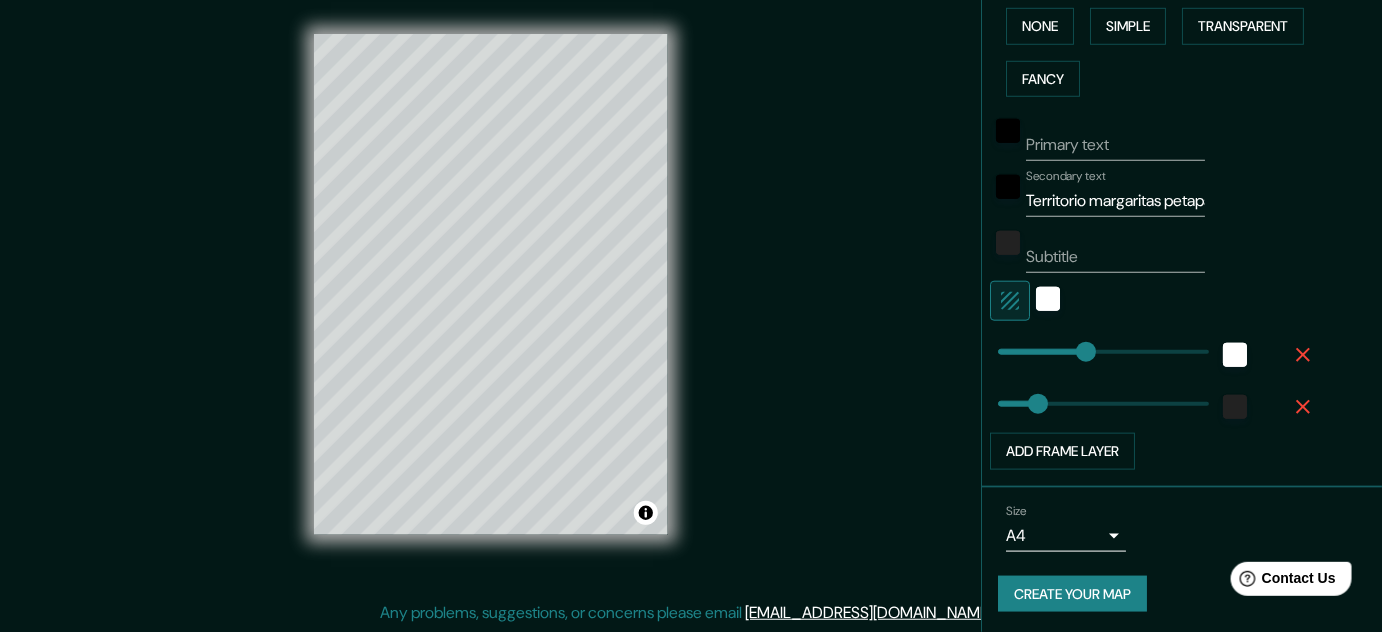 type on "34" 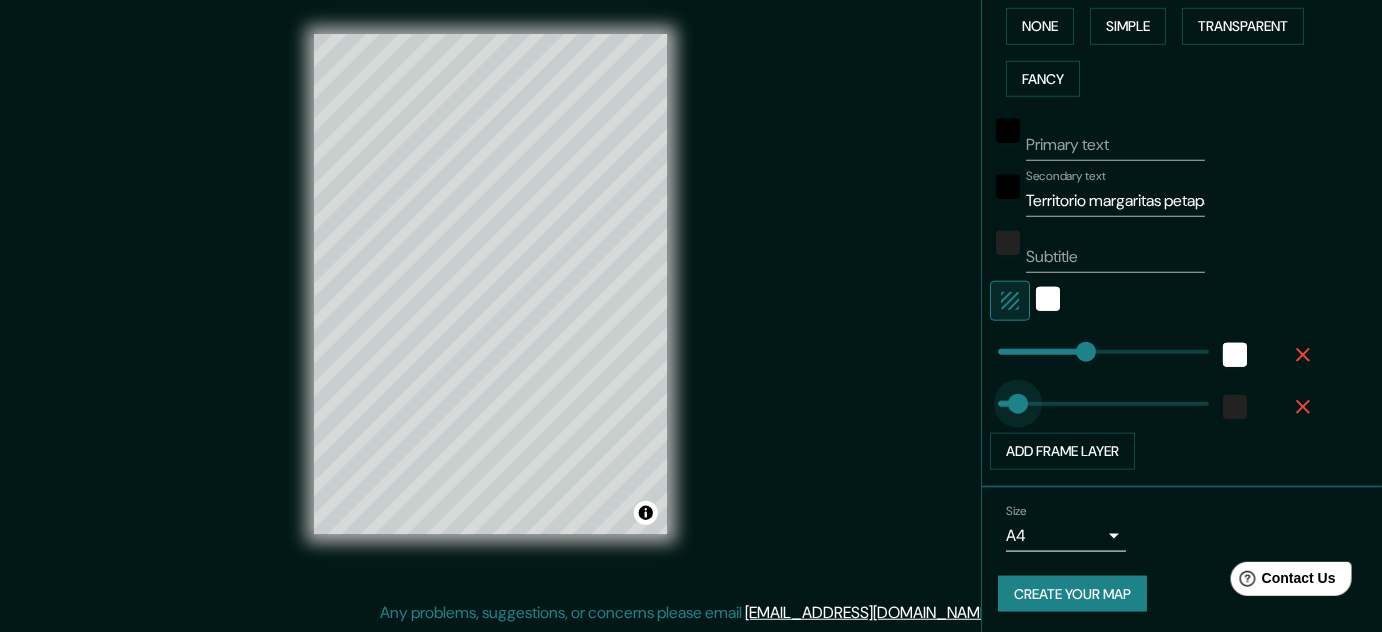 drag, startPoint x: 1018, startPoint y: 402, endPoint x: 1005, endPoint y: 404, distance: 13.152946 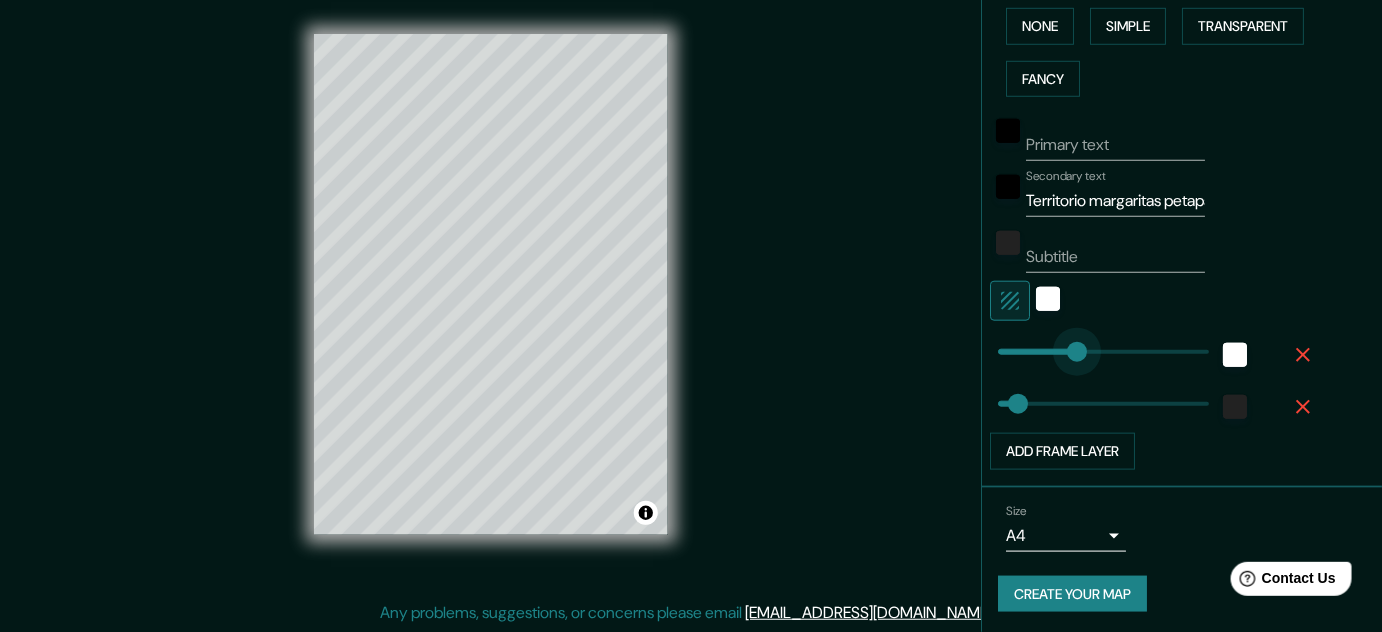 type on "95" 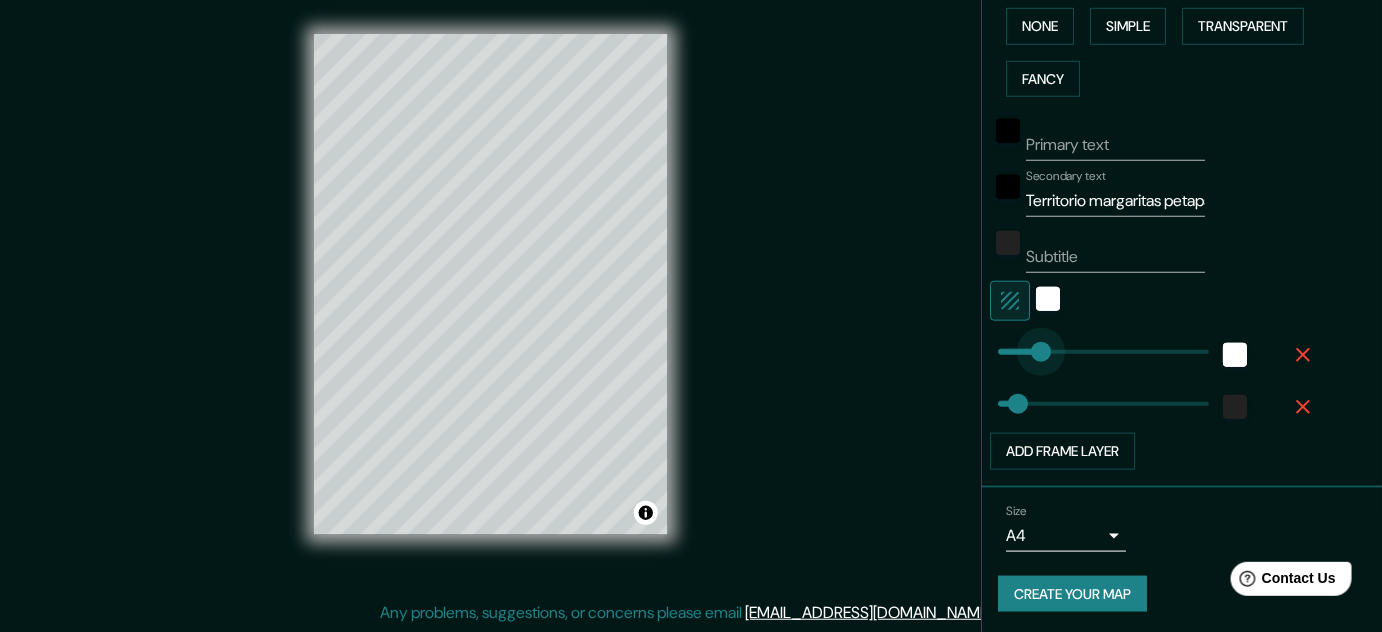 type on "61" 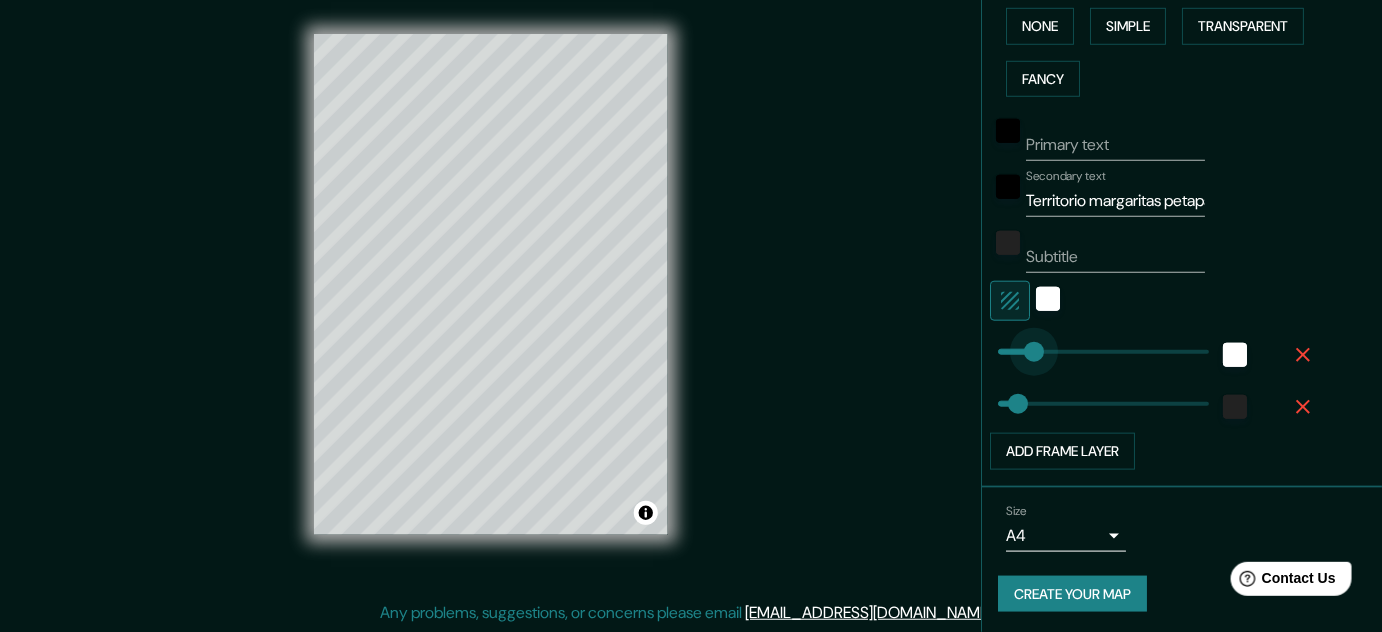 drag, startPoint x: 1040, startPoint y: 353, endPoint x: 1021, endPoint y: 352, distance: 19.026299 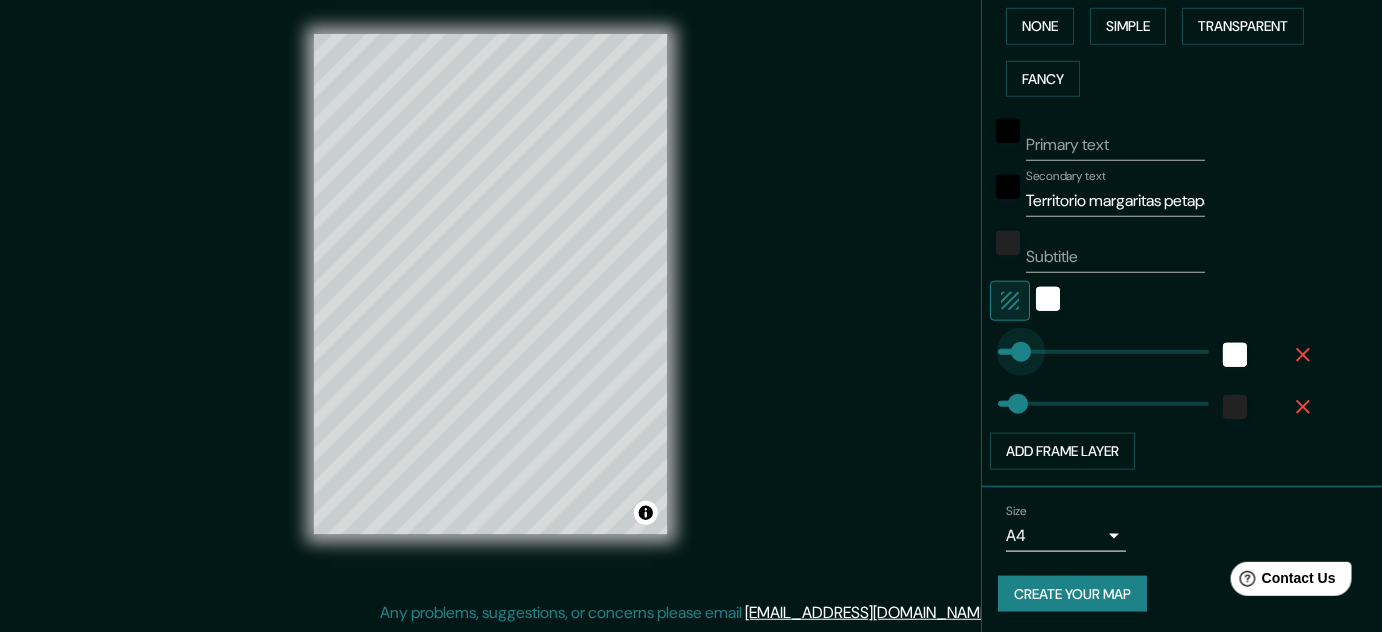 type on "26" 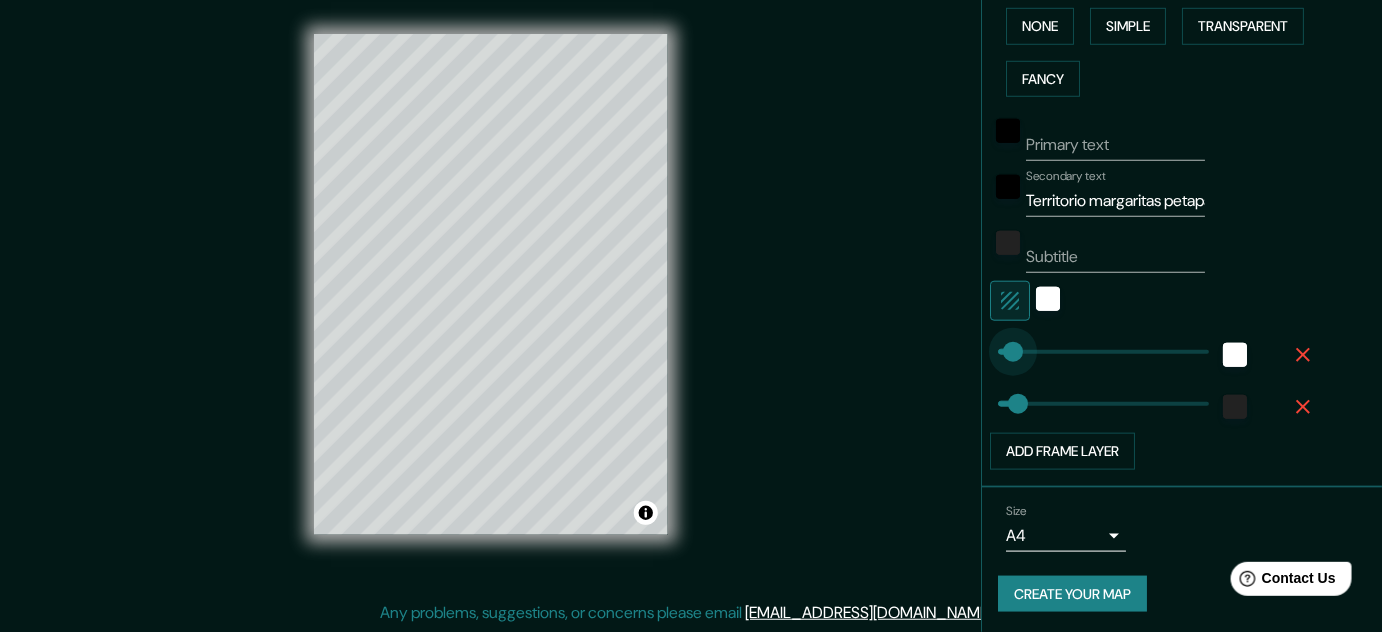 drag, startPoint x: 1021, startPoint y: 352, endPoint x: 1000, endPoint y: 348, distance: 21.377558 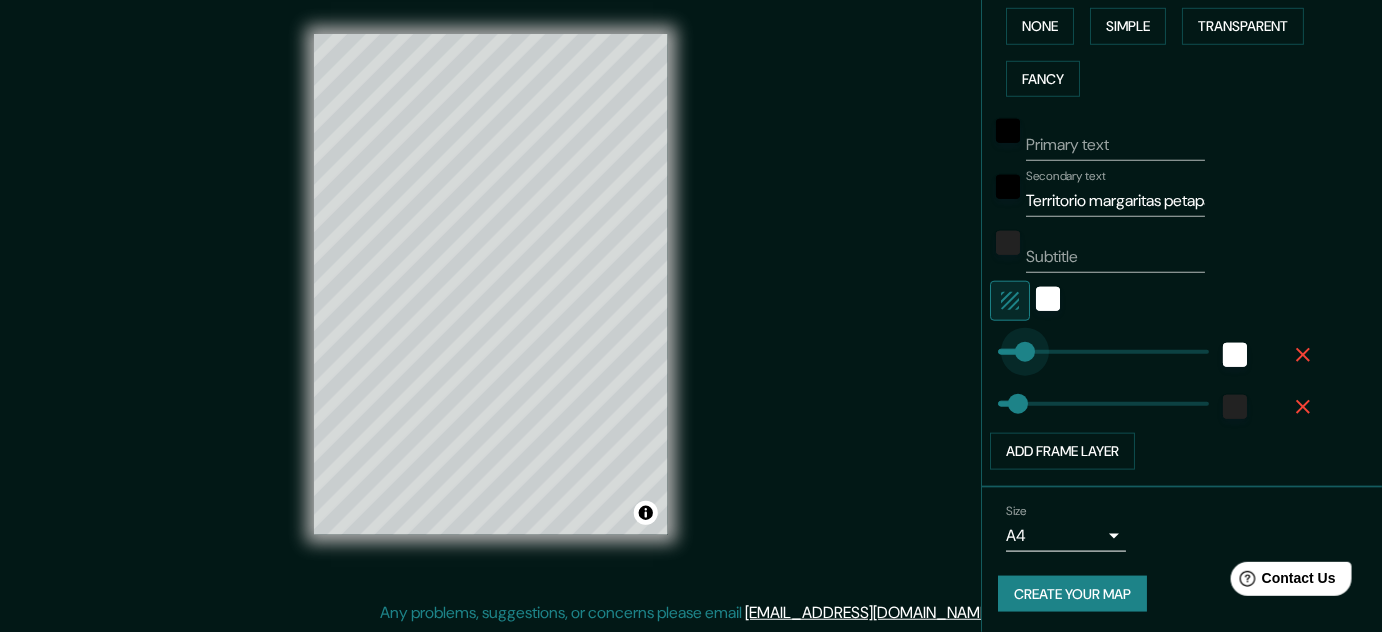 type on "48" 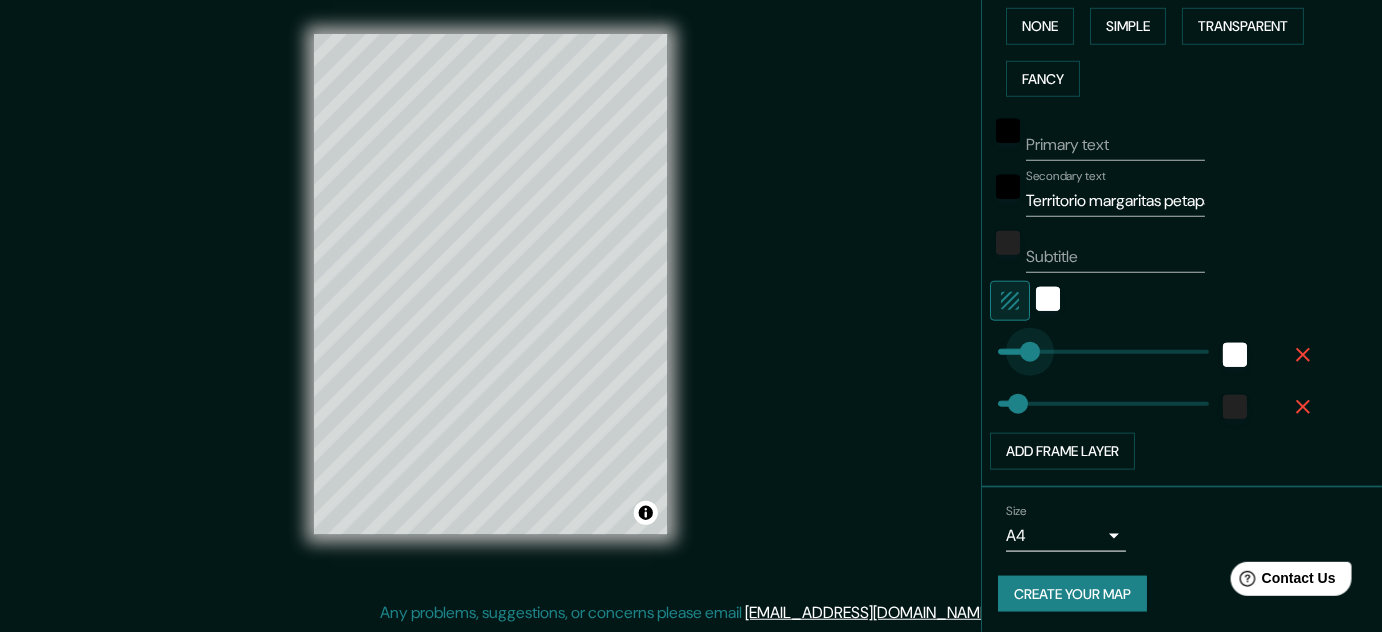 type on "63" 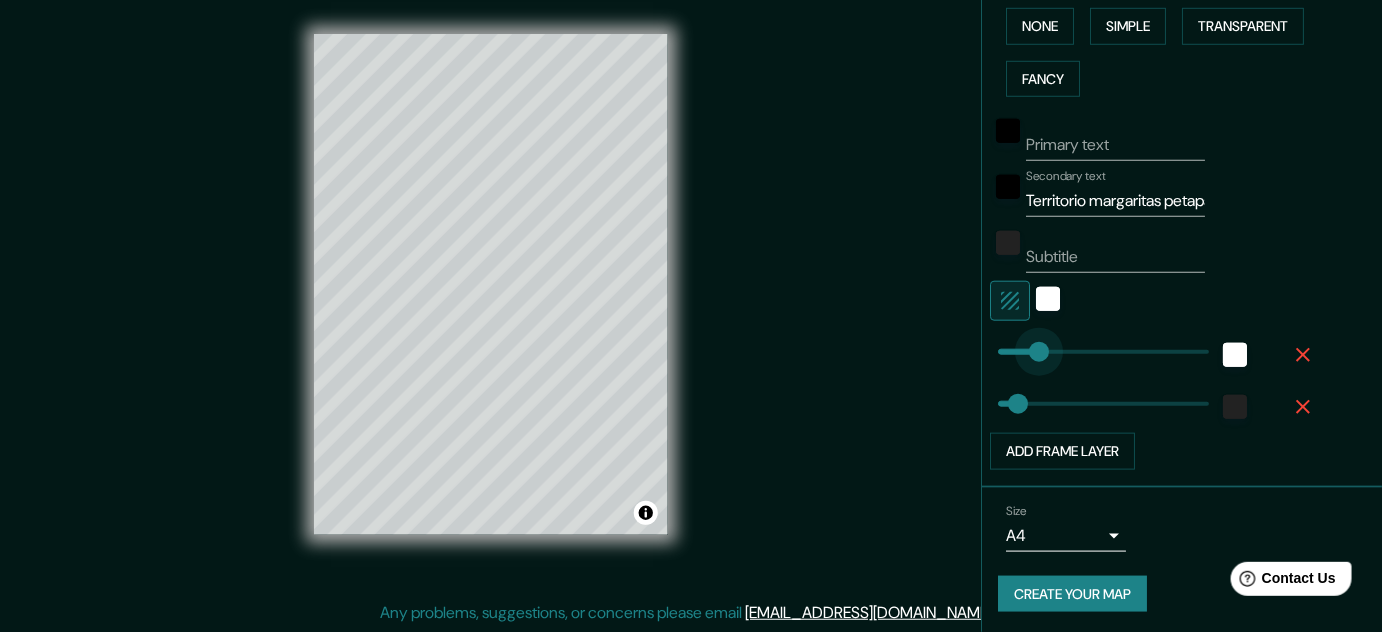 type on "83" 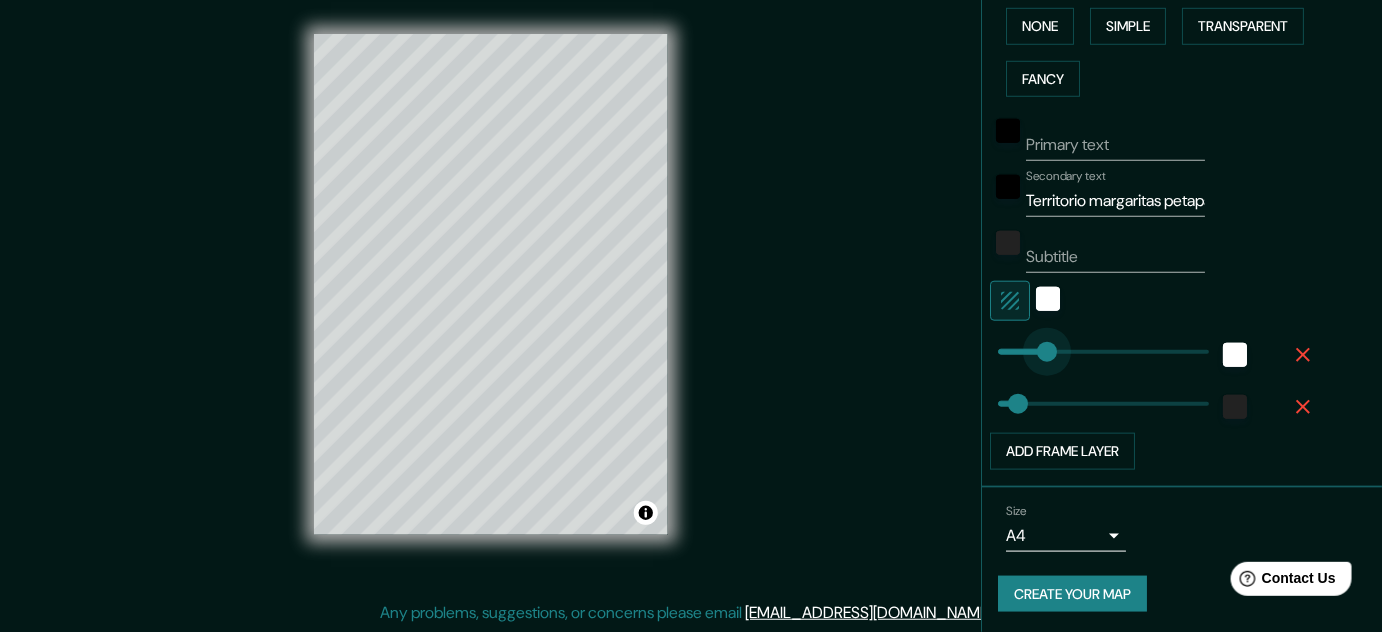 drag, startPoint x: 1022, startPoint y: 357, endPoint x: 1034, endPoint y: 356, distance: 12.0415945 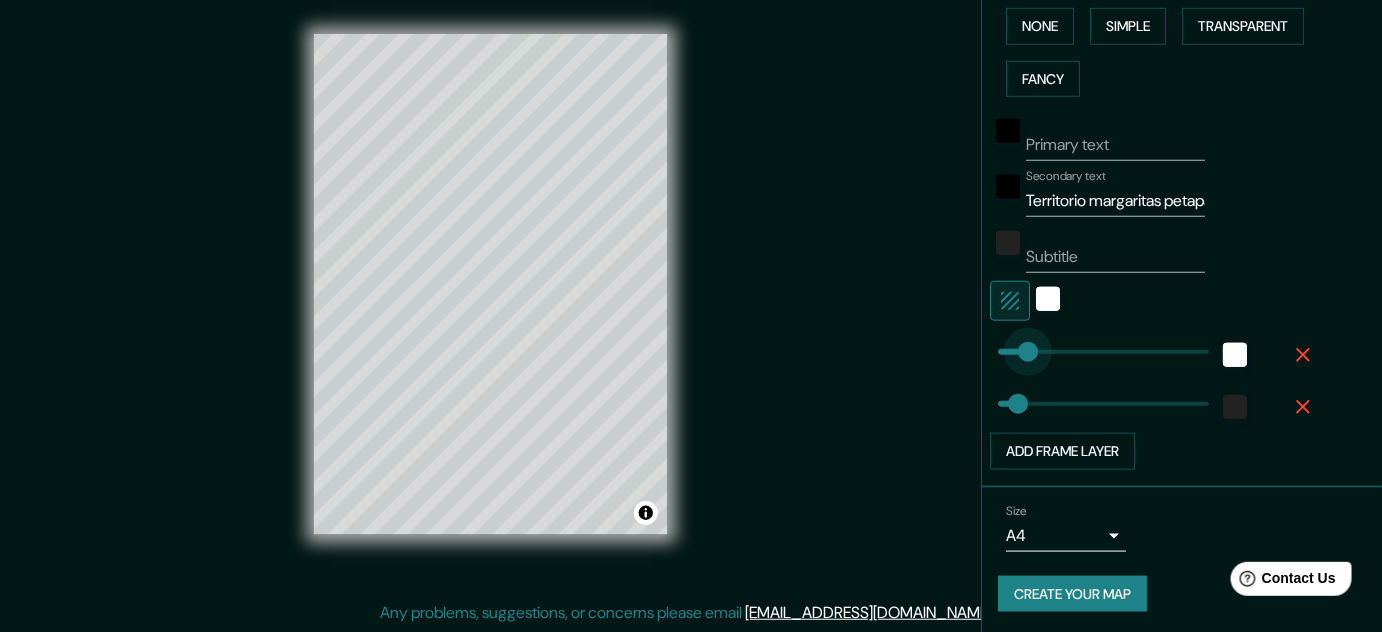 type on "44" 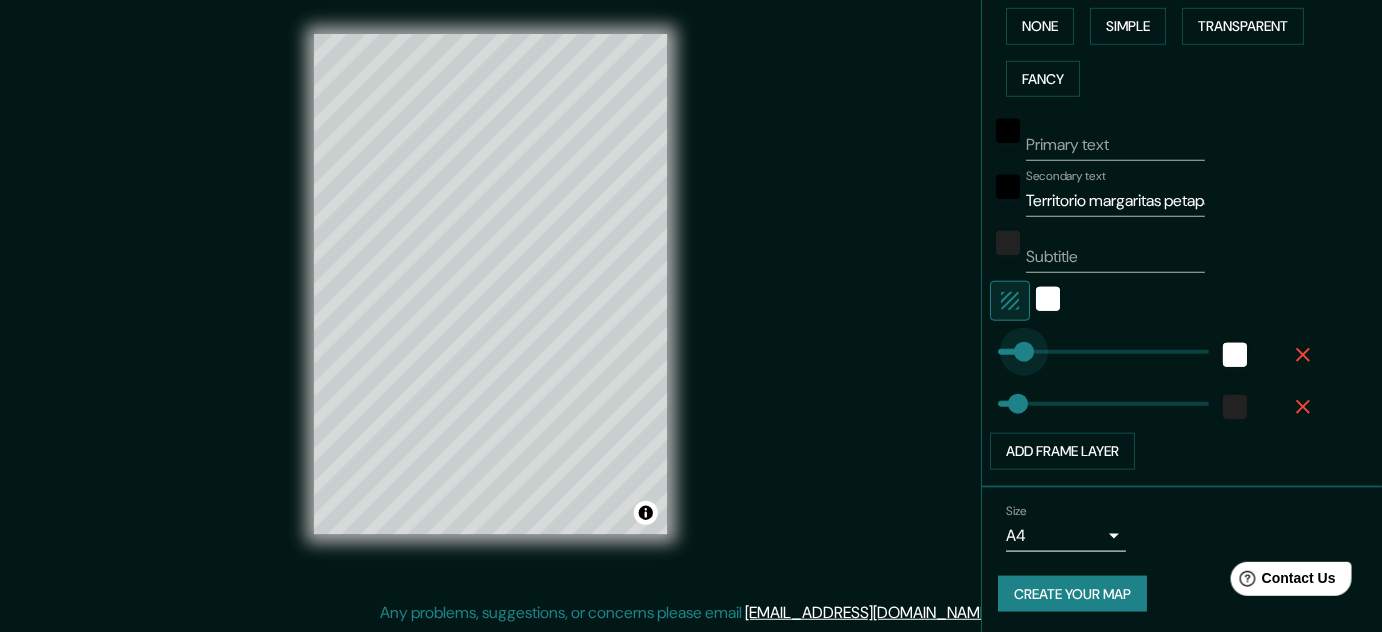 drag, startPoint x: 1026, startPoint y: 356, endPoint x: 1011, endPoint y: 351, distance: 15.811388 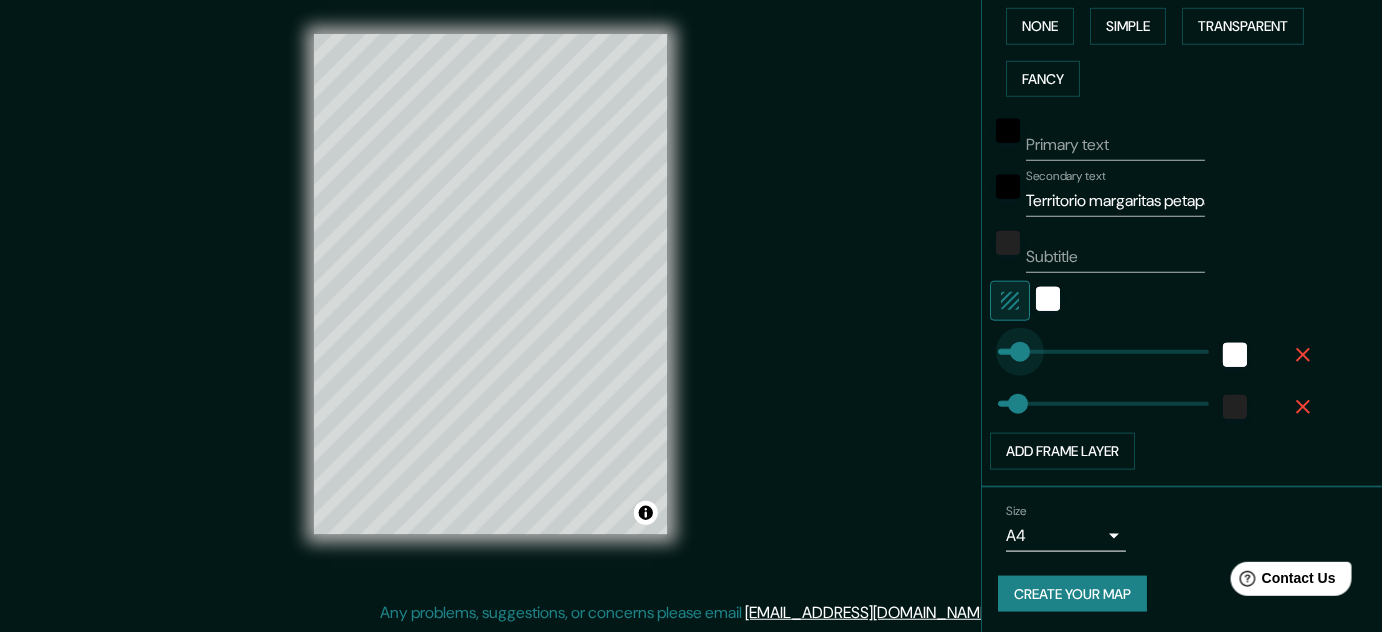type on "36" 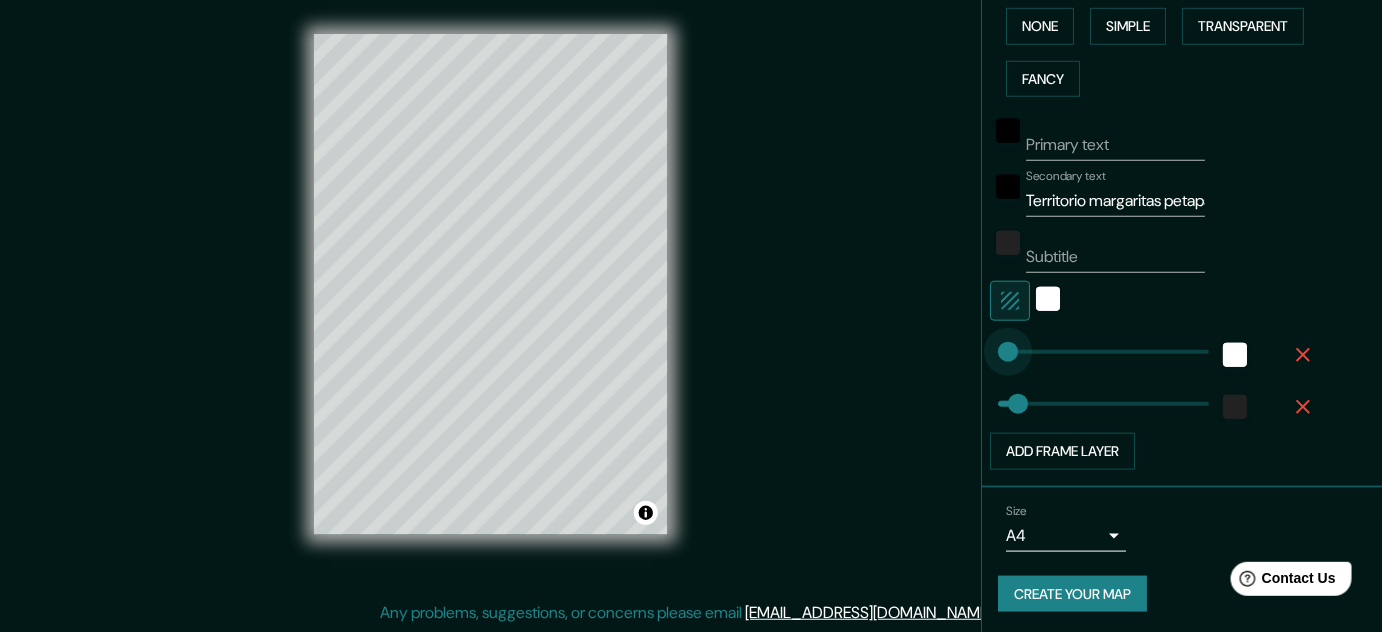 type on "17" 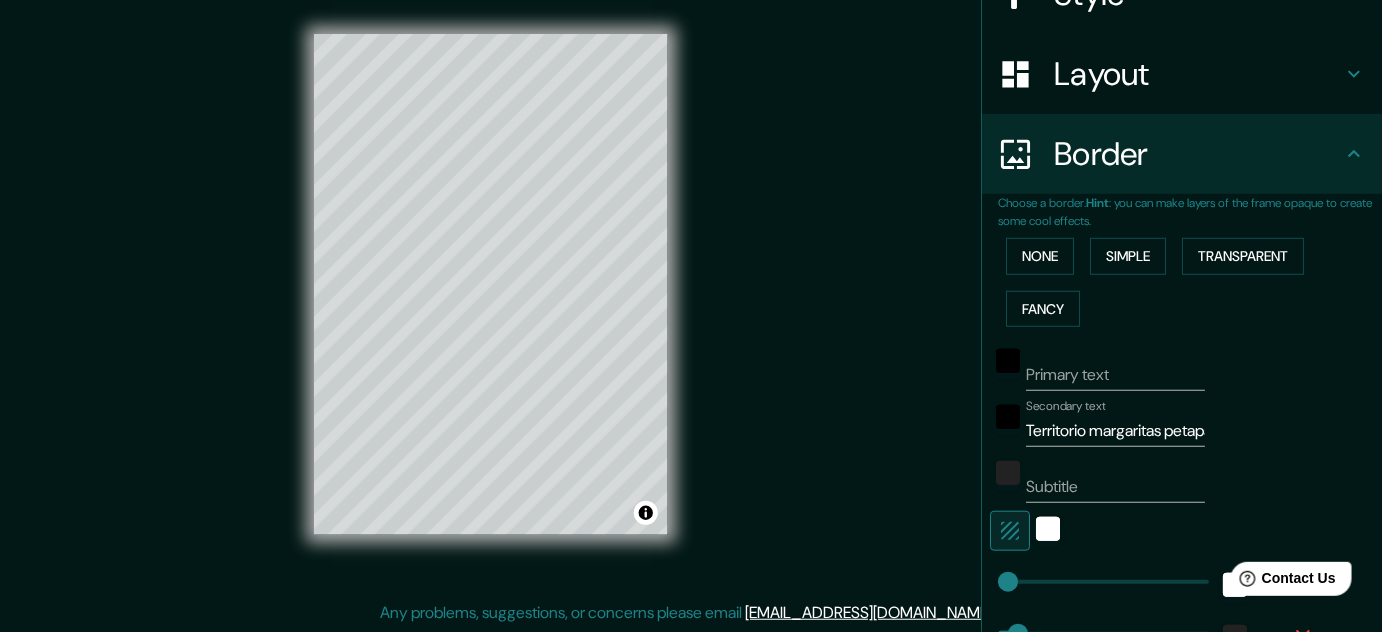 scroll, scrollTop: 0, scrollLeft: 0, axis: both 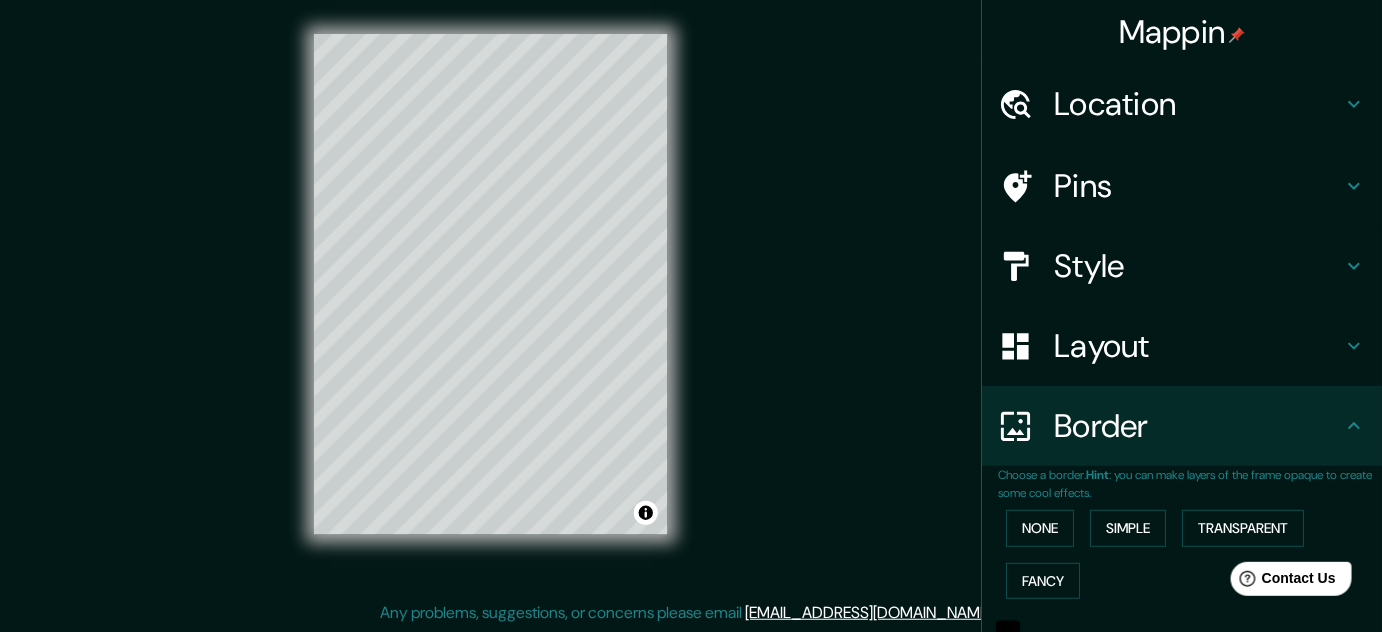 click on "Style" at bounding box center (1198, 266) 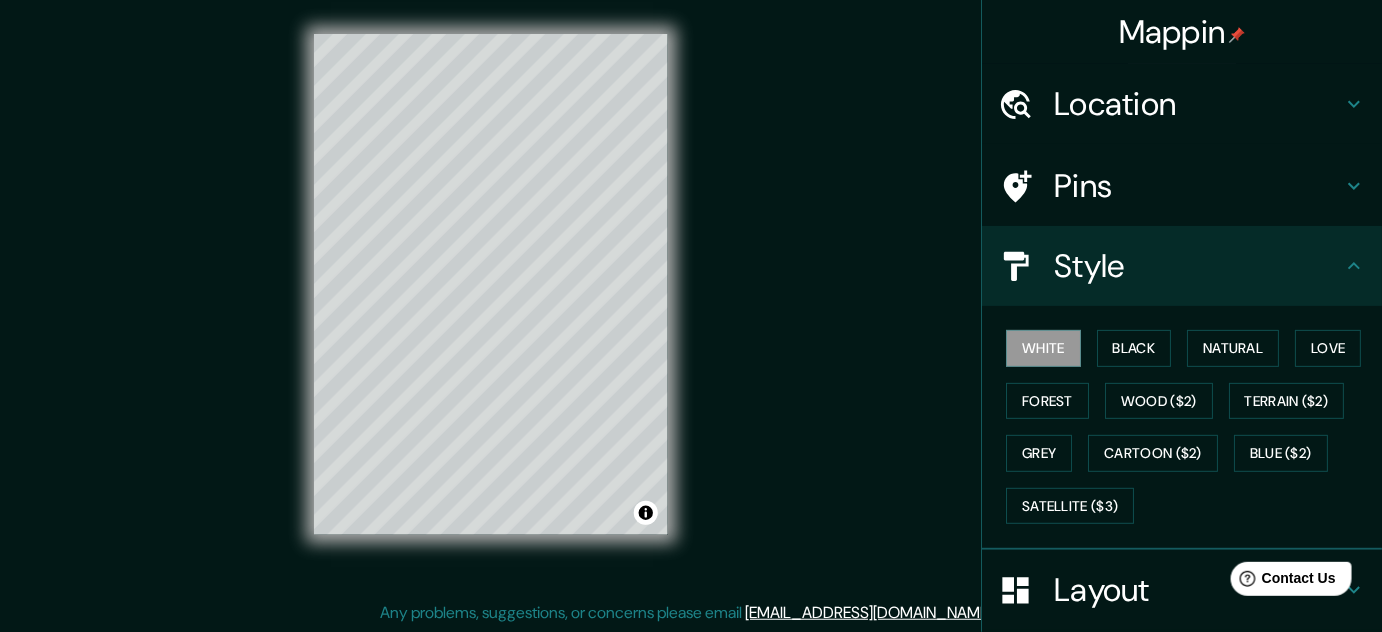 click on "Style" at bounding box center [1198, 266] 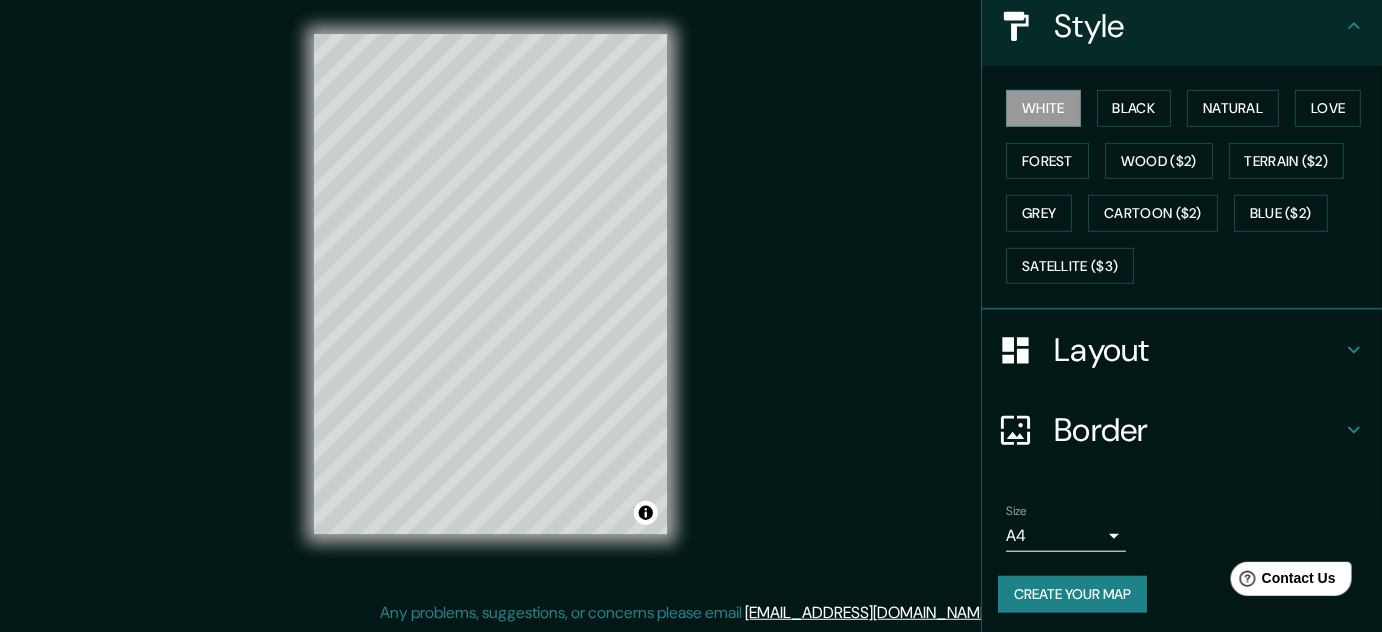 click on "Layout" at bounding box center [1198, 350] 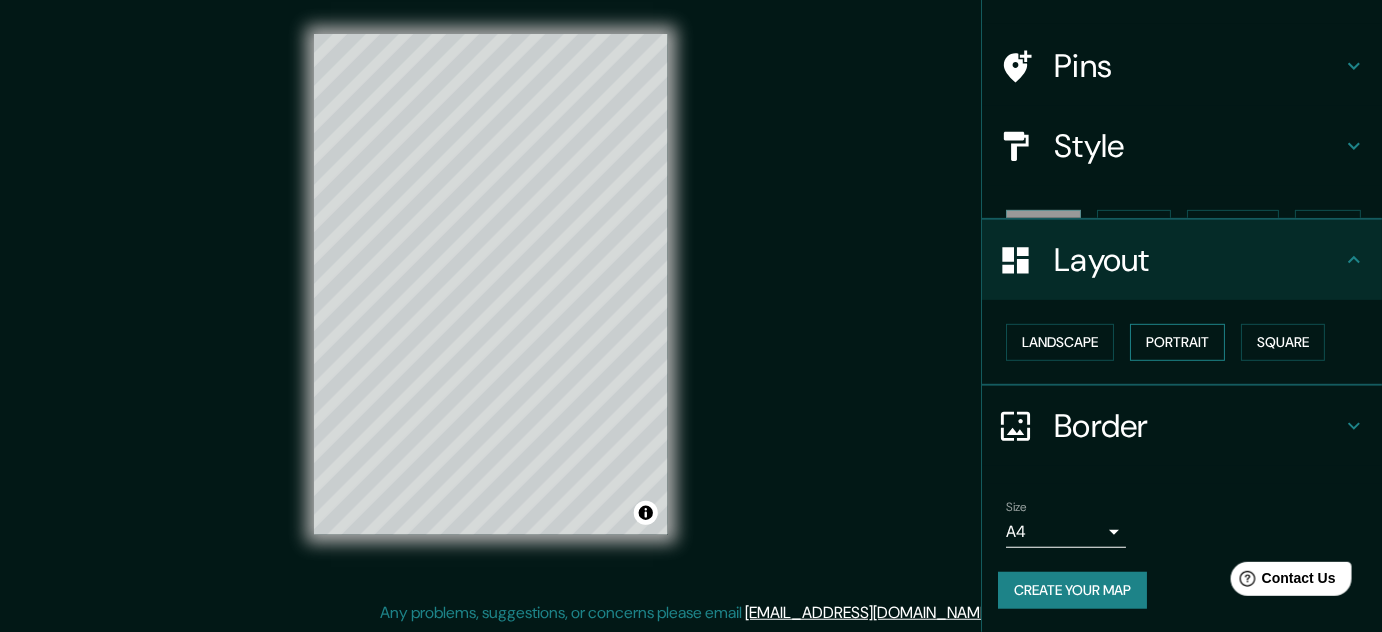 scroll, scrollTop: 85, scrollLeft: 0, axis: vertical 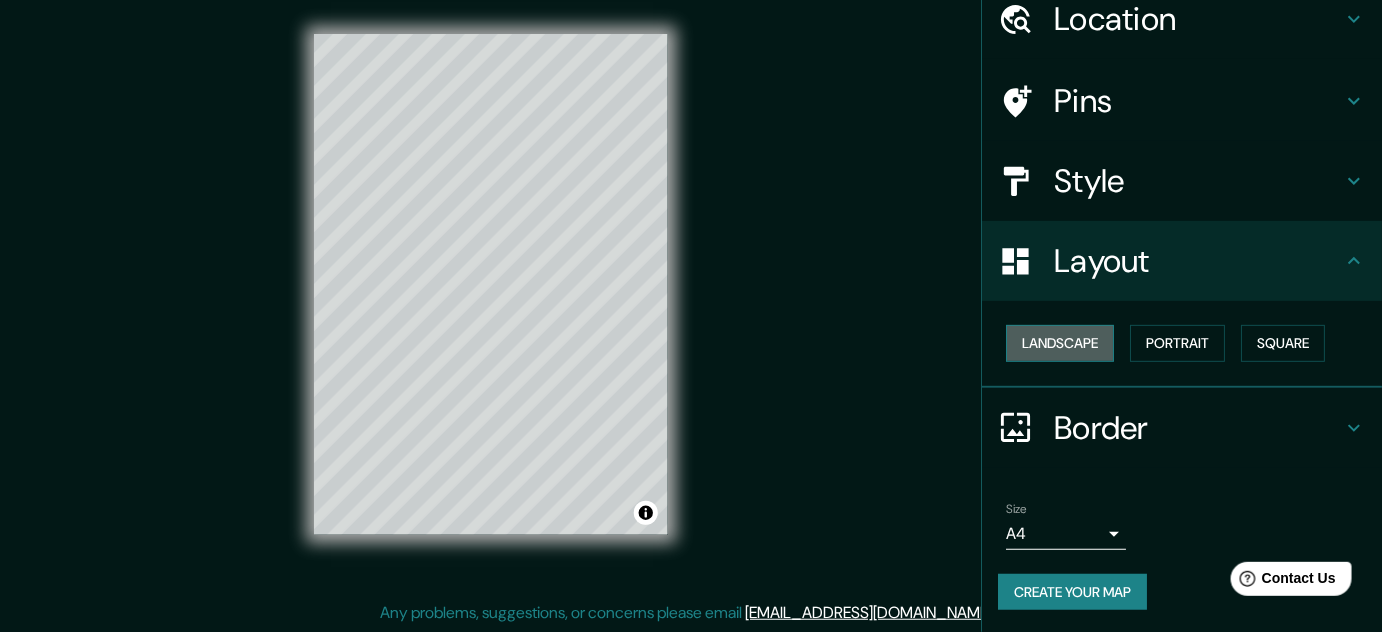 click on "Landscape" at bounding box center (1060, 343) 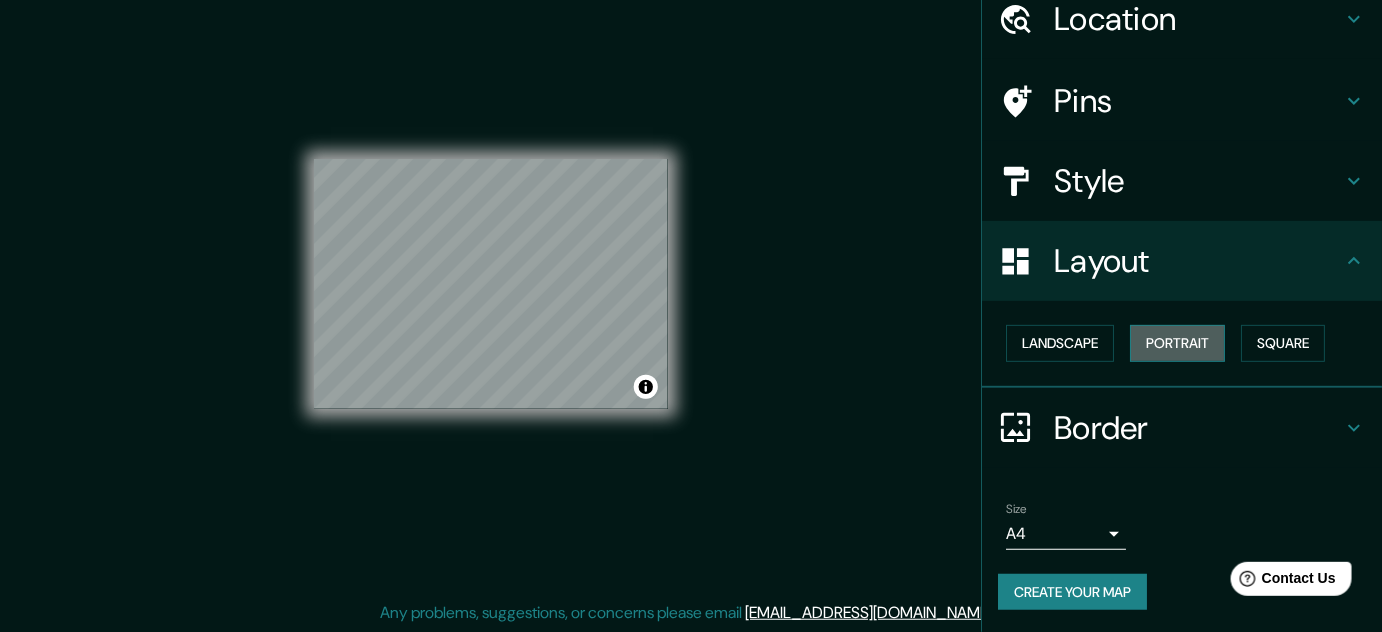 drag, startPoint x: 1138, startPoint y: 343, endPoint x: 1157, endPoint y: 342, distance: 19.026299 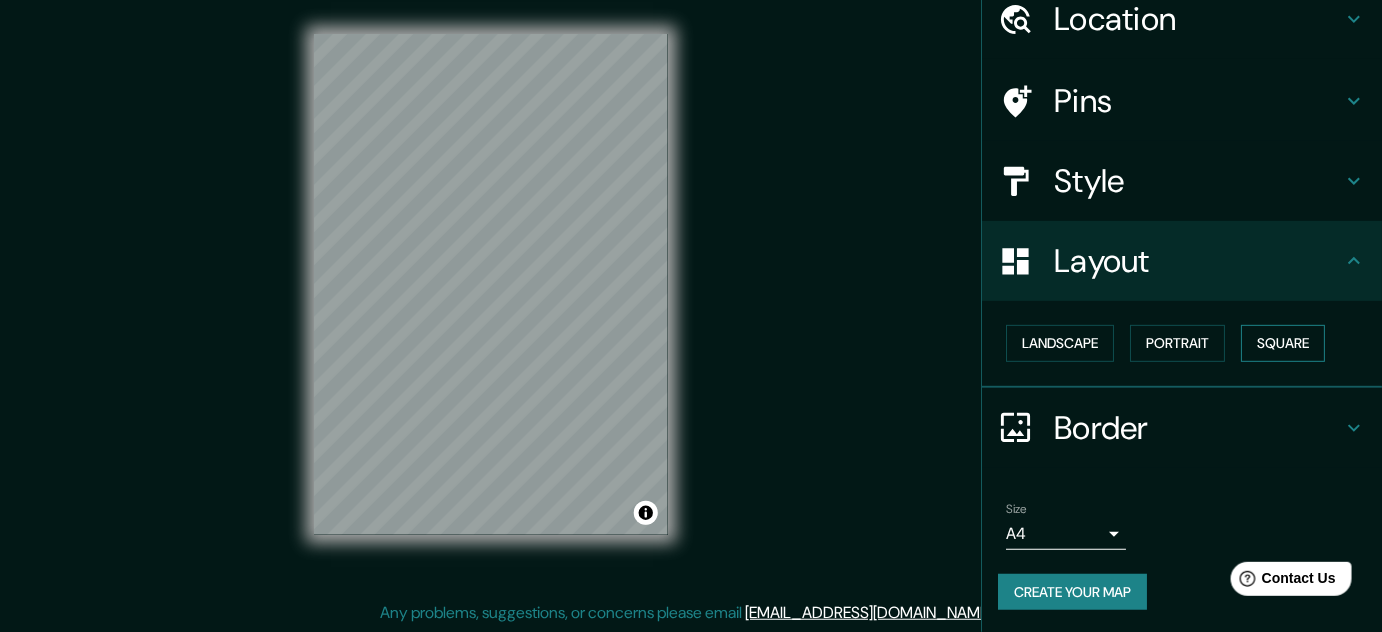 click on "Square" at bounding box center (1283, 343) 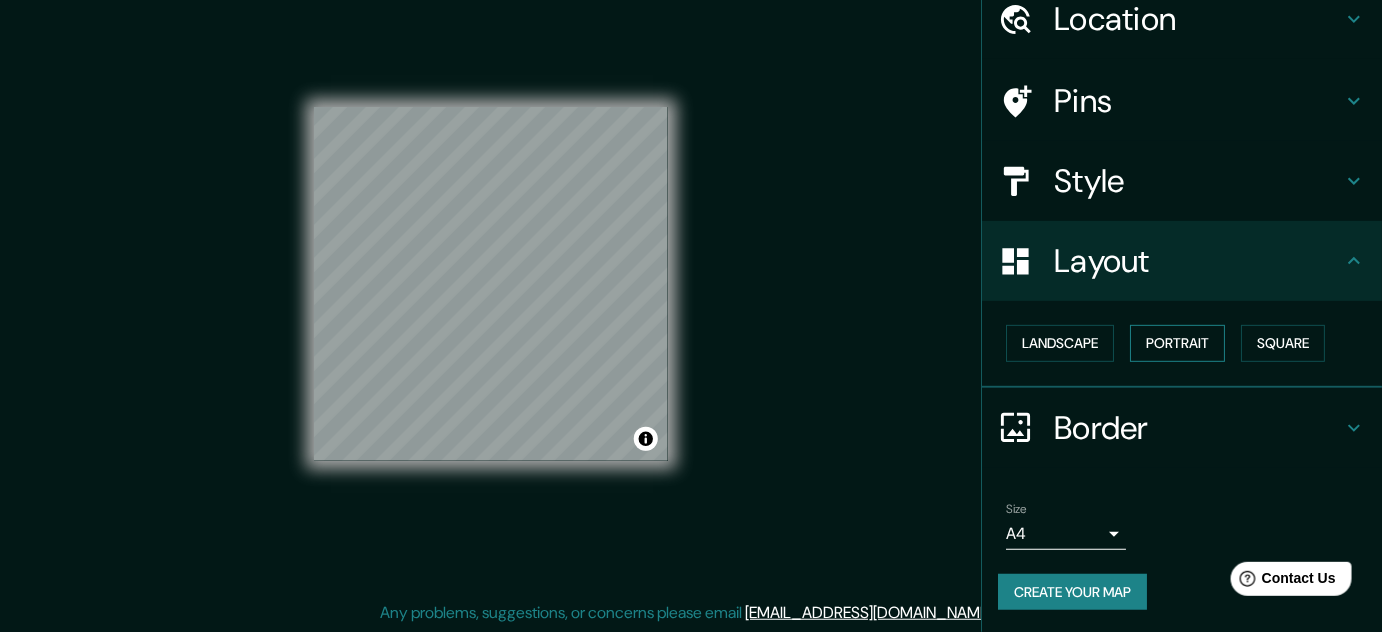click on "Portrait" at bounding box center [1177, 343] 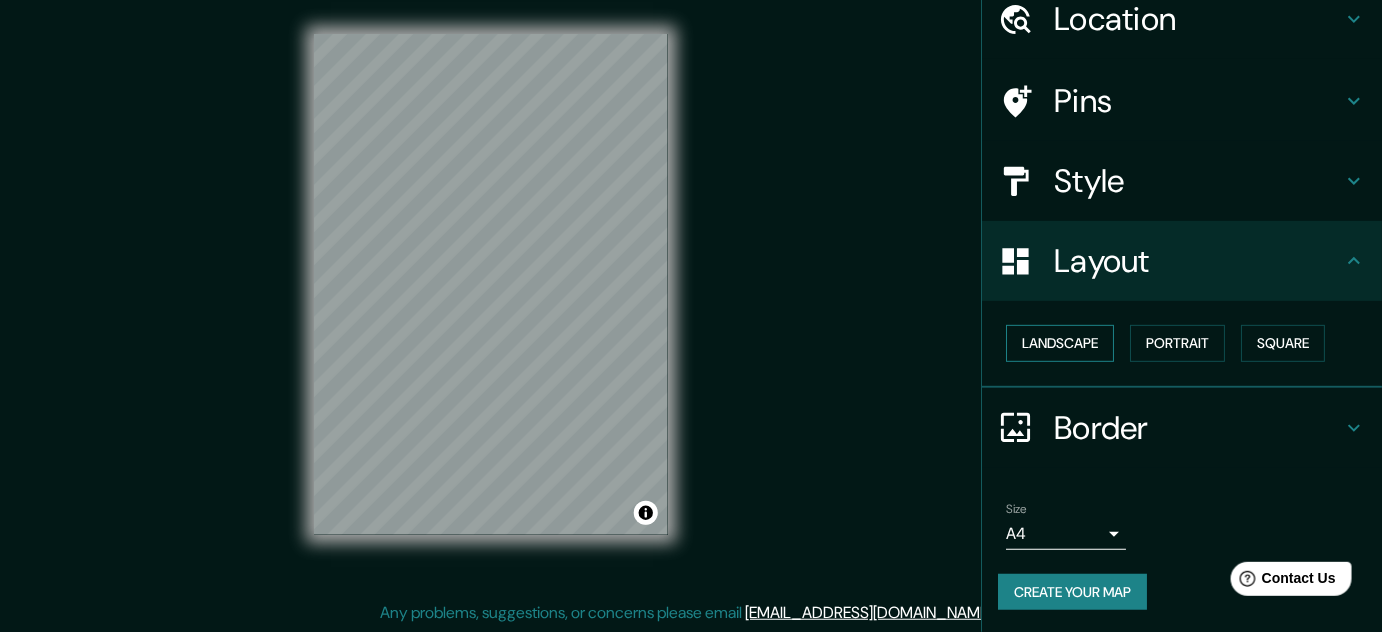 click on "Landscape" at bounding box center (1060, 343) 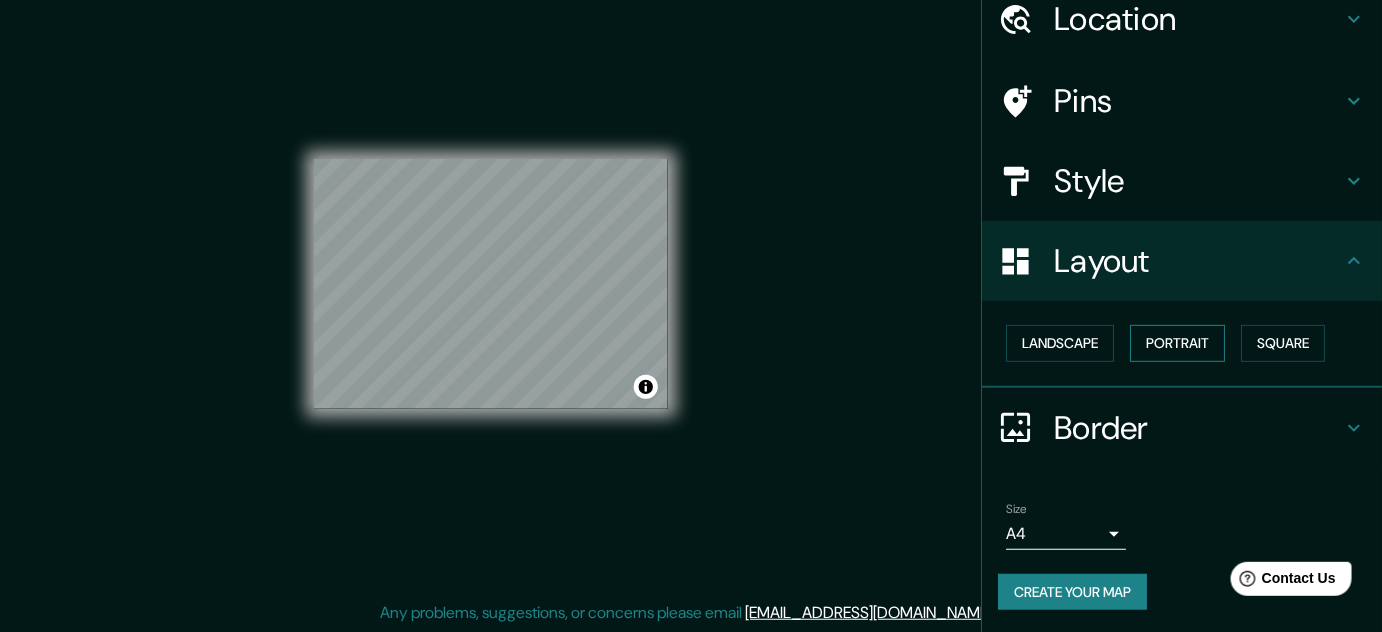 click on "Portrait" at bounding box center [1177, 343] 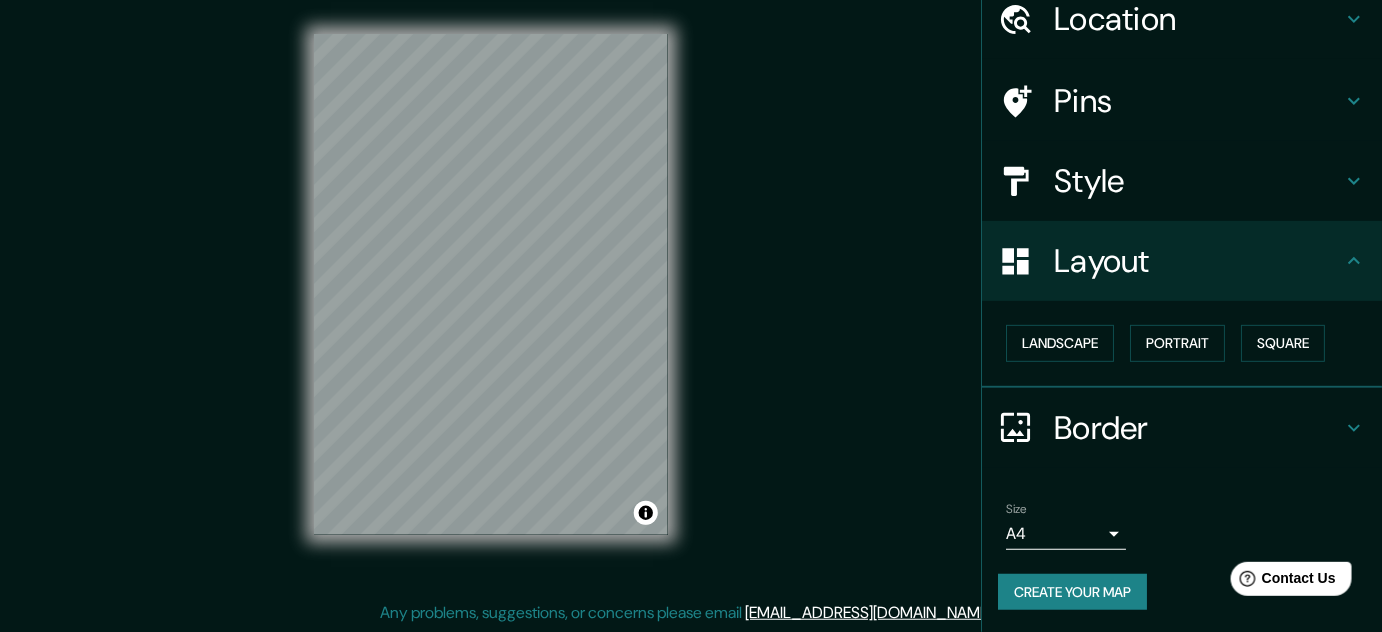 click on "Border" at bounding box center (1198, 428) 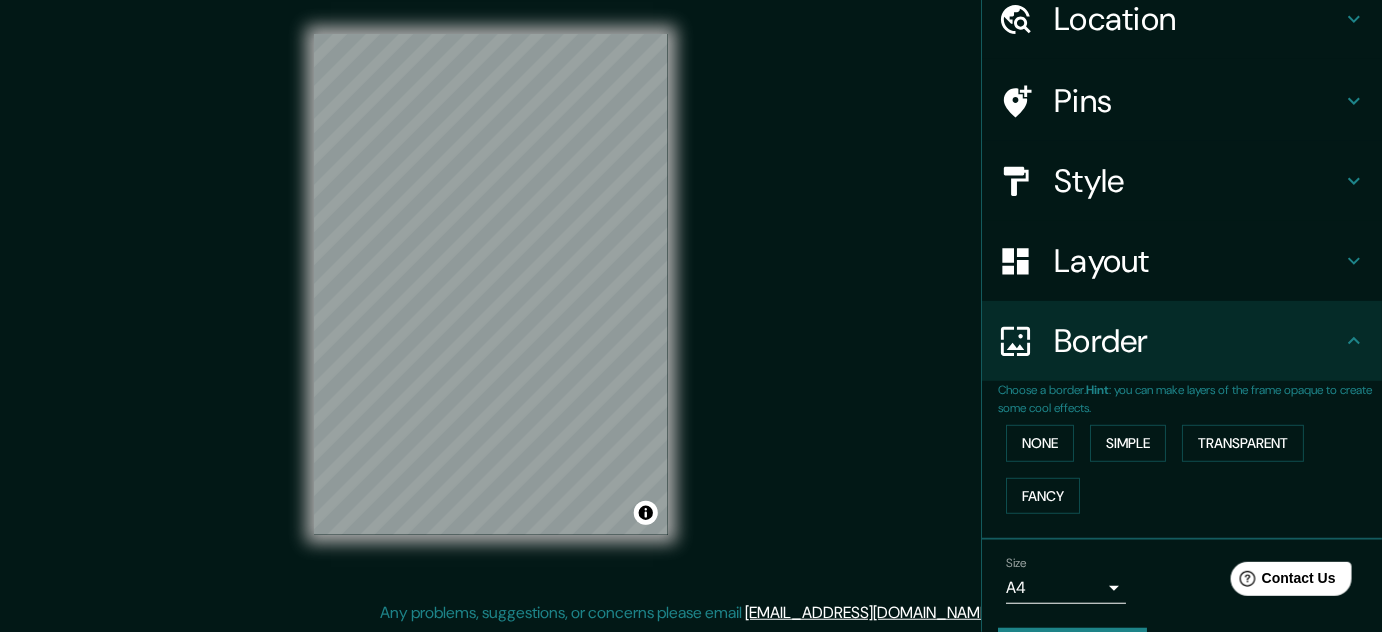 scroll, scrollTop: 138, scrollLeft: 0, axis: vertical 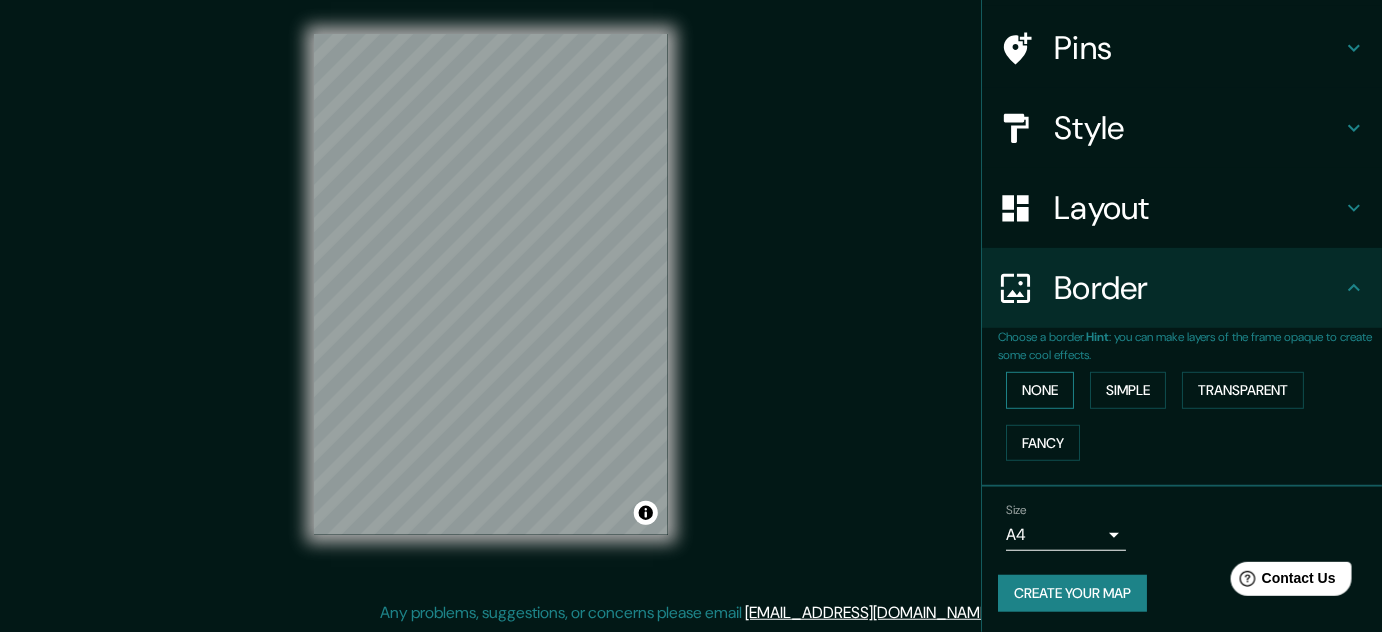 click on "None" at bounding box center [1040, 390] 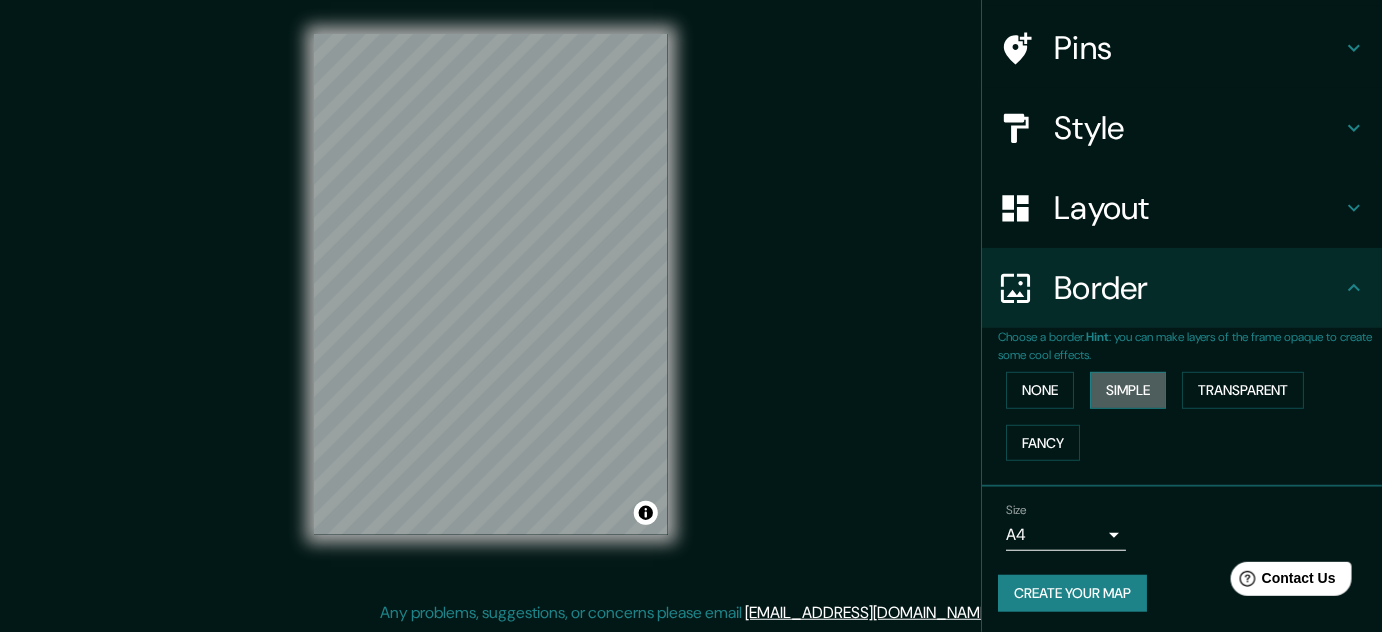 click on "Simple" at bounding box center [1128, 390] 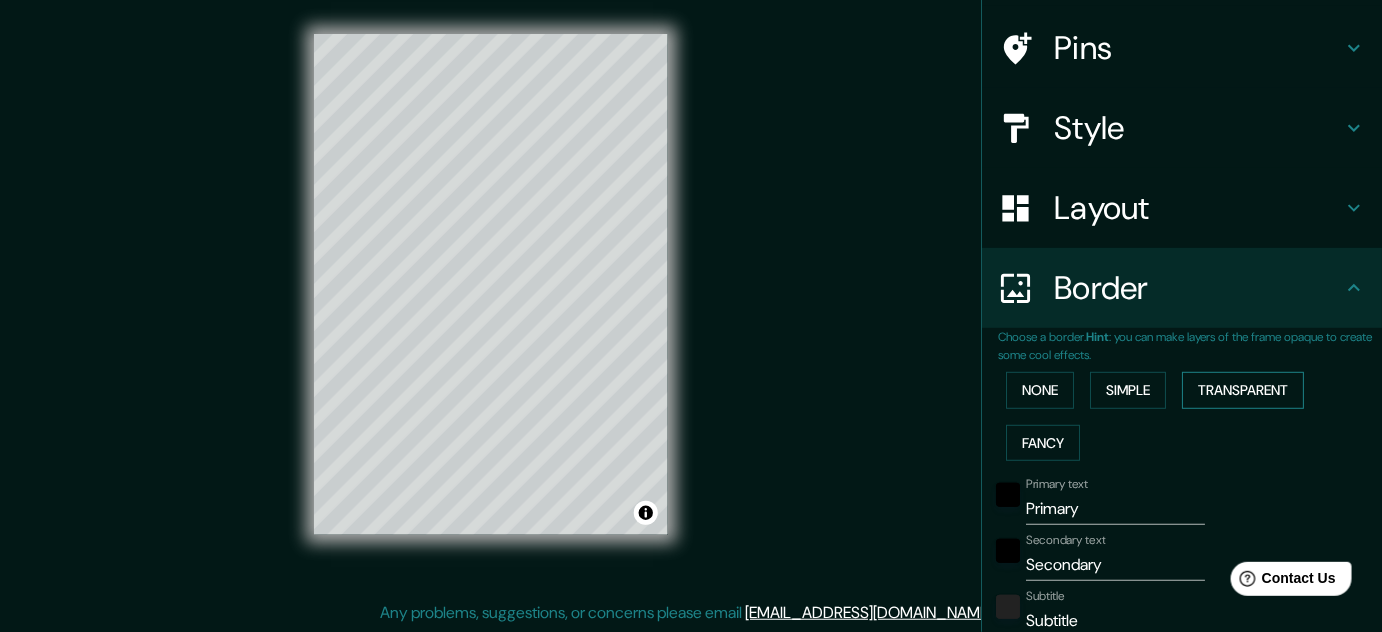 click on "Transparent" at bounding box center (1243, 390) 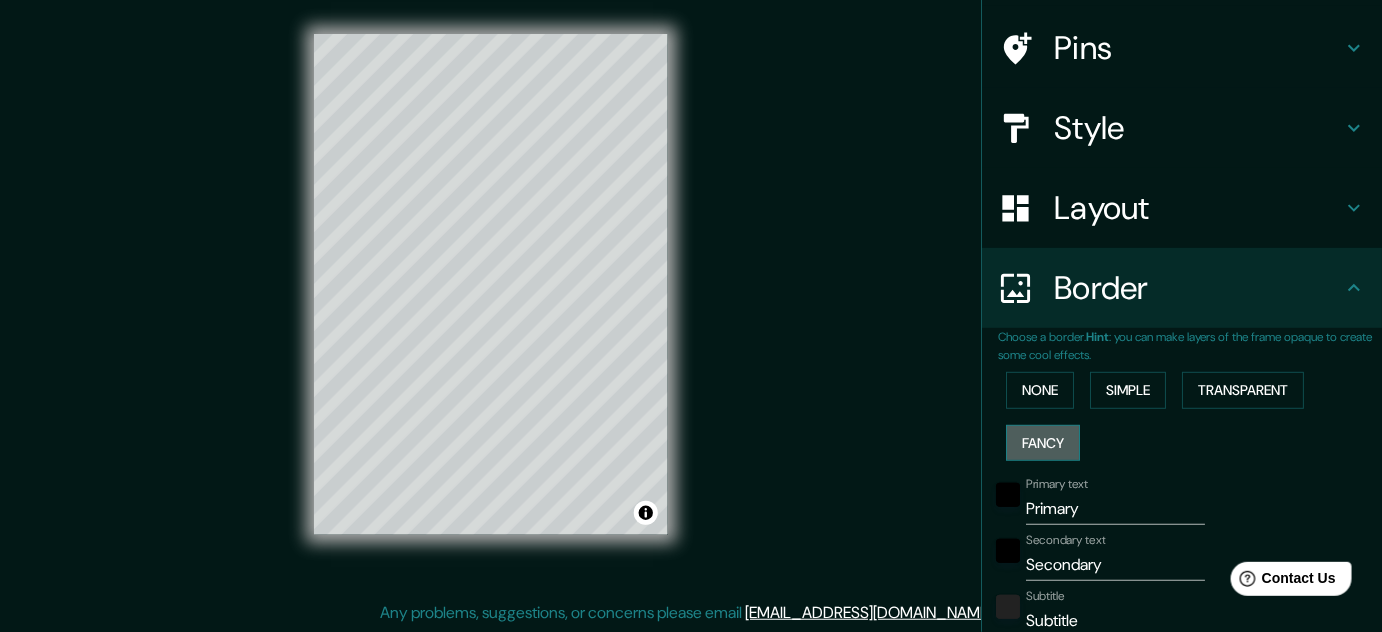 click on "Fancy" at bounding box center [1043, 443] 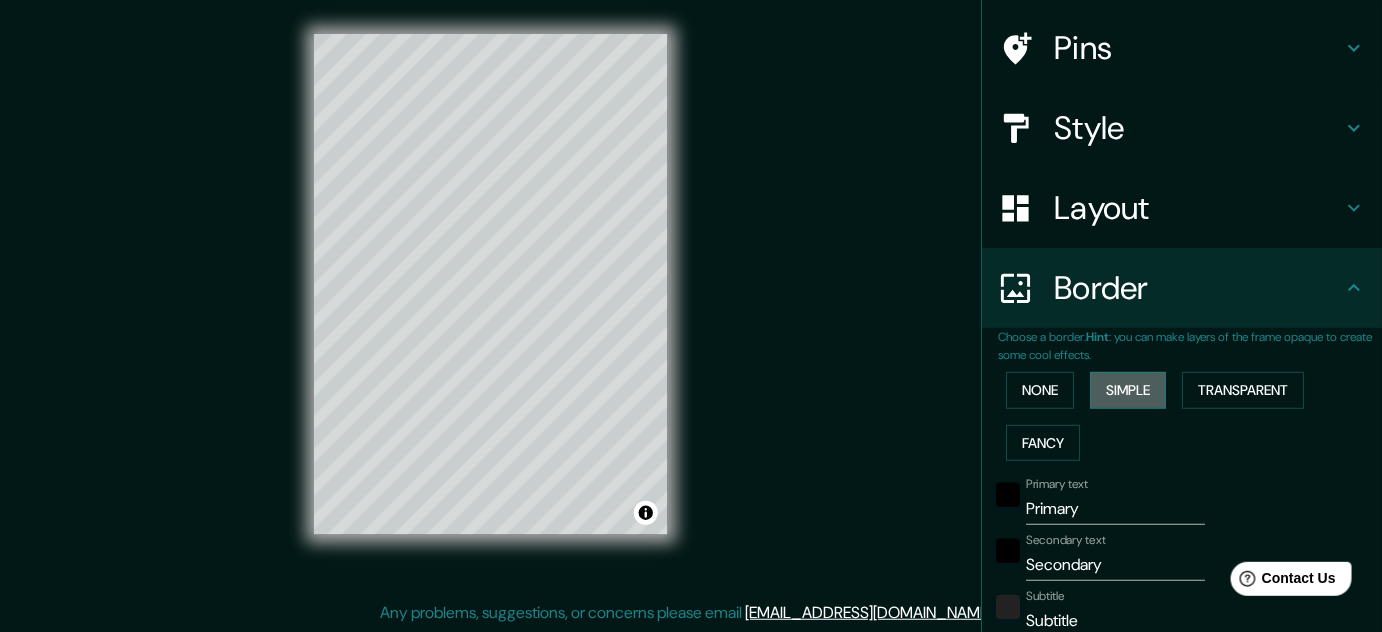 click on "Simple" at bounding box center (1128, 390) 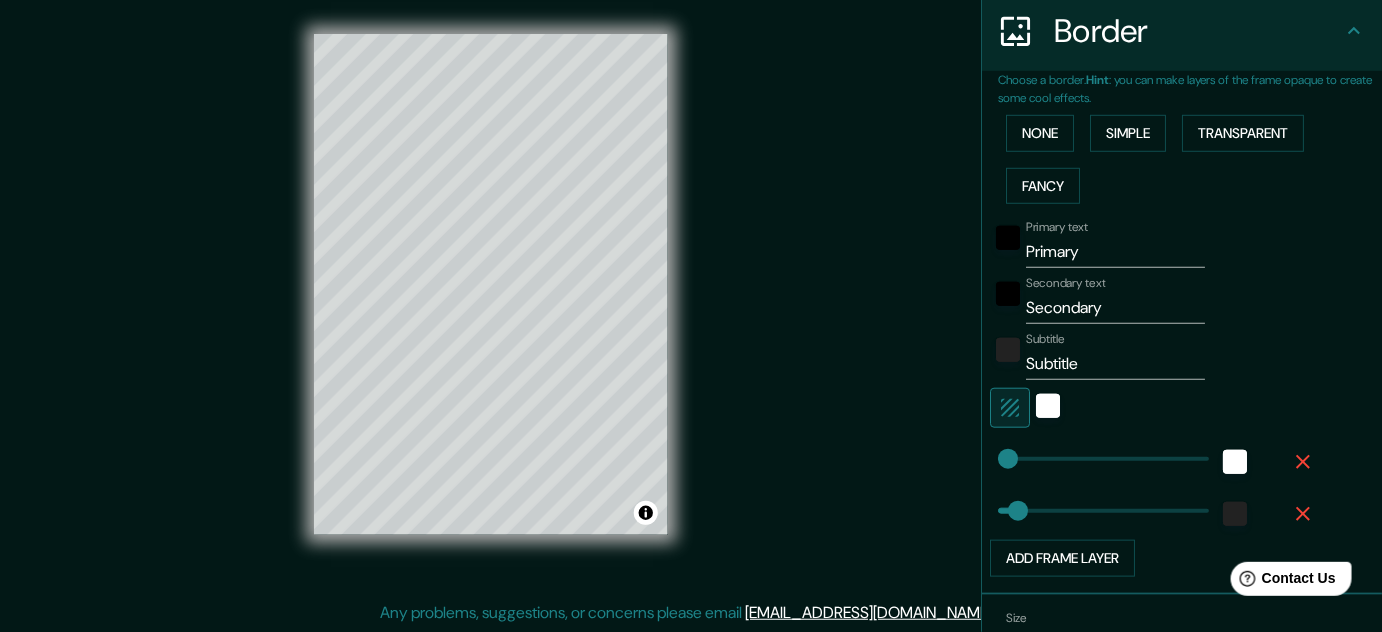 scroll, scrollTop: 411, scrollLeft: 0, axis: vertical 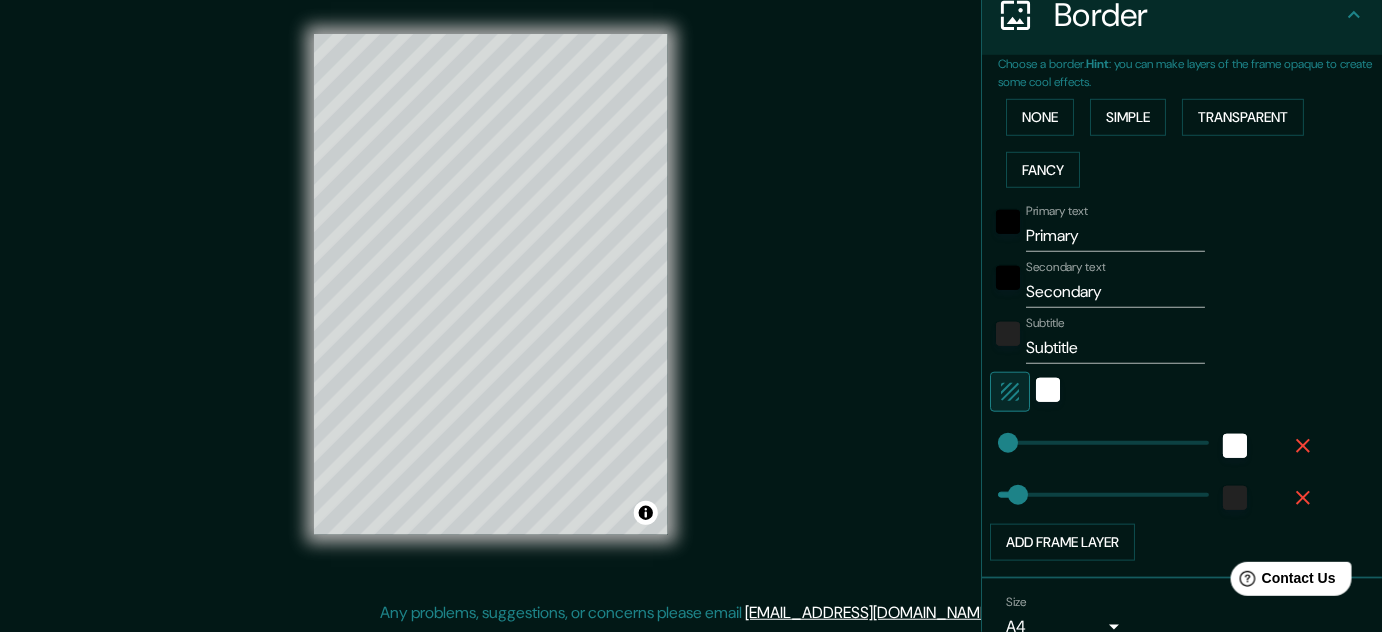 click on "Primary" at bounding box center (1115, 236) 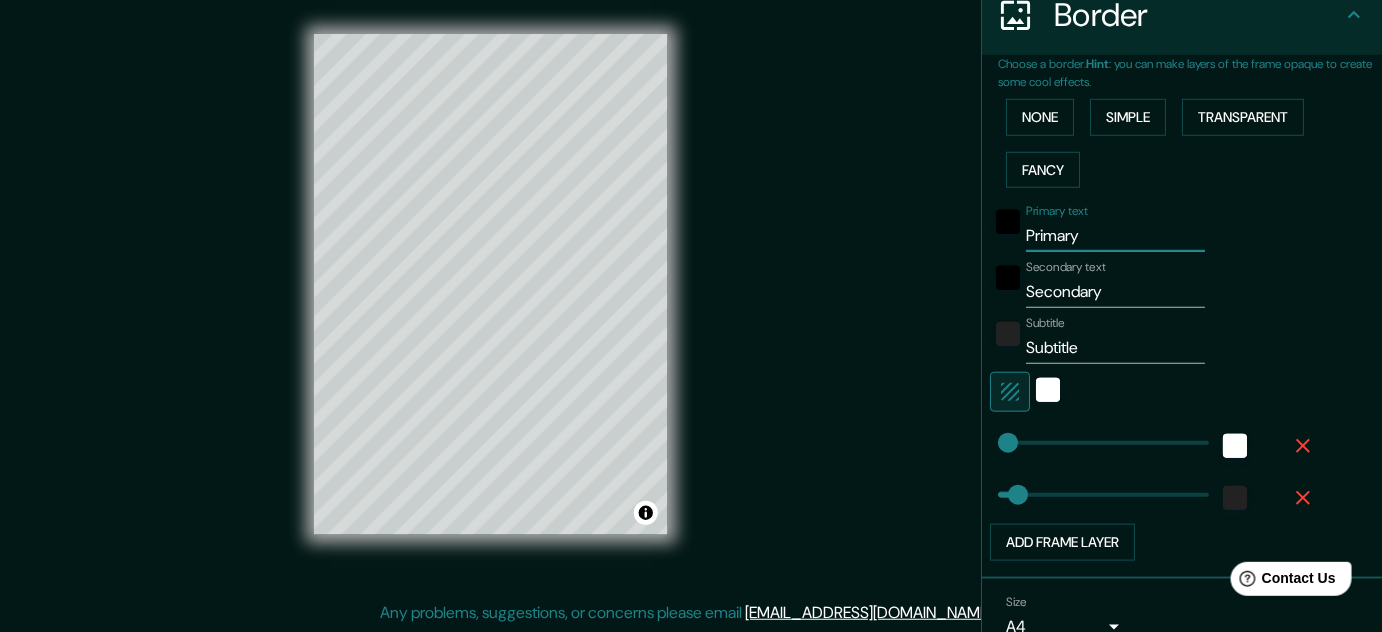 drag, startPoint x: 1114, startPoint y: 242, endPoint x: 973, endPoint y: 246, distance: 141.05673 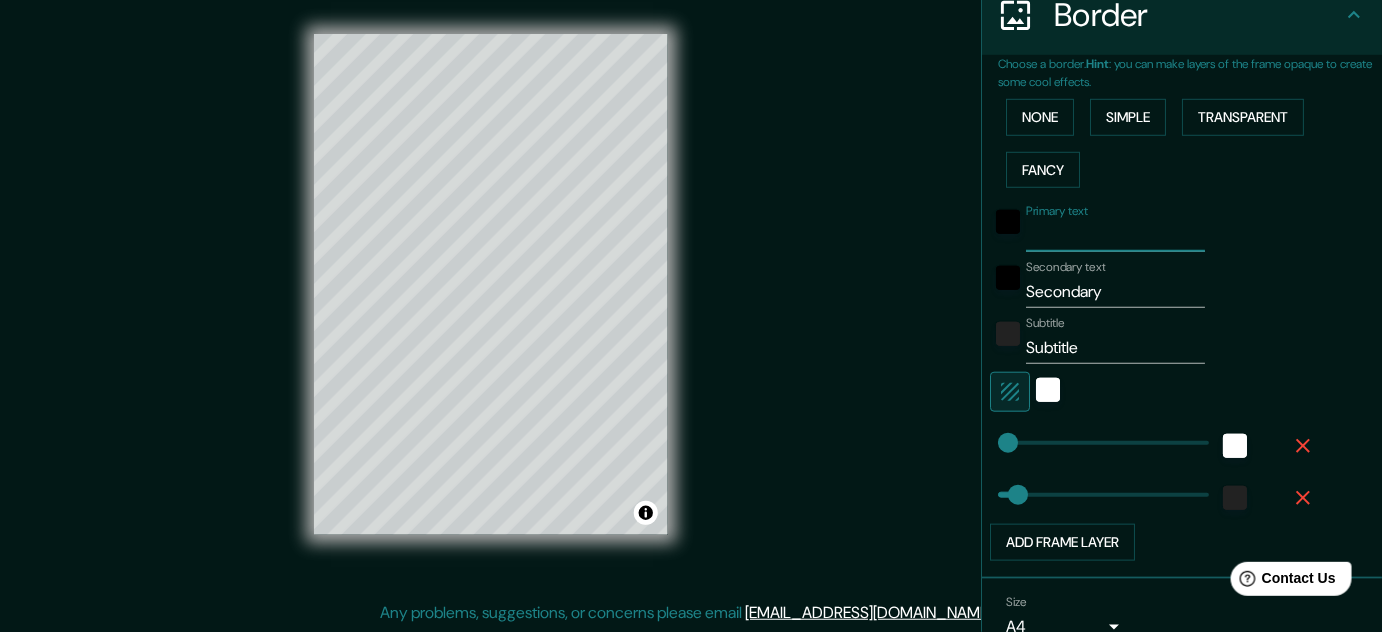 type 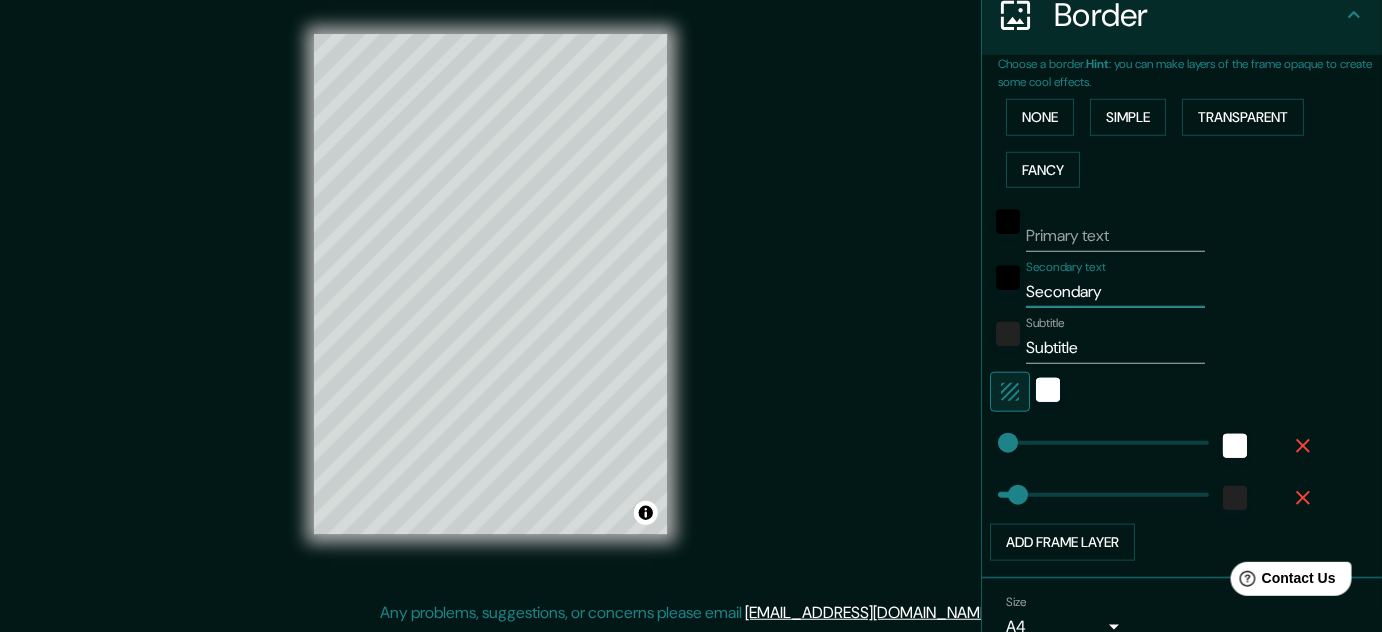 click on "Secondary" at bounding box center [1115, 292] 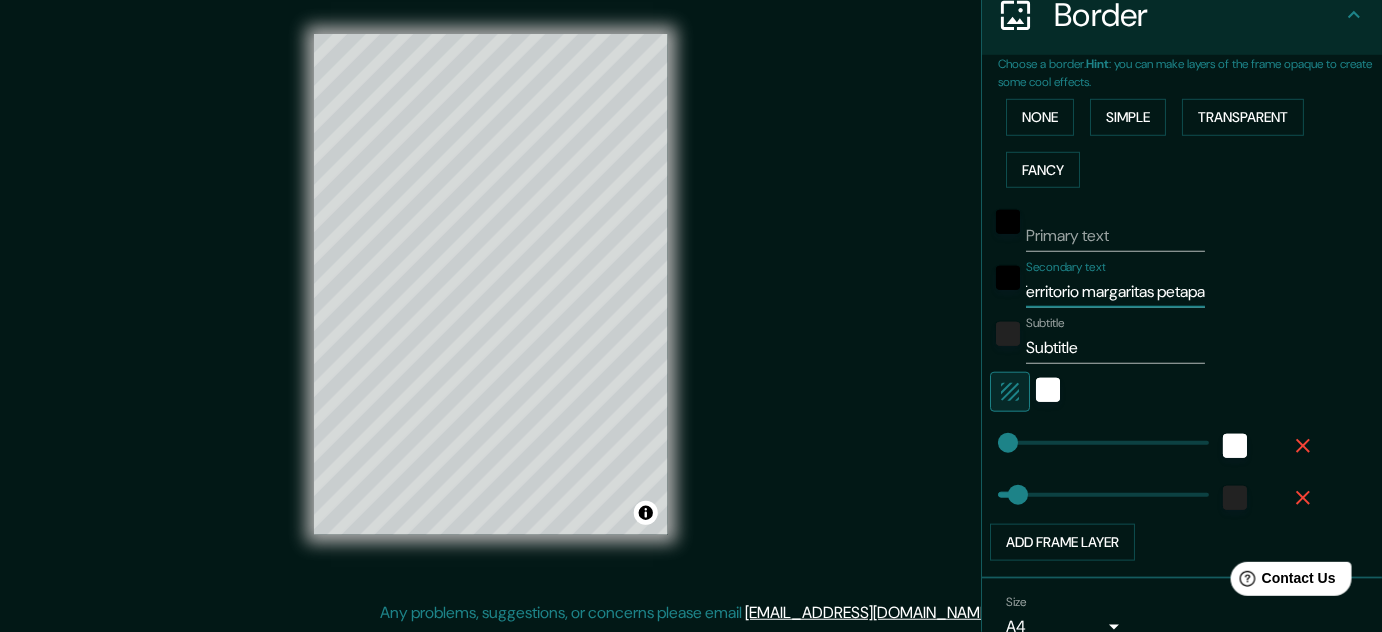 scroll, scrollTop: 0, scrollLeft: 36, axis: horizontal 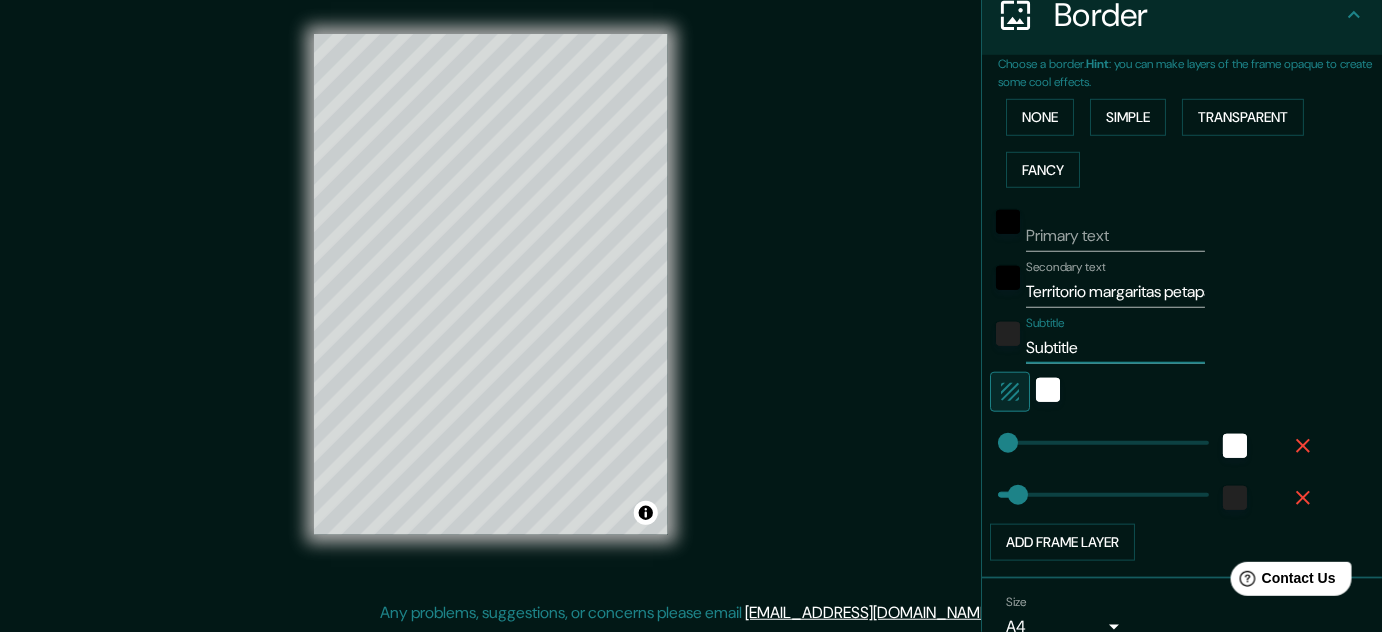 drag, startPoint x: 1074, startPoint y: 346, endPoint x: 997, endPoint y: 346, distance: 77 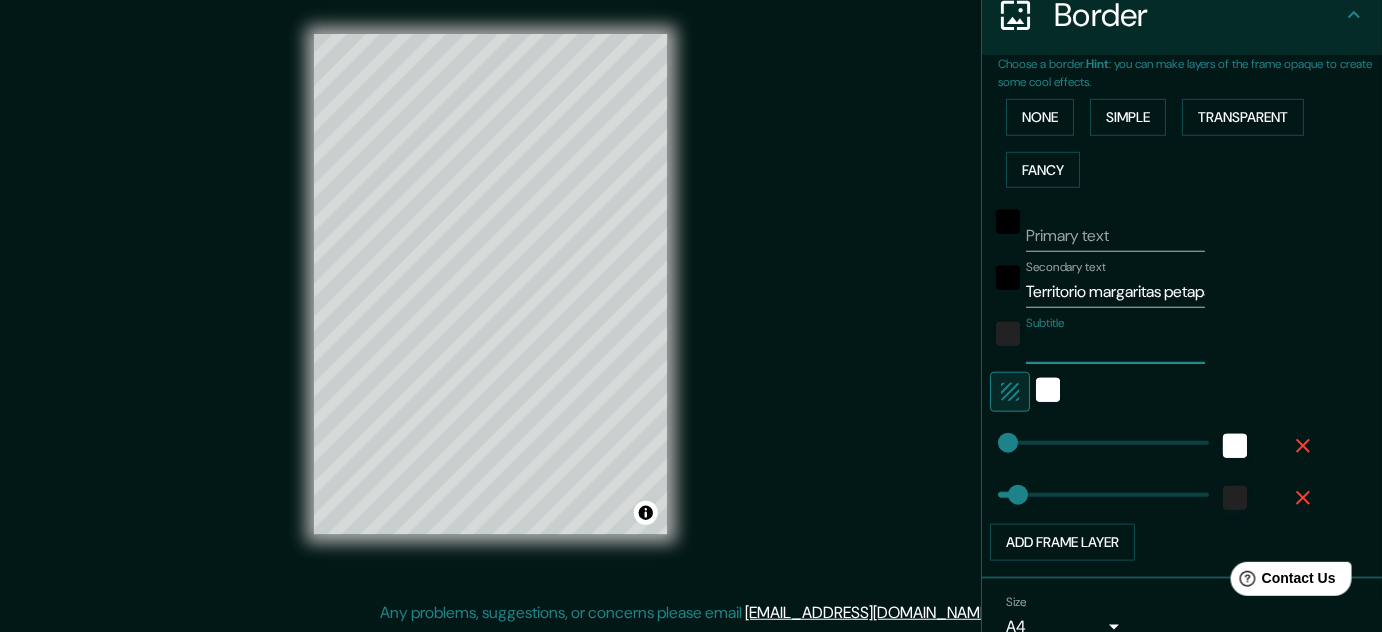 type 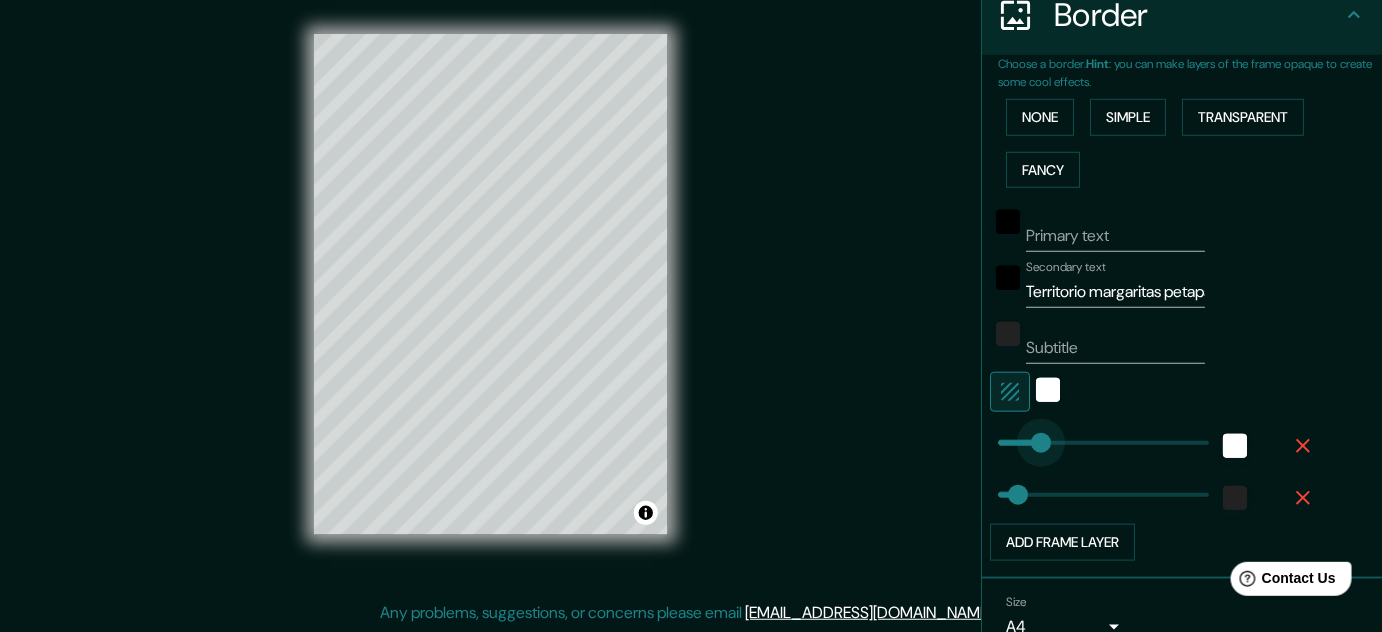 type on "110" 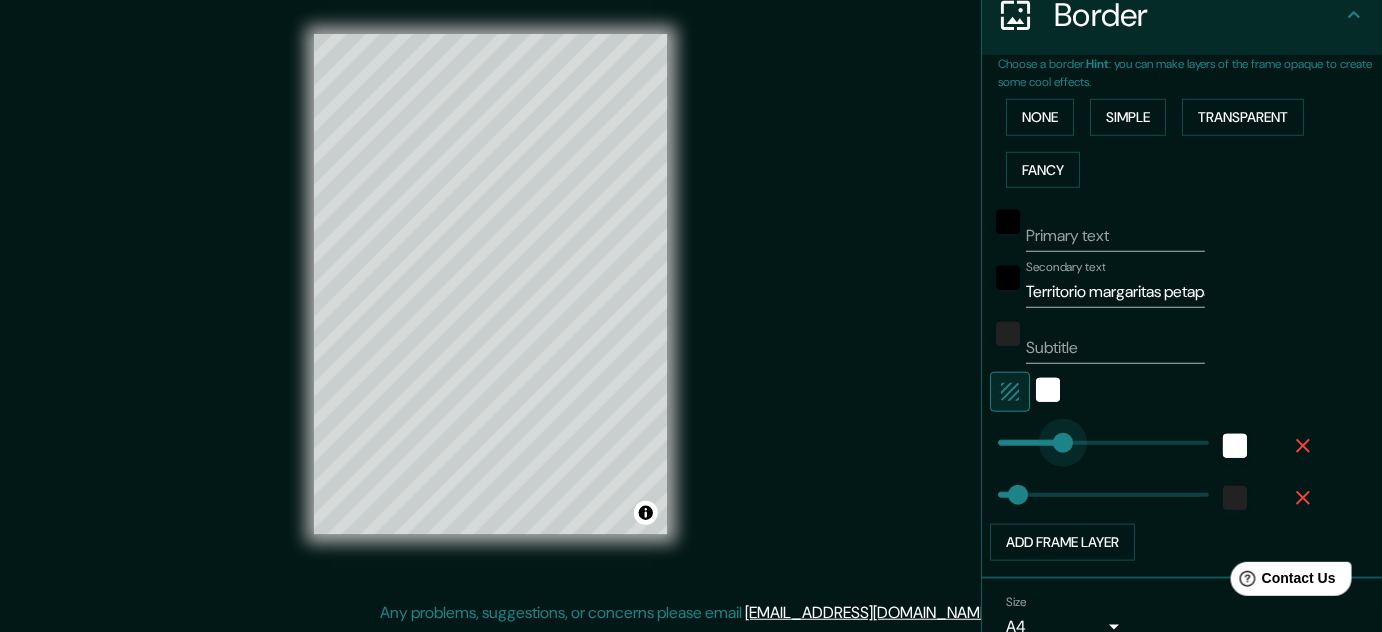 drag, startPoint x: 1000, startPoint y: 447, endPoint x: 1050, endPoint y: 448, distance: 50.01 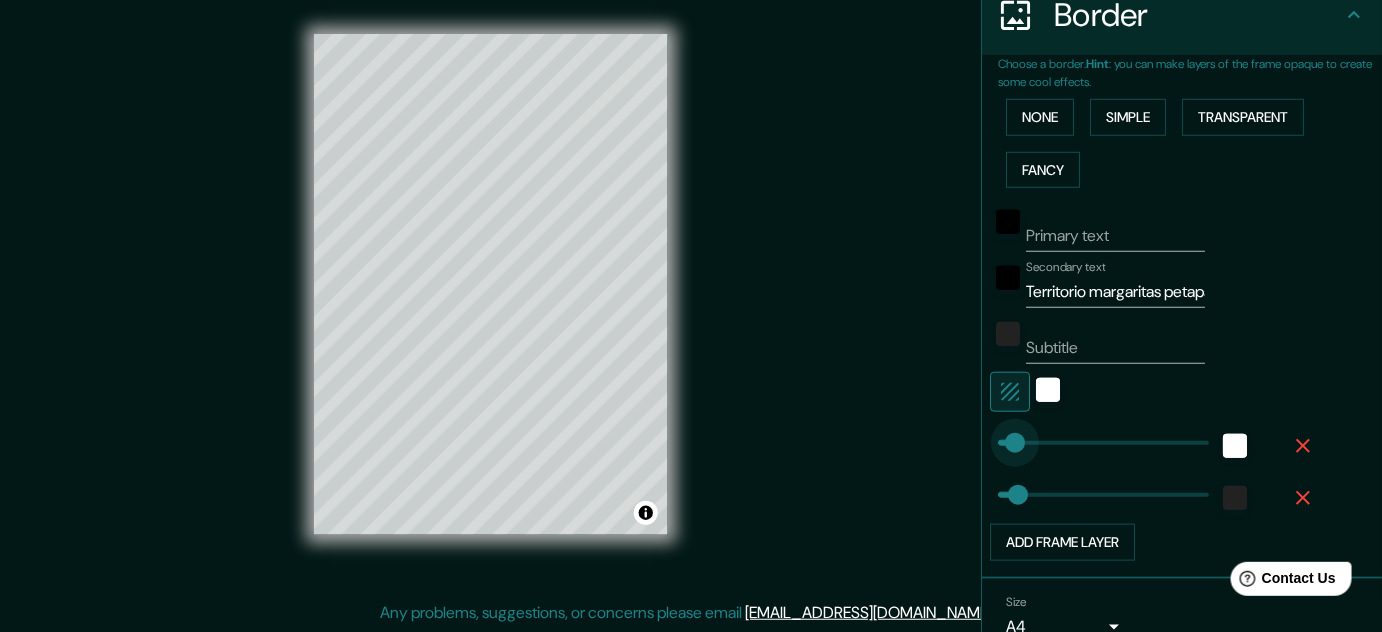 type on "22" 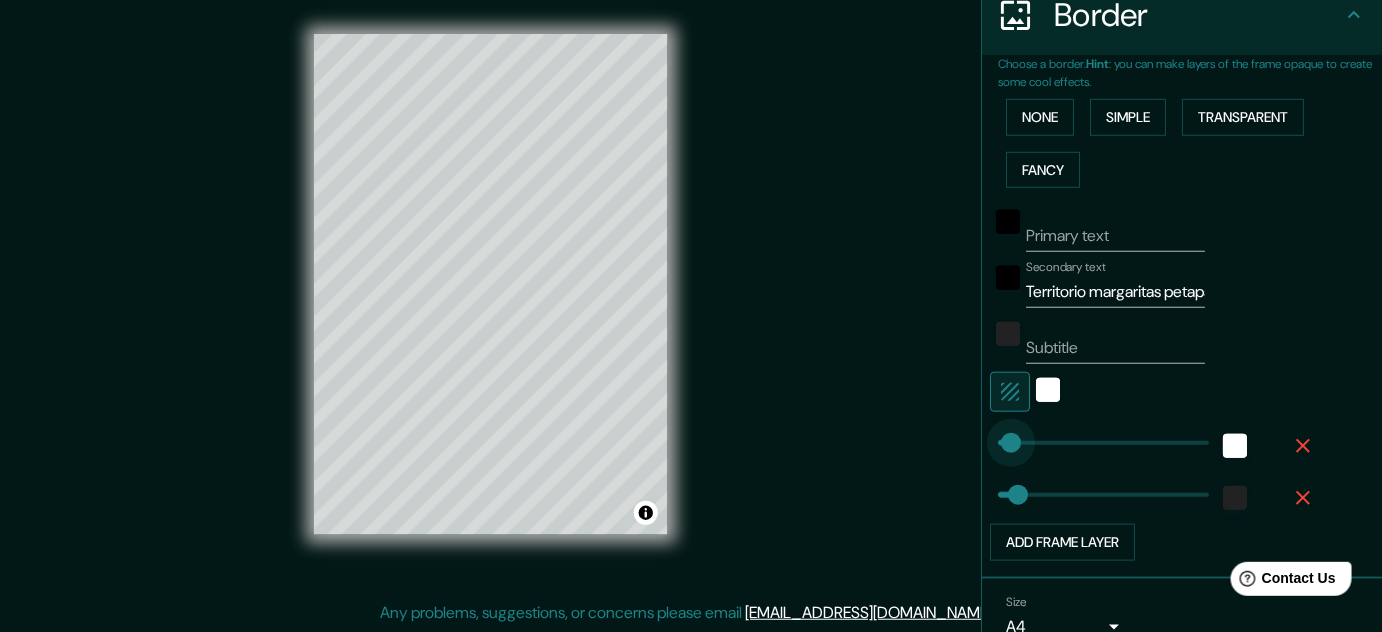 drag, startPoint x: 1037, startPoint y: 448, endPoint x: 998, endPoint y: 448, distance: 39 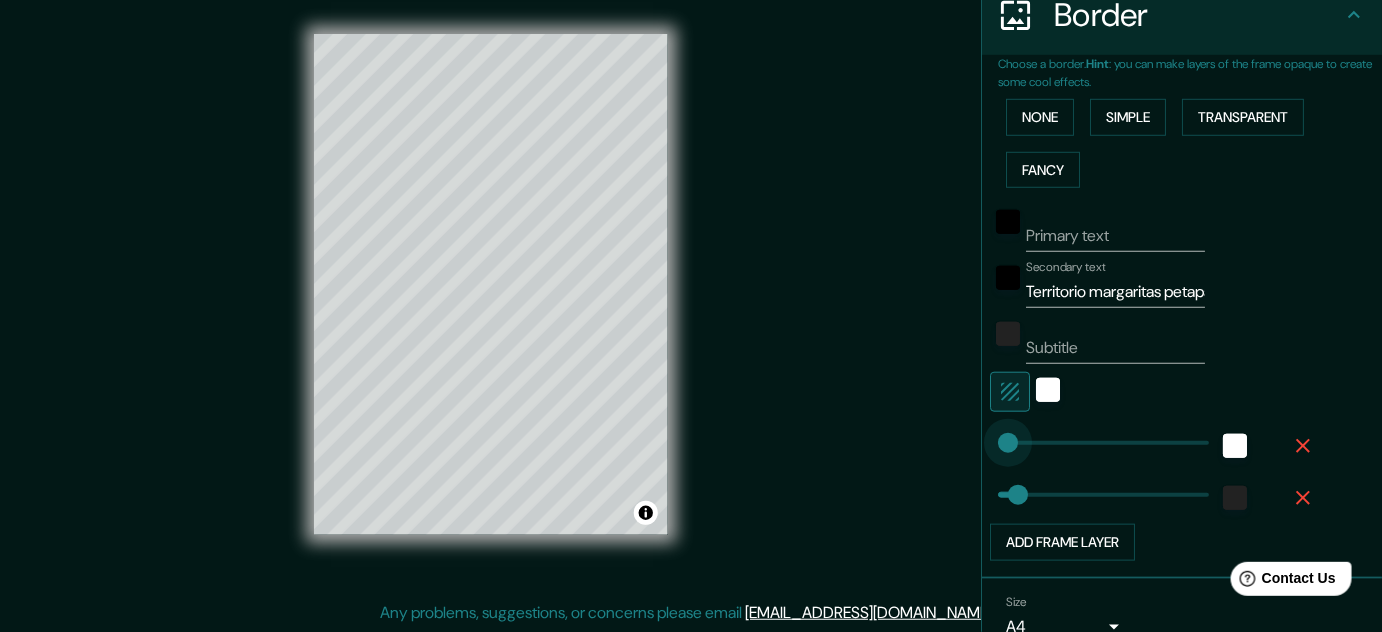 type on "16" 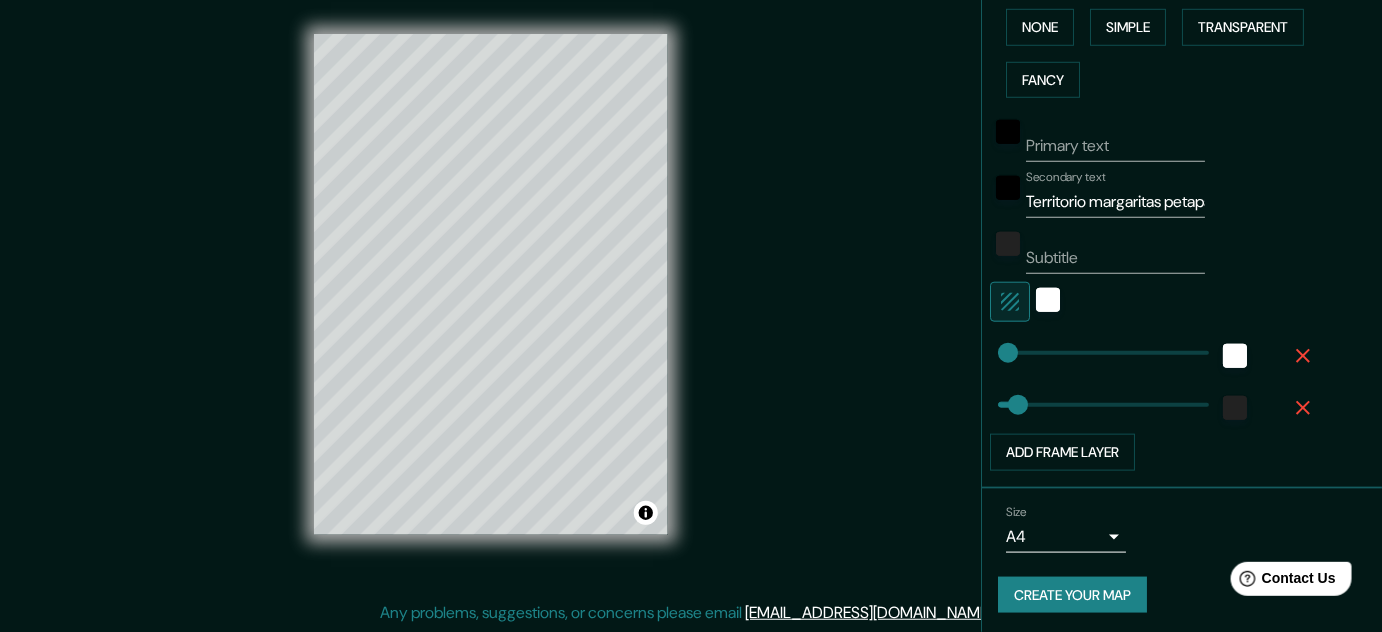 scroll, scrollTop: 502, scrollLeft: 0, axis: vertical 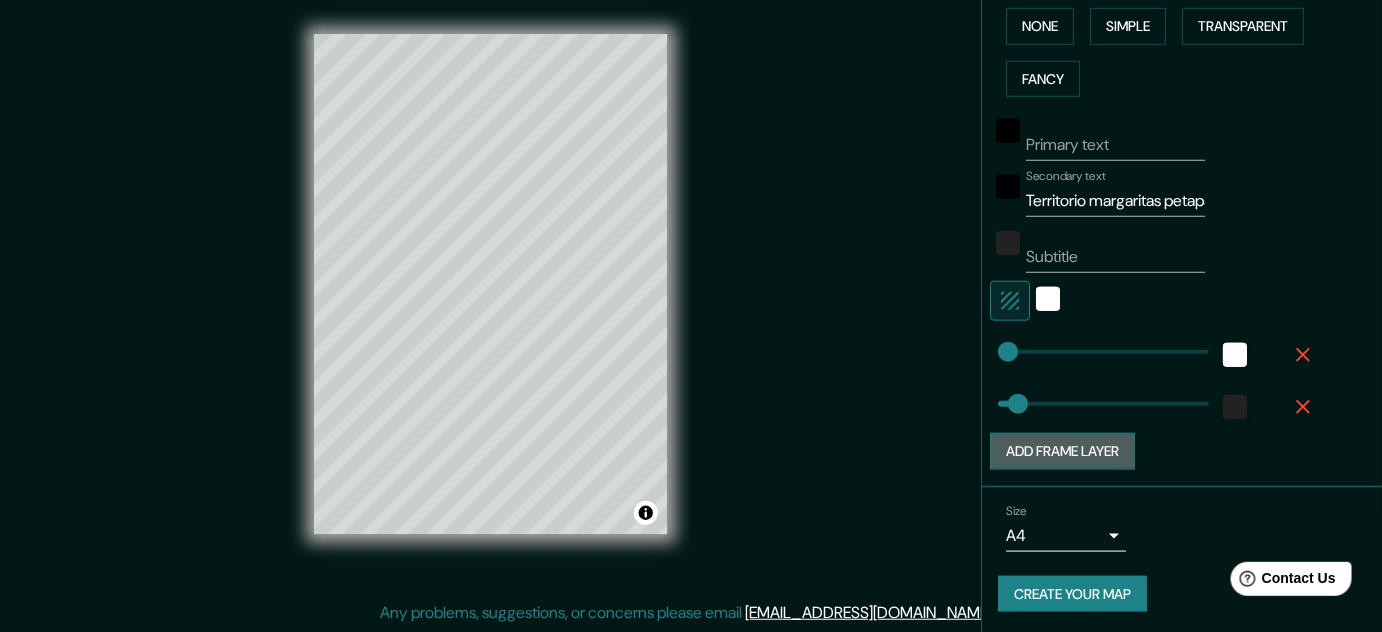 click on "Add frame layer" at bounding box center [1062, 451] 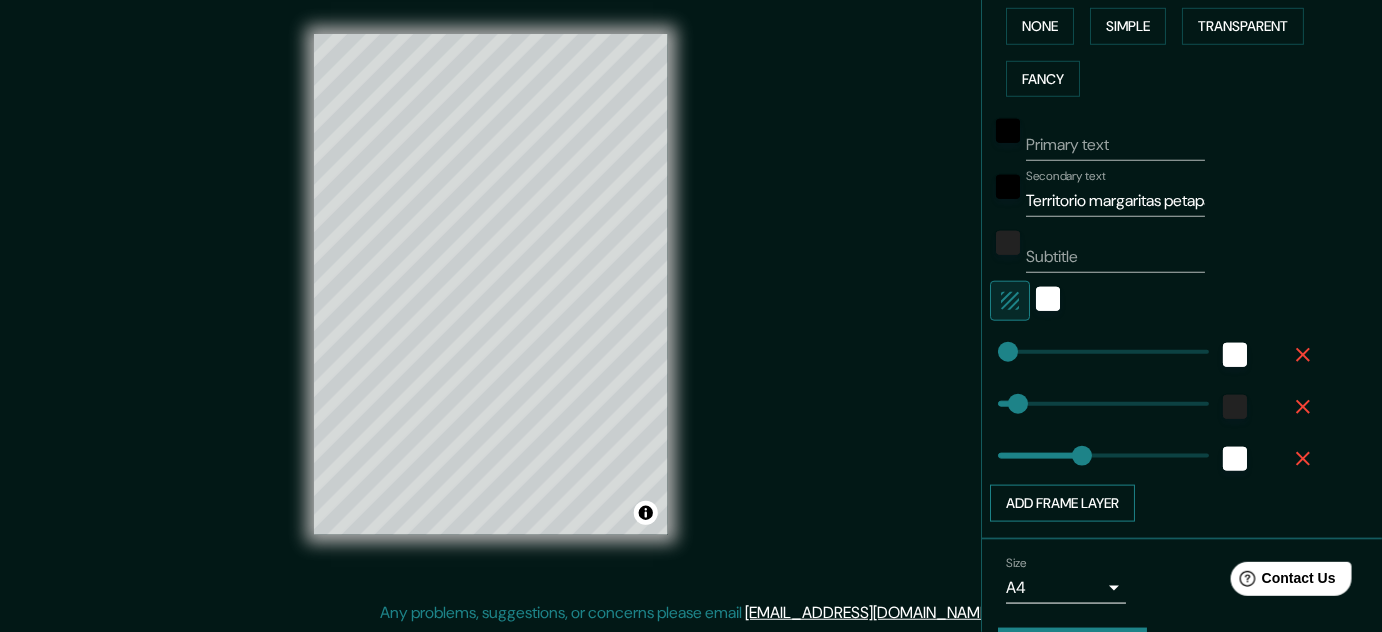 click on "Add frame layer" at bounding box center (1062, 503) 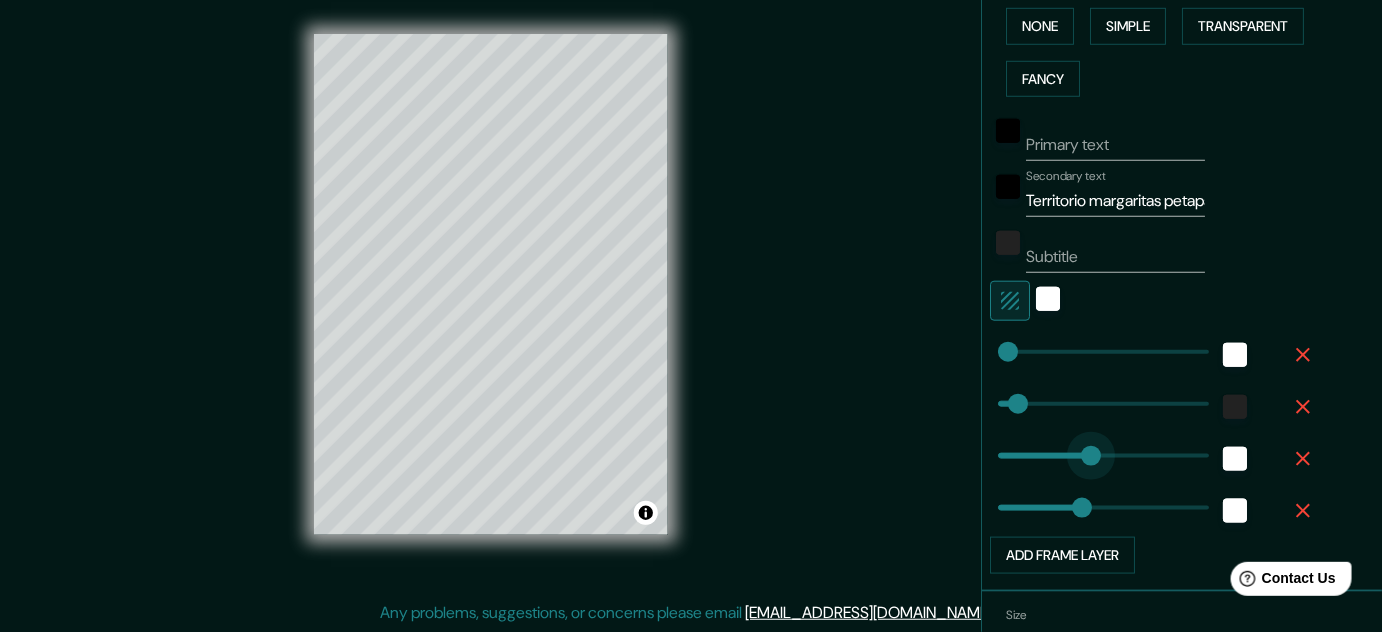 type on "236" 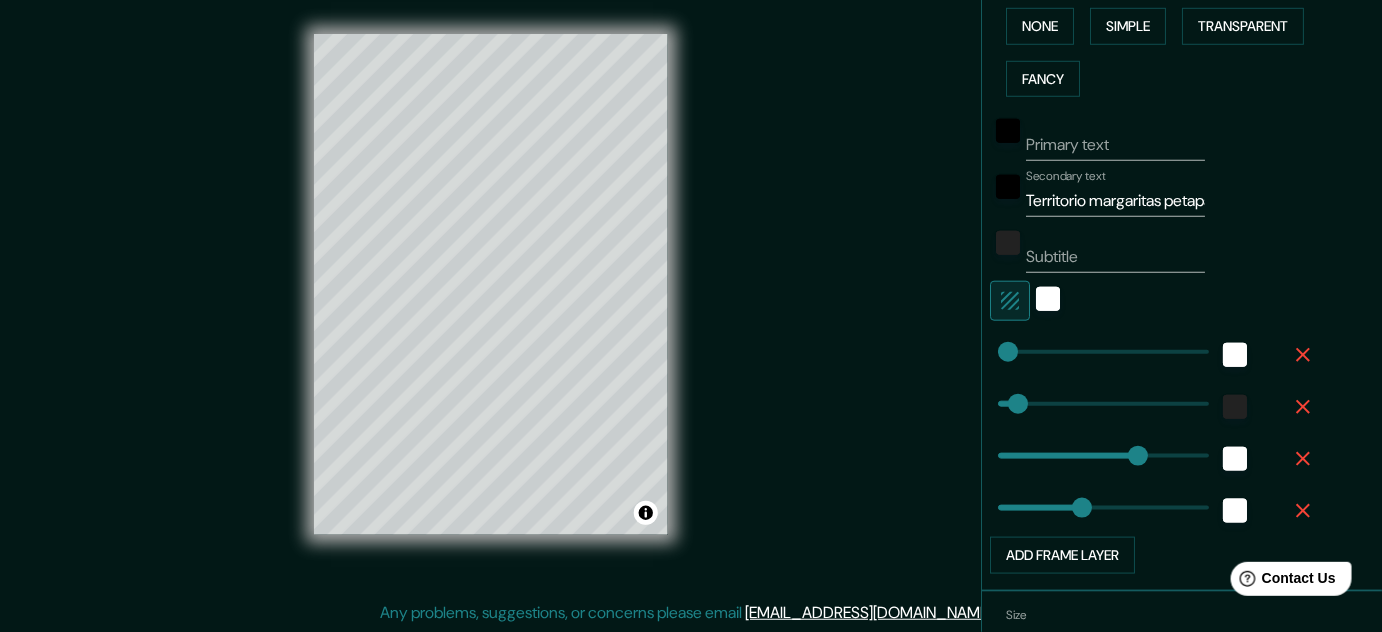 type on "142" 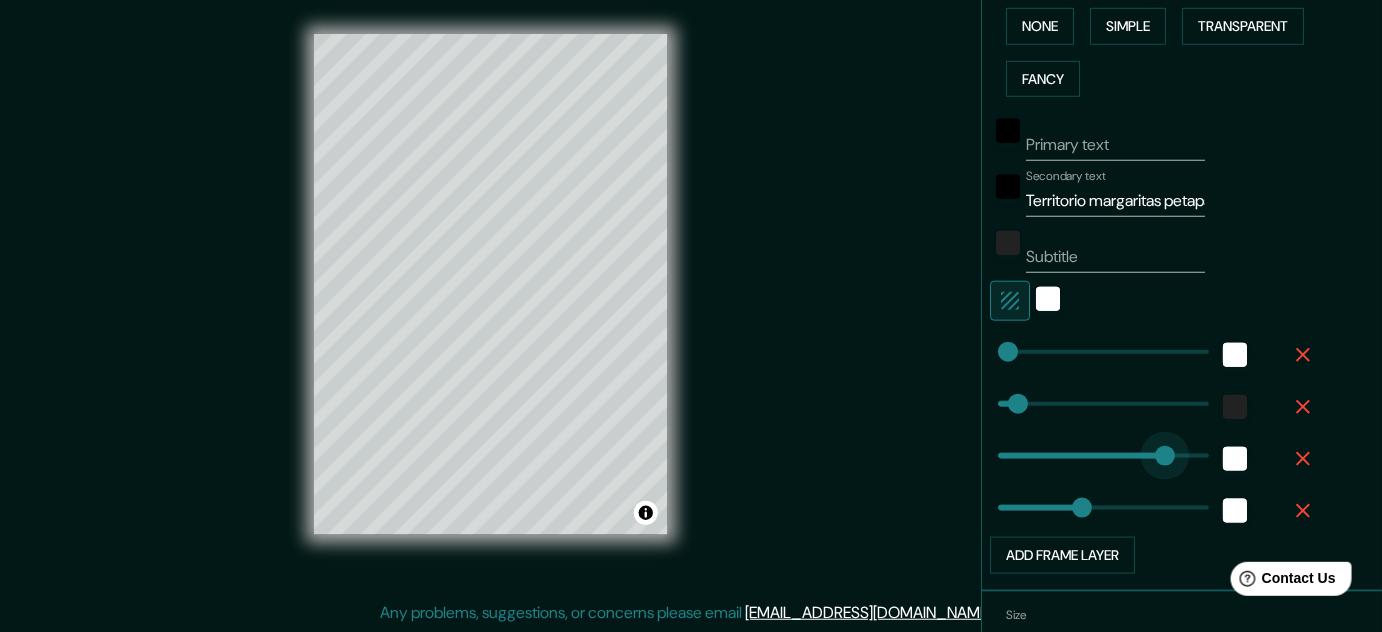 type on "284" 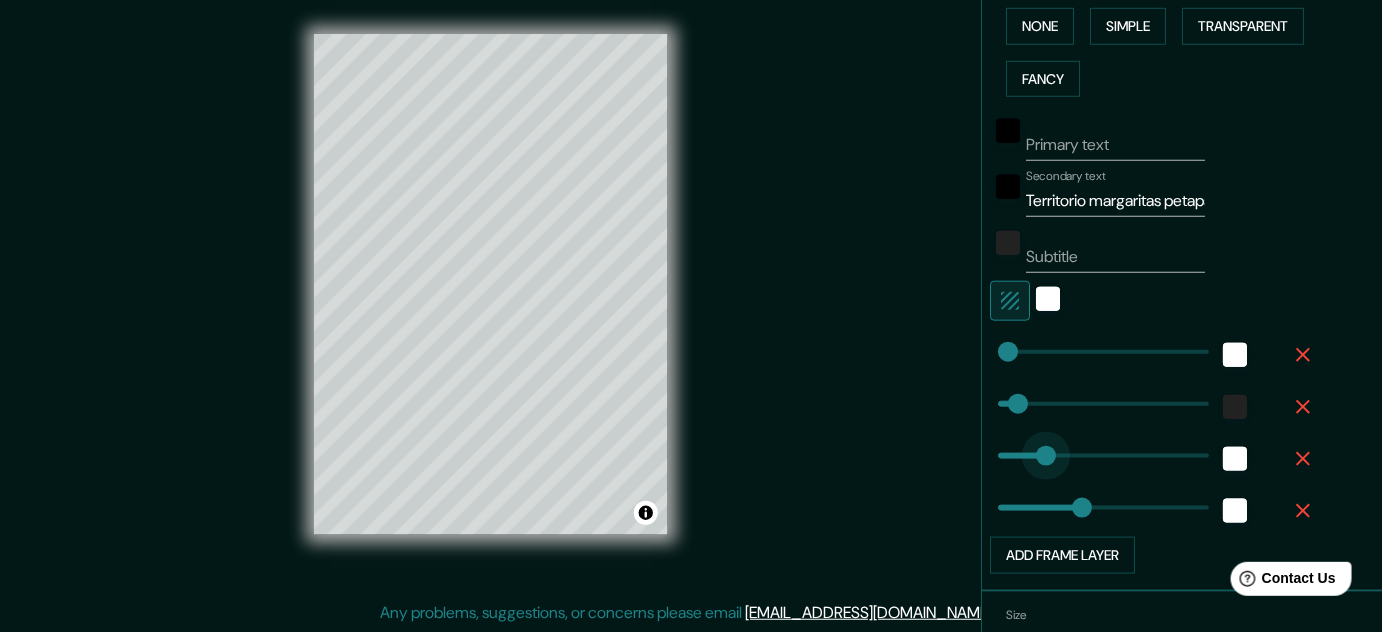 type on "0" 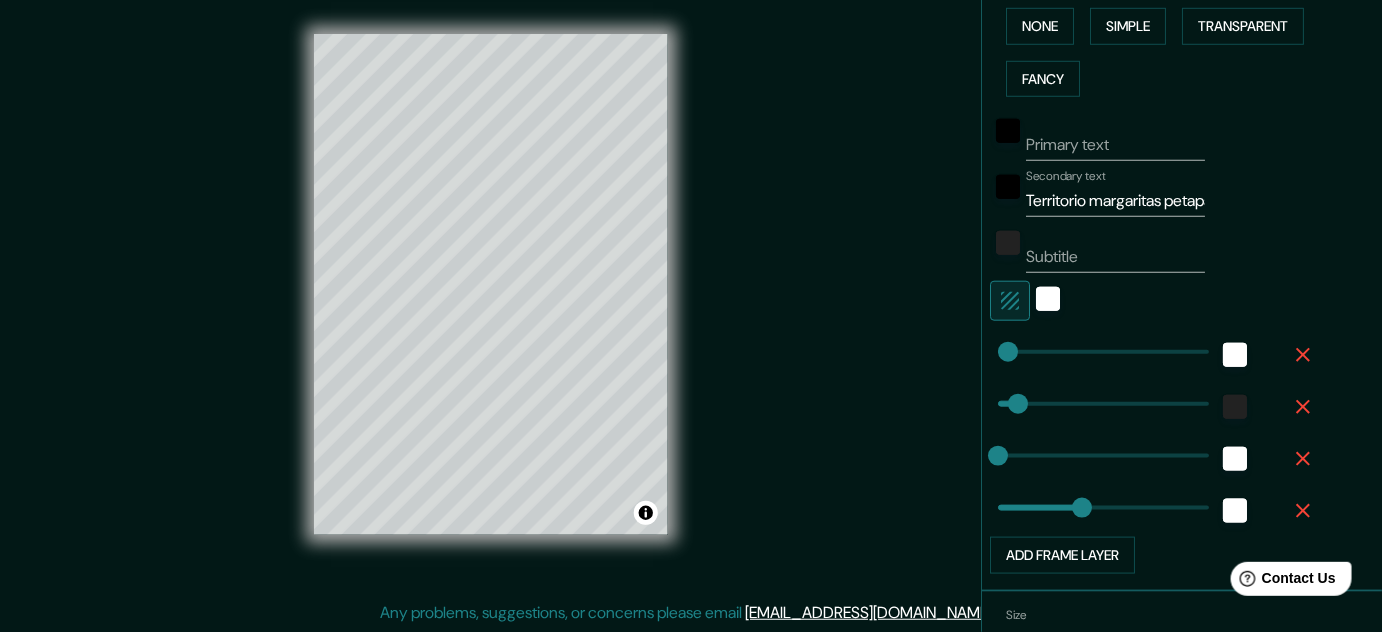 type on "0" 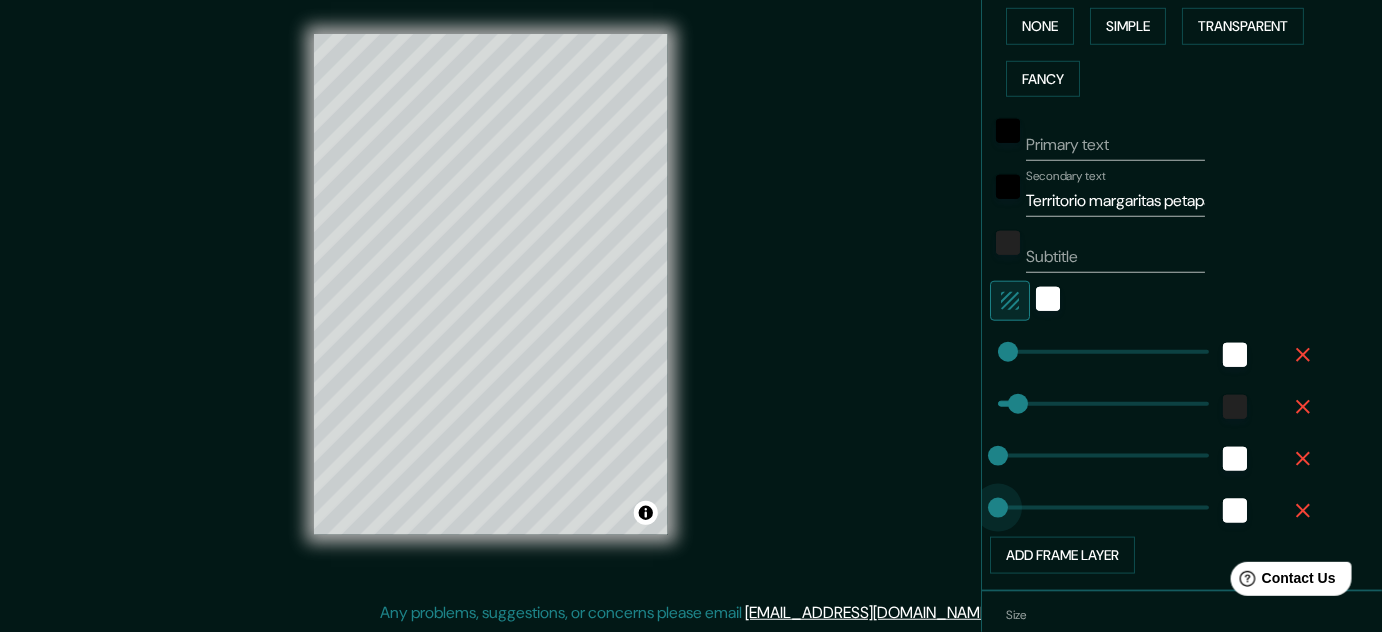 drag, startPoint x: 1062, startPoint y: 496, endPoint x: 922, endPoint y: 508, distance: 140.51335 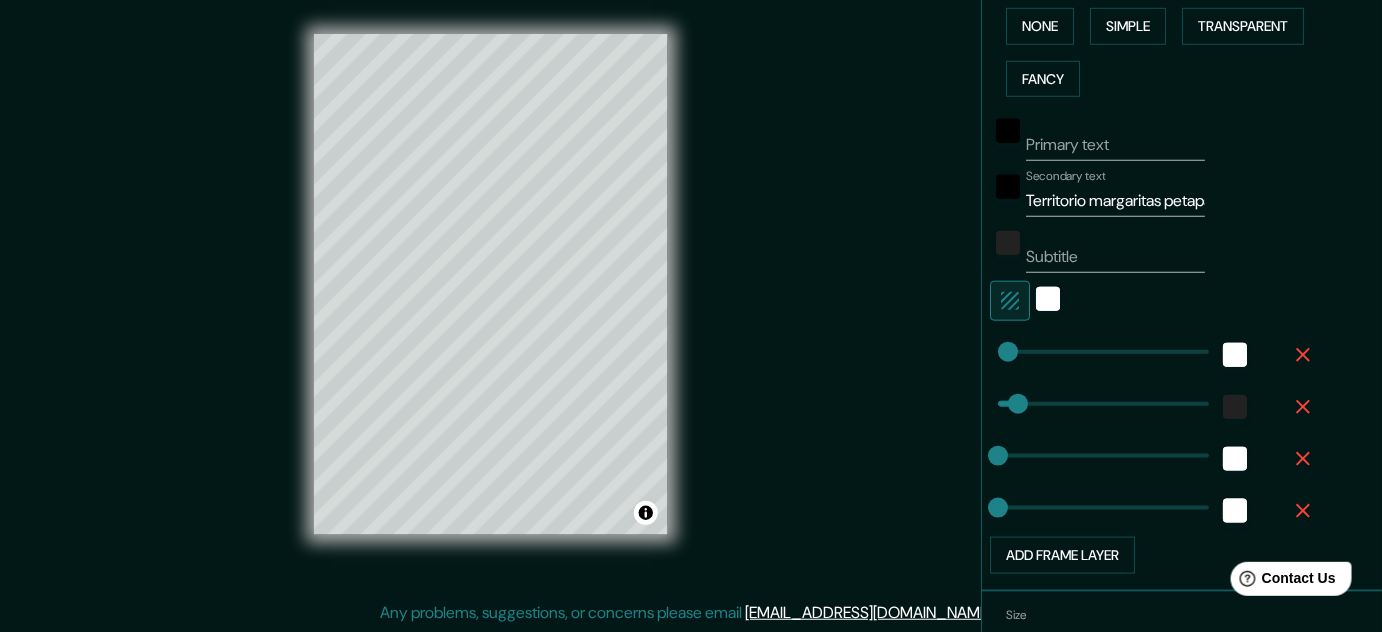 click 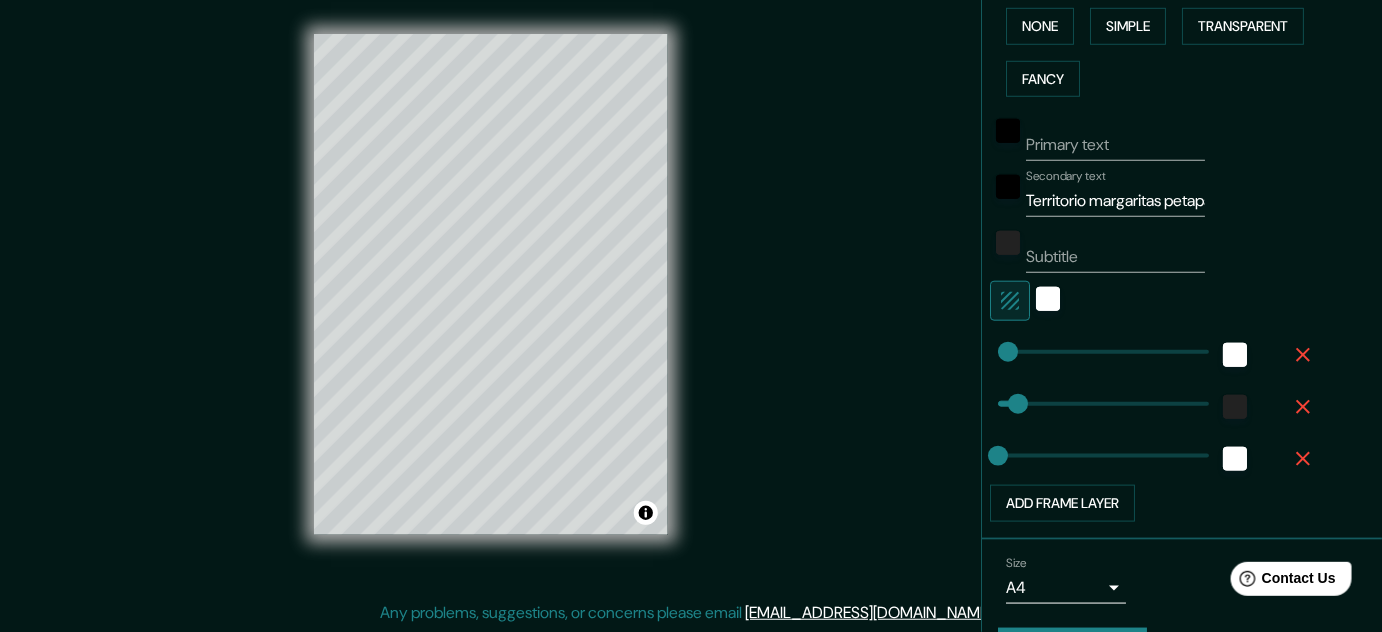 click 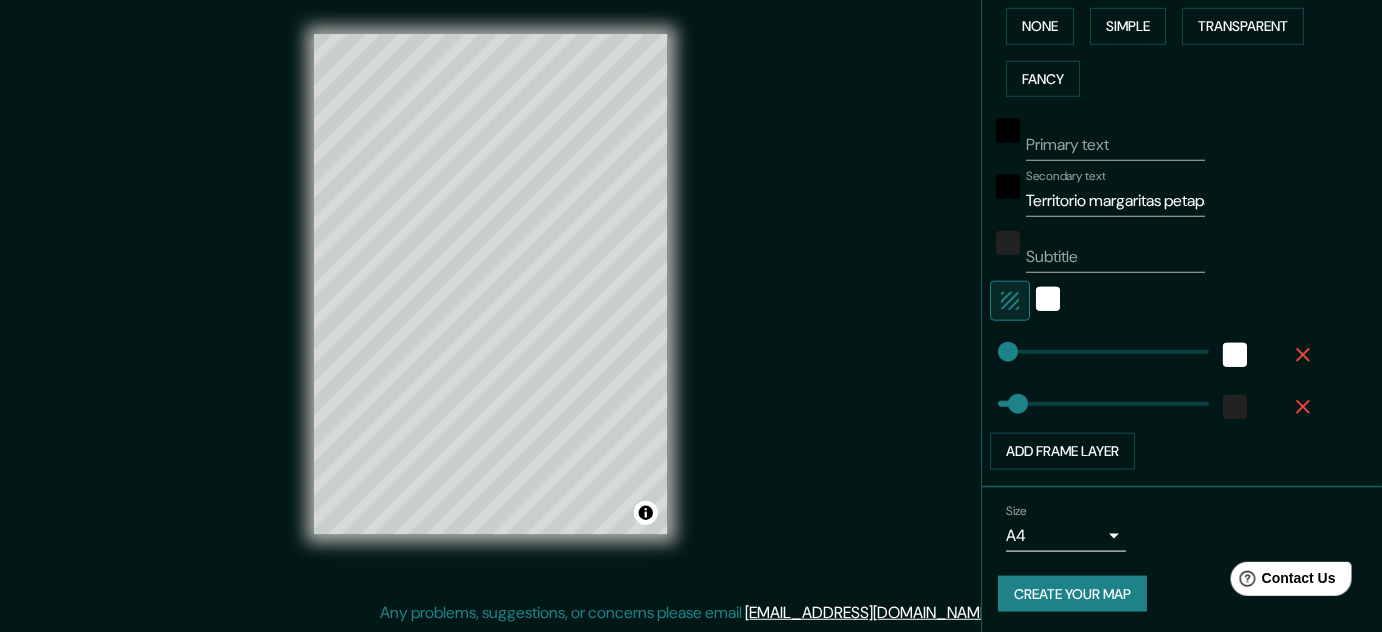 click on "Mappin Location [GEOGRAPHIC_DATA], [GEOGRAPHIC_DATA], [GEOGRAPHIC_DATA] [GEOGRAPHIC_DATA] [GEOGRAPHIC_DATA]  [GEOGRAPHIC_DATA], [GEOGRAPHIC_DATA] [GEOGRAPHIC_DATA]  [GEOGRAPHIC_DATA] [GEOGRAPHIC_DATA]  [GEOGRAPHIC_DATA], [US_STATE] [GEOGRAPHIC_DATA]  30225 [GEOGRAPHIC_DATA][PERSON_NAME], [GEOGRAPHIC_DATA], [GEOGRAPHIC_DATA] Pins Style Layout Border Choose a border.  Hint : you can make layers of the frame opaque to create some cool effects. None Simple Transparent Fancy Primary text Secondary text Territorio margaritas petapa Subtitle Add frame layer Size A4 single Create your map © Mapbox   © OpenStreetMap   Improve this map Any problems, suggestions, or concerns please email    [EMAIL_ADDRESS][DOMAIN_NAME] . . ." at bounding box center (691, 284) 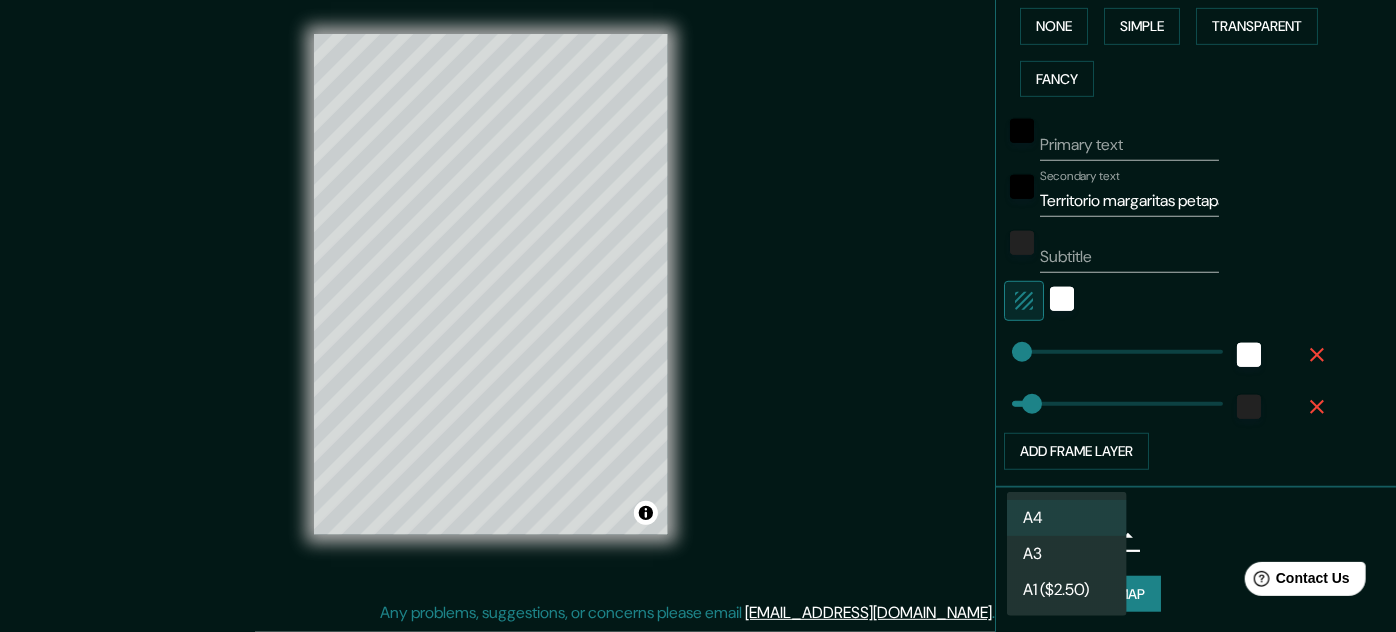 click at bounding box center (698, 316) 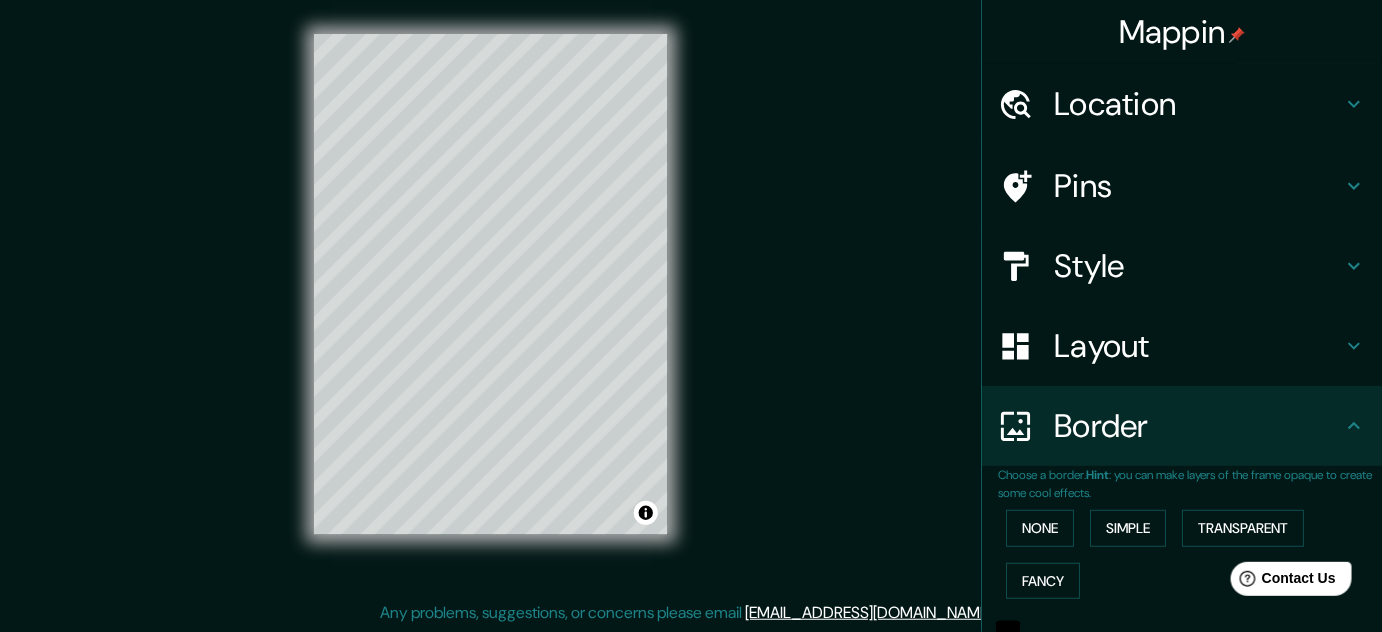 scroll, scrollTop: 272, scrollLeft: 0, axis: vertical 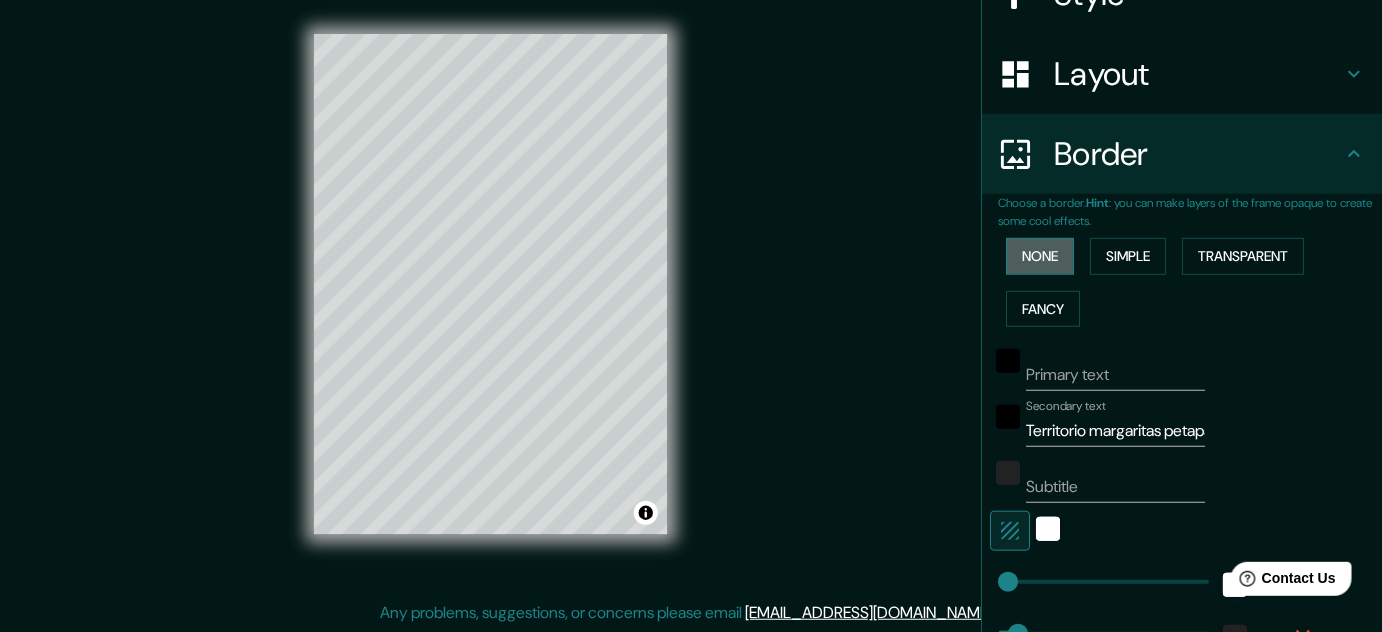 click on "None" at bounding box center [1040, 256] 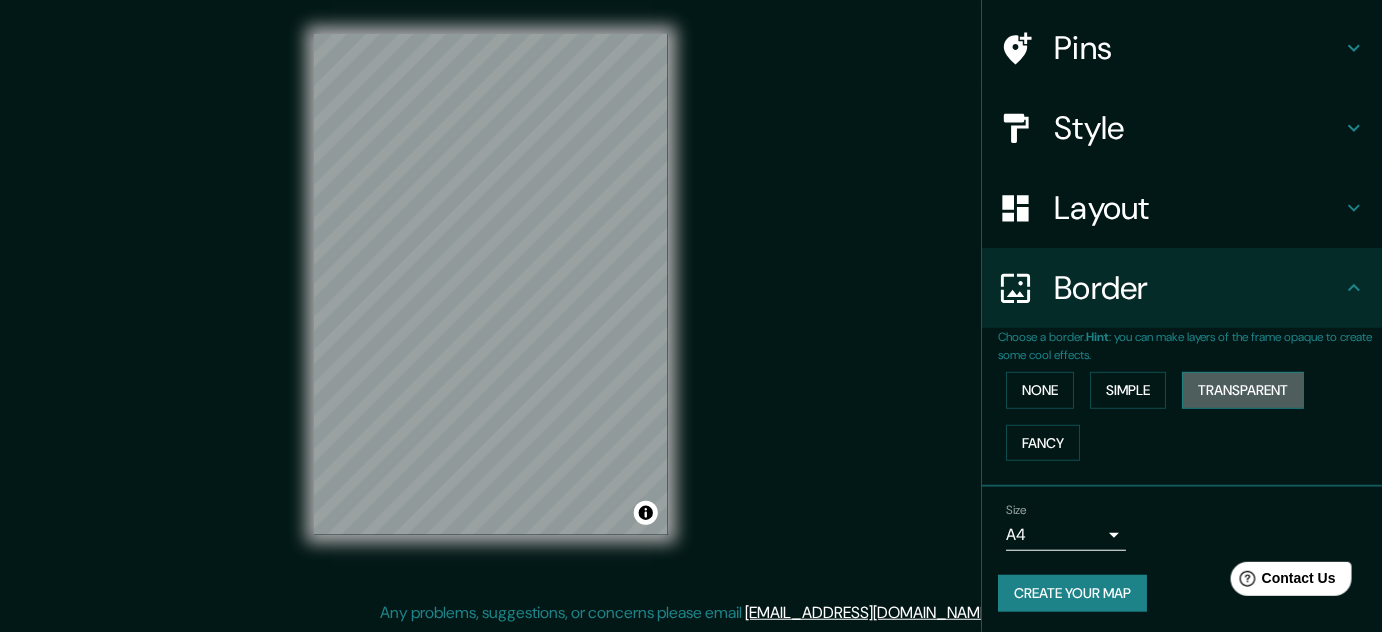 click on "Transparent" at bounding box center [1243, 390] 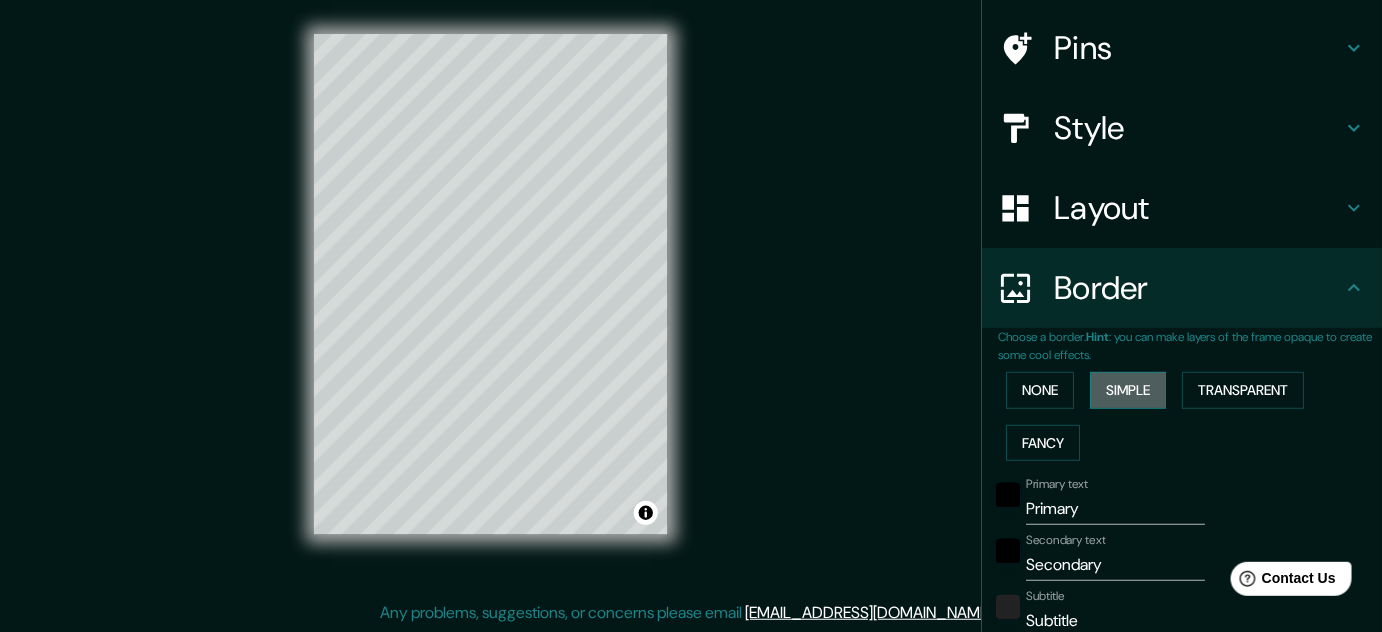 click on "Simple" at bounding box center (1128, 390) 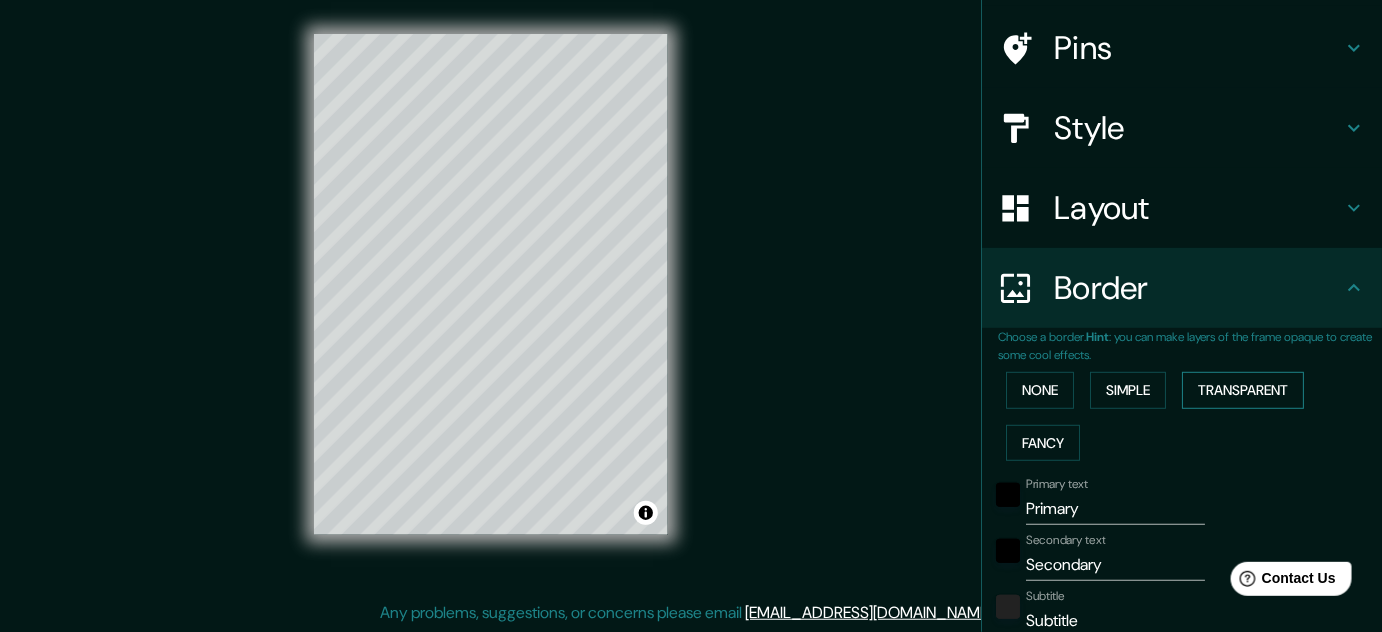 click on "Transparent" at bounding box center (1243, 390) 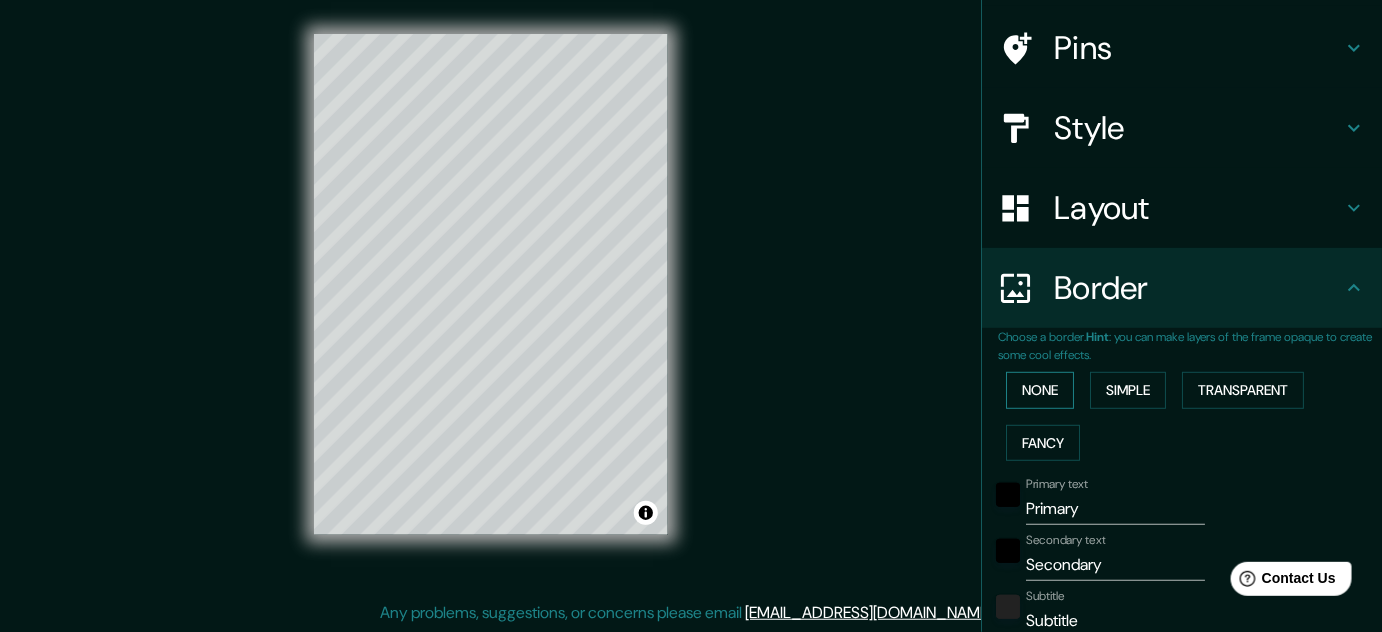 click on "None" at bounding box center [1040, 390] 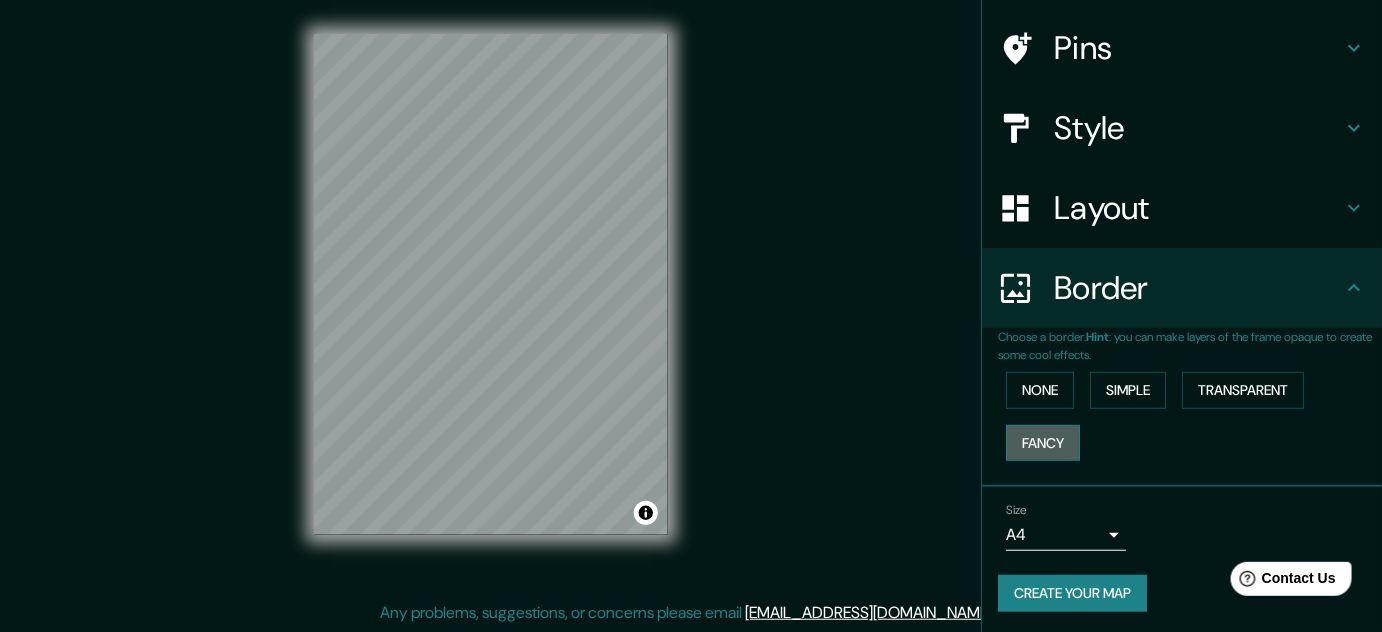 click on "Fancy" at bounding box center (1043, 443) 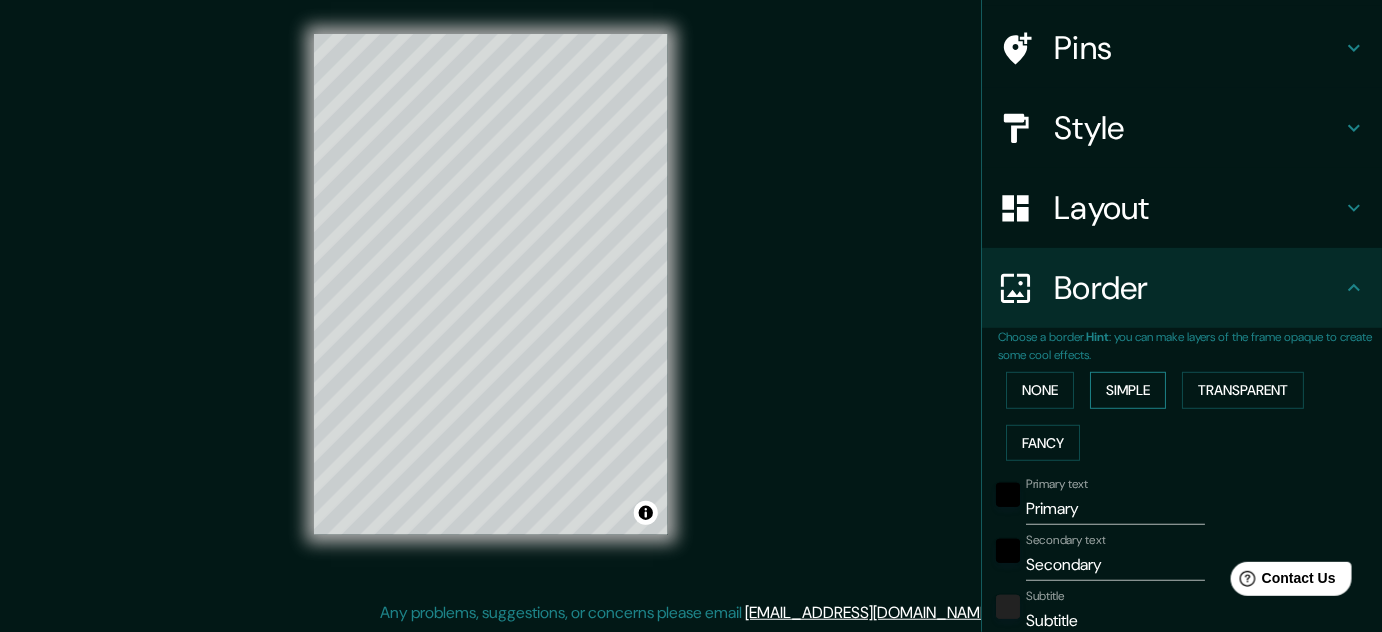 click on "Simple" at bounding box center [1128, 390] 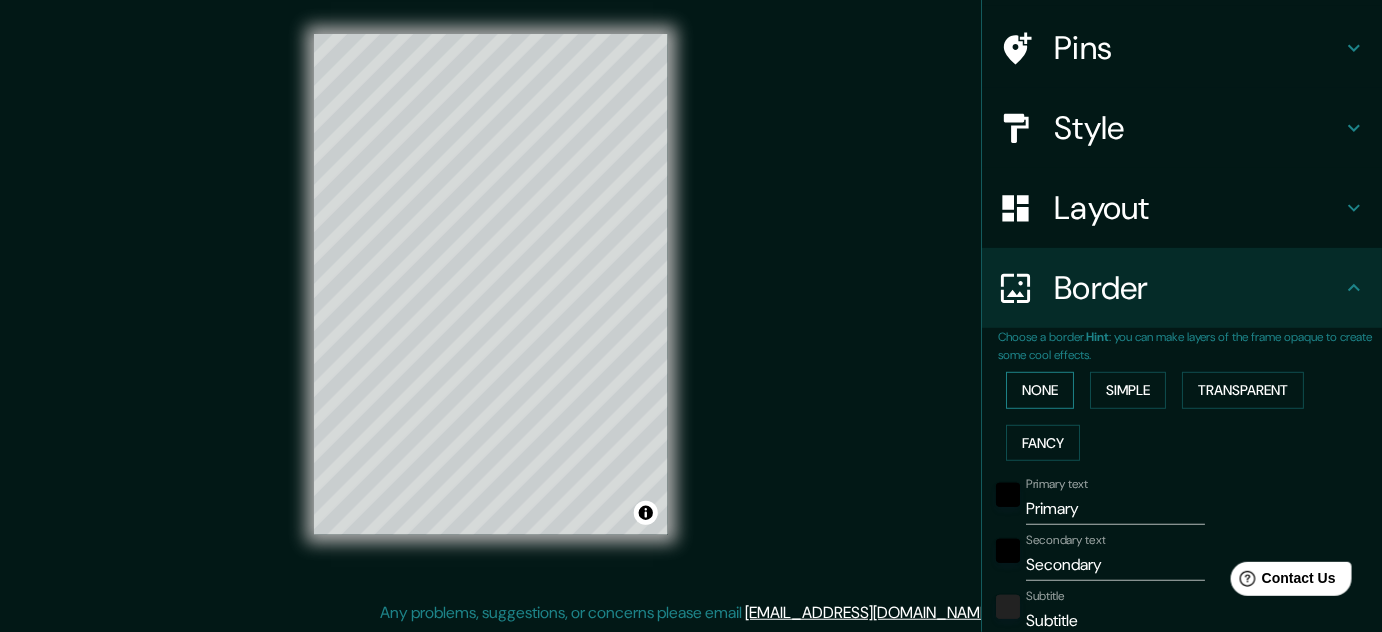 click on "None" at bounding box center (1040, 390) 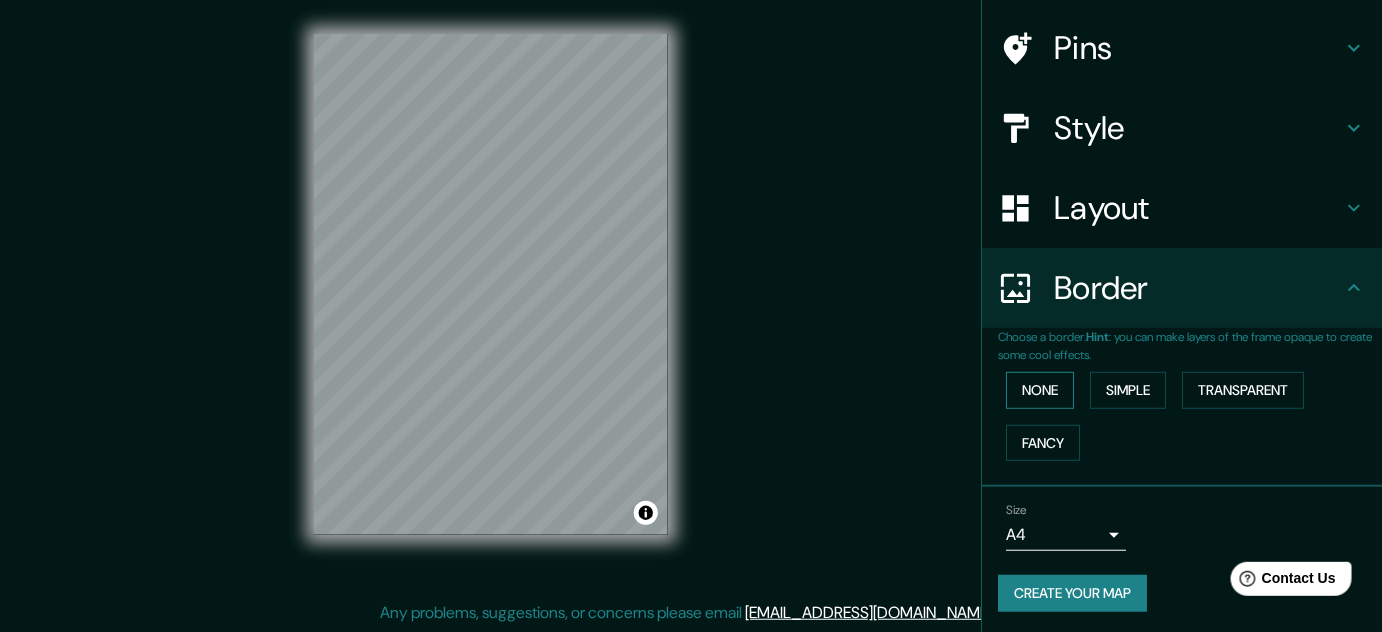 click on "None" at bounding box center [1040, 390] 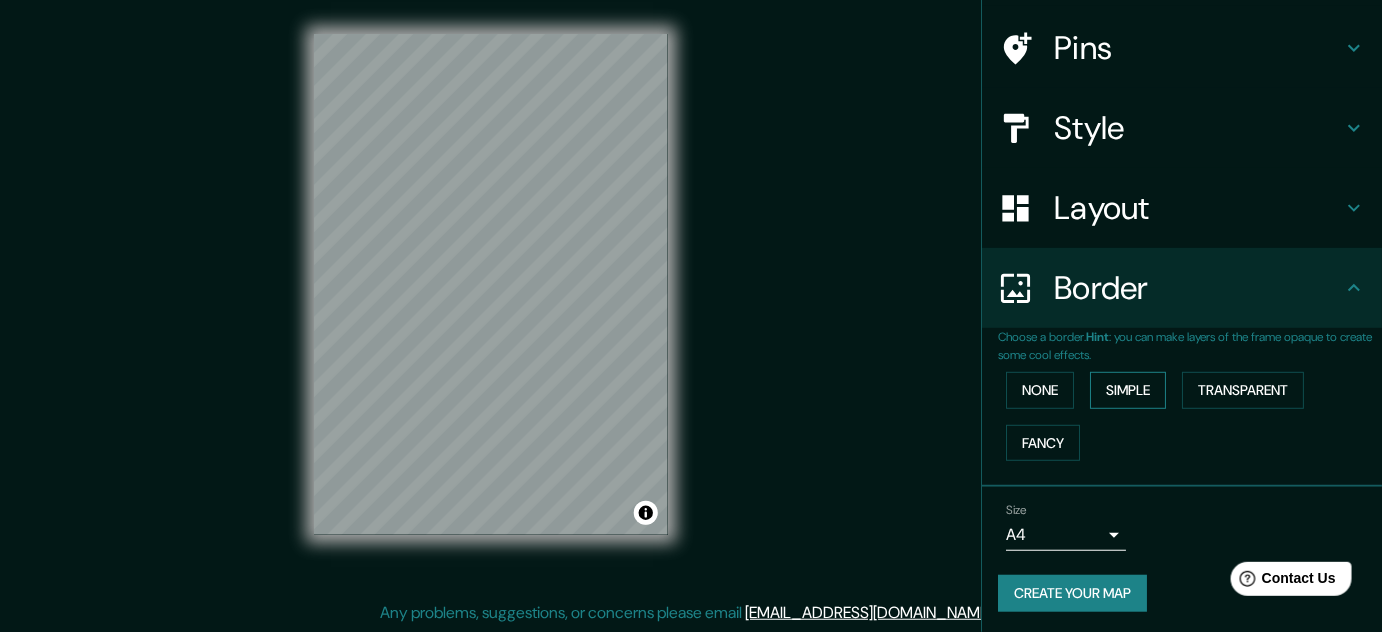 click on "Simple" at bounding box center [1128, 390] 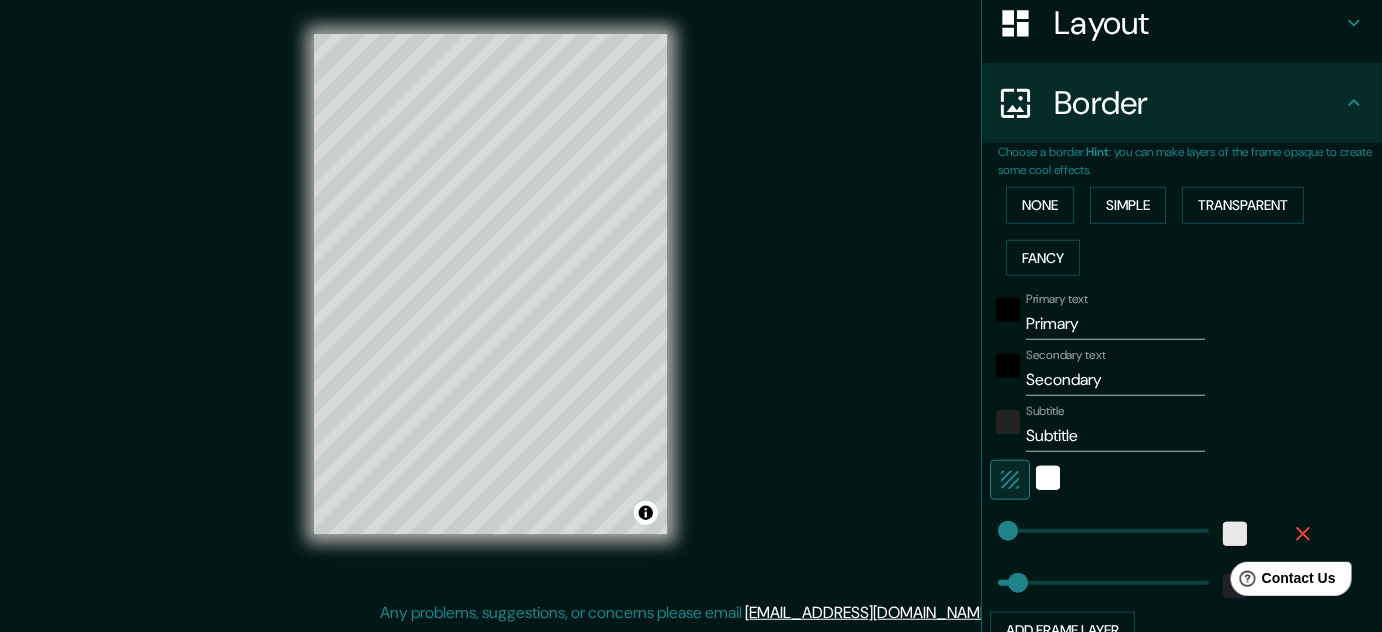 scroll, scrollTop: 411, scrollLeft: 0, axis: vertical 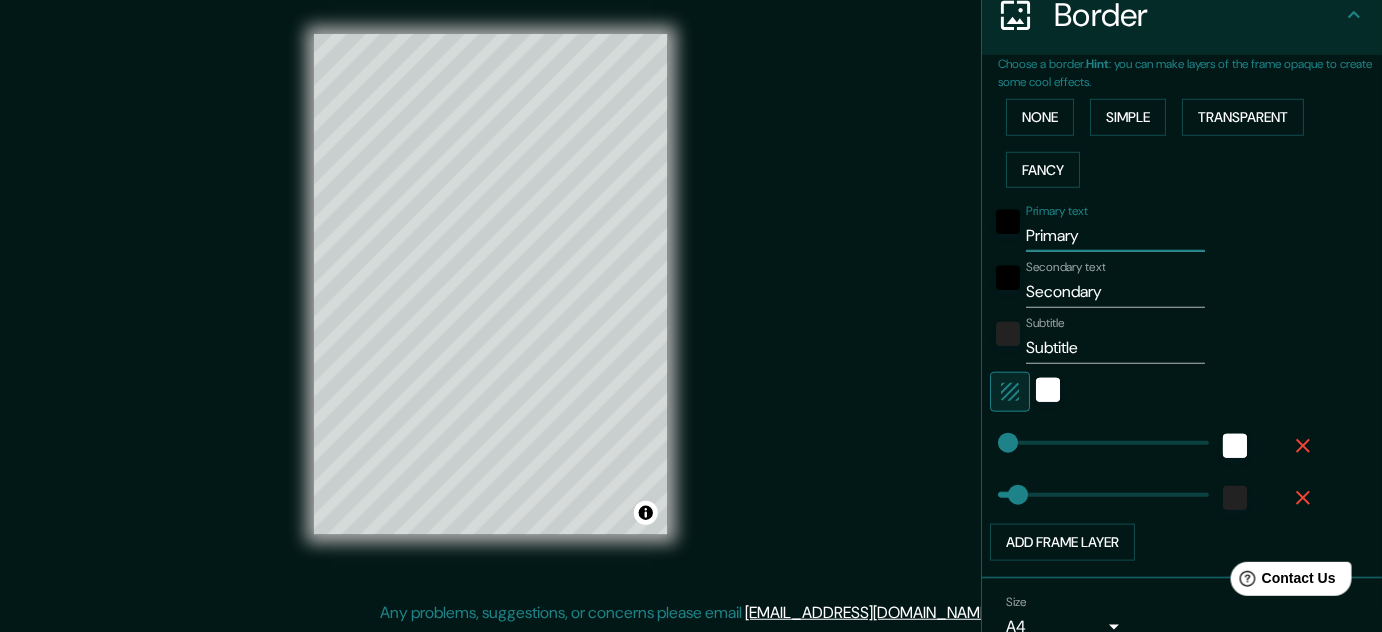 click on "Primary" at bounding box center (1115, 236) 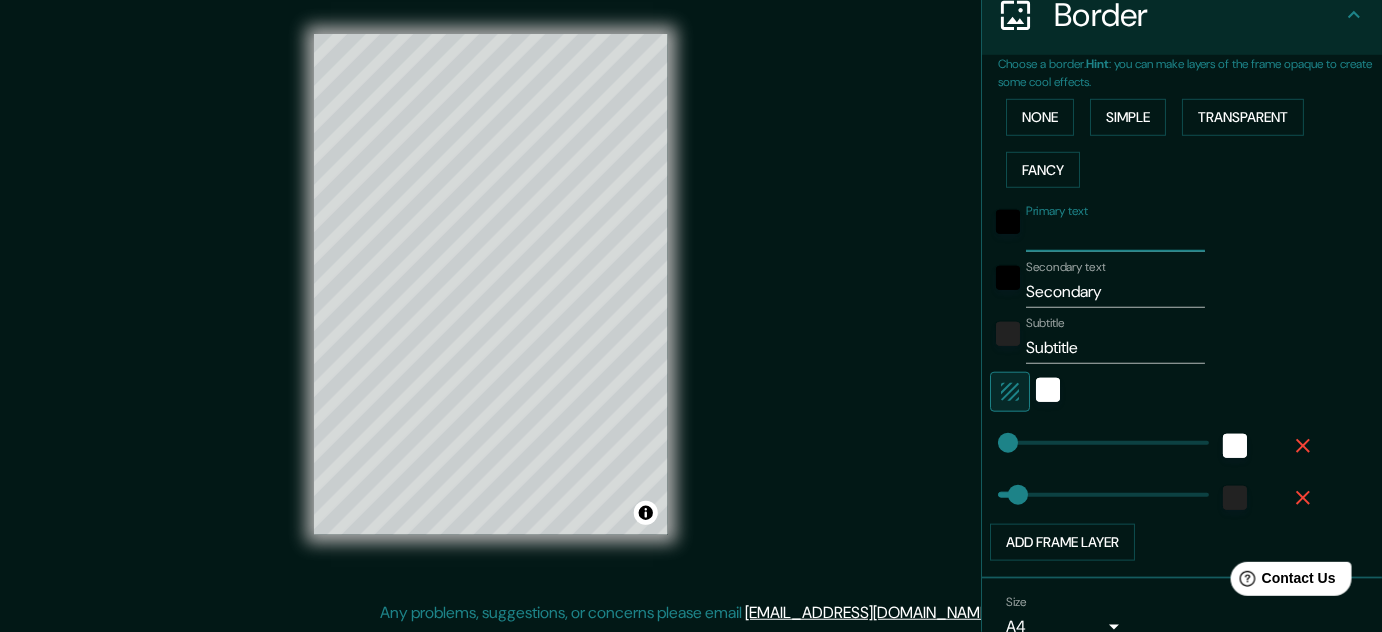 type 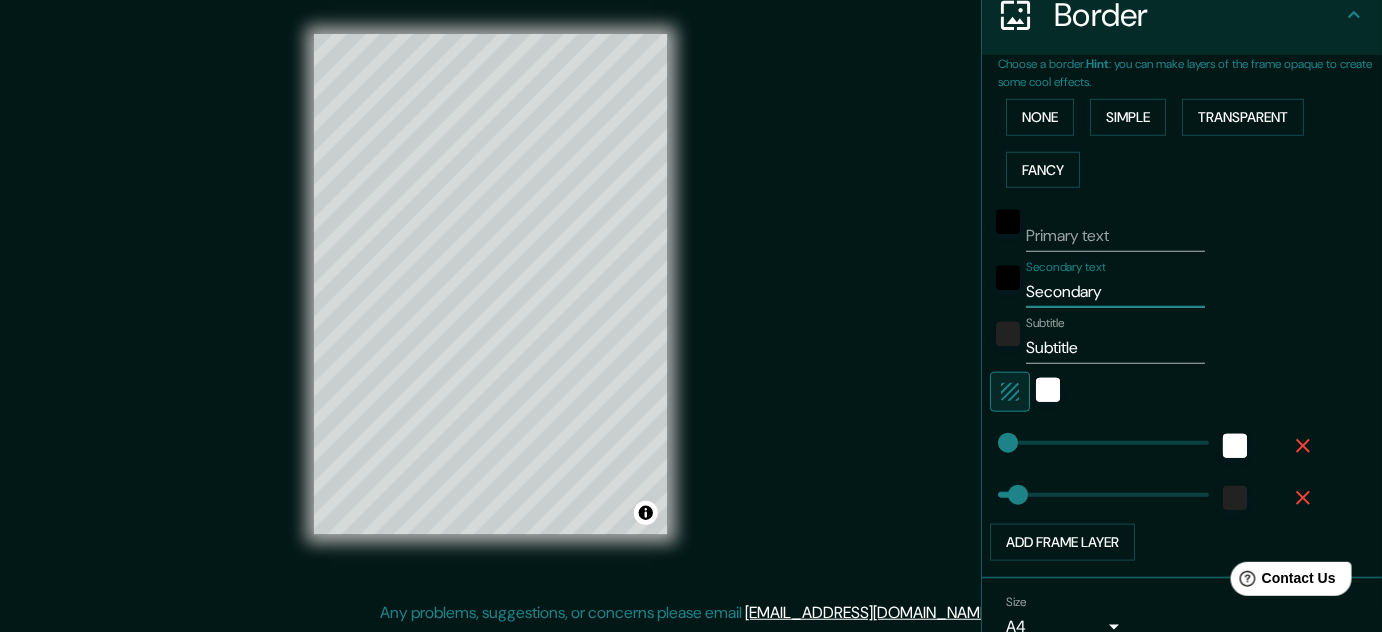click on "Secondary" at bounding box center [1115, 292] 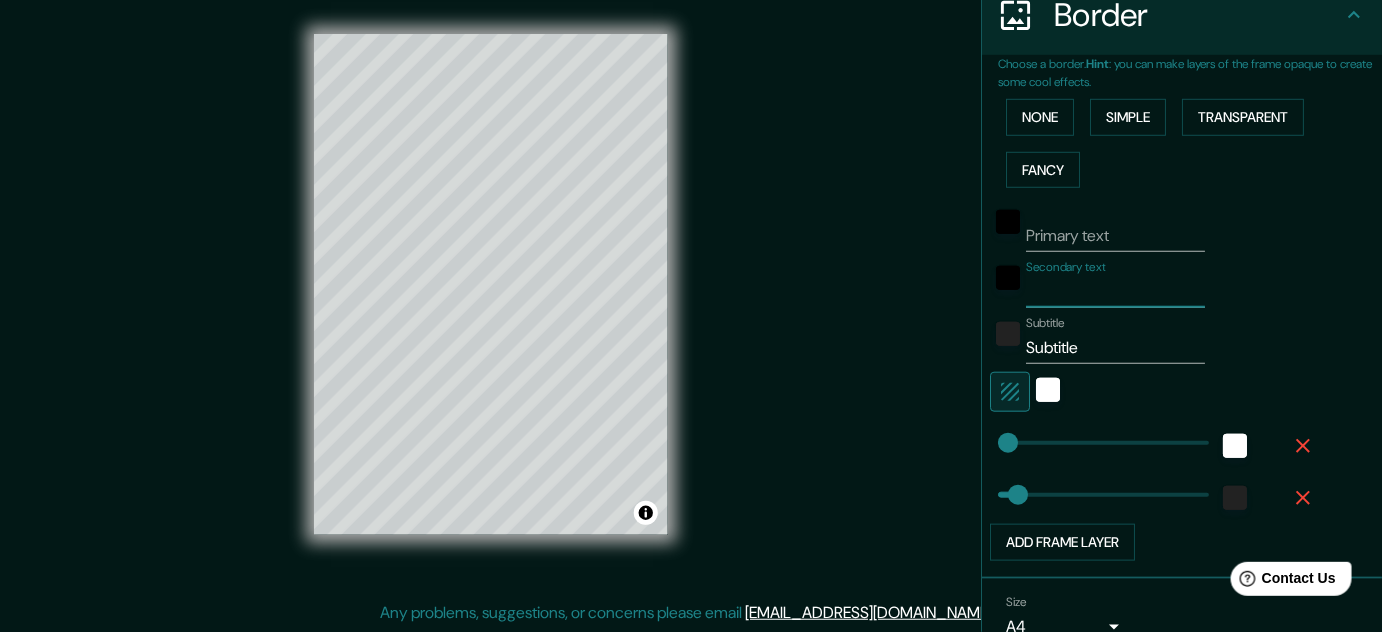 type 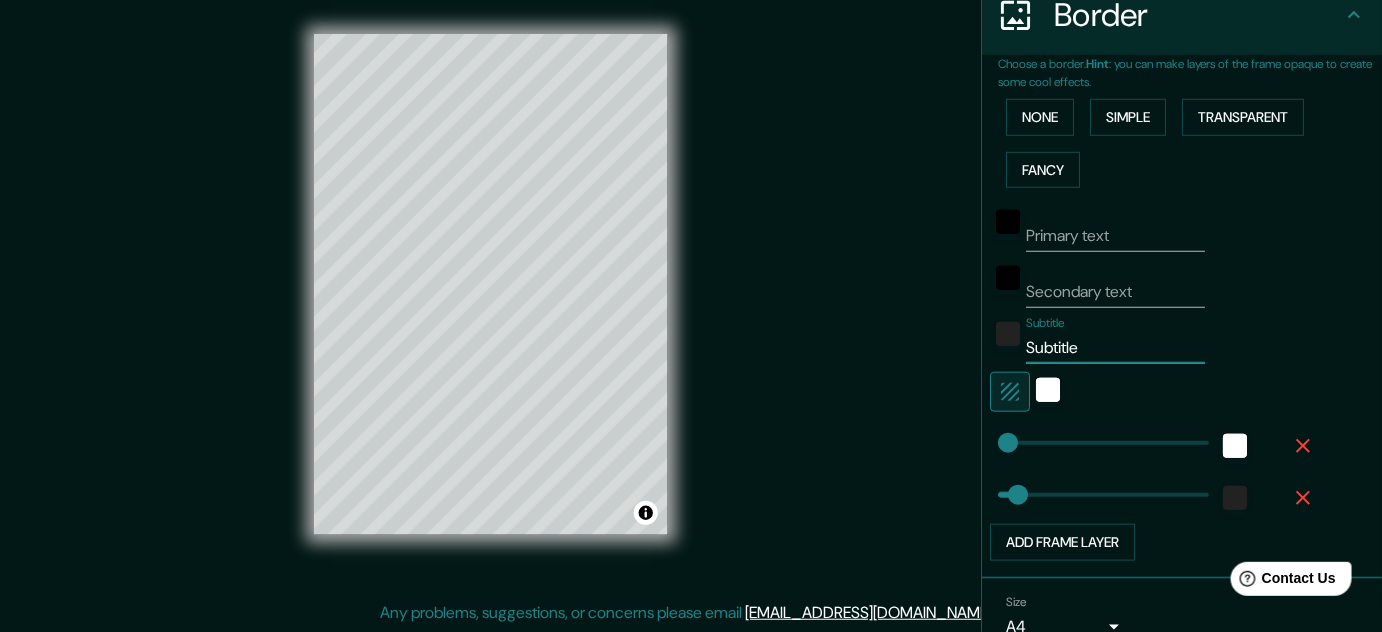 click on "Subtitle" at bounding box center [1115, 348] 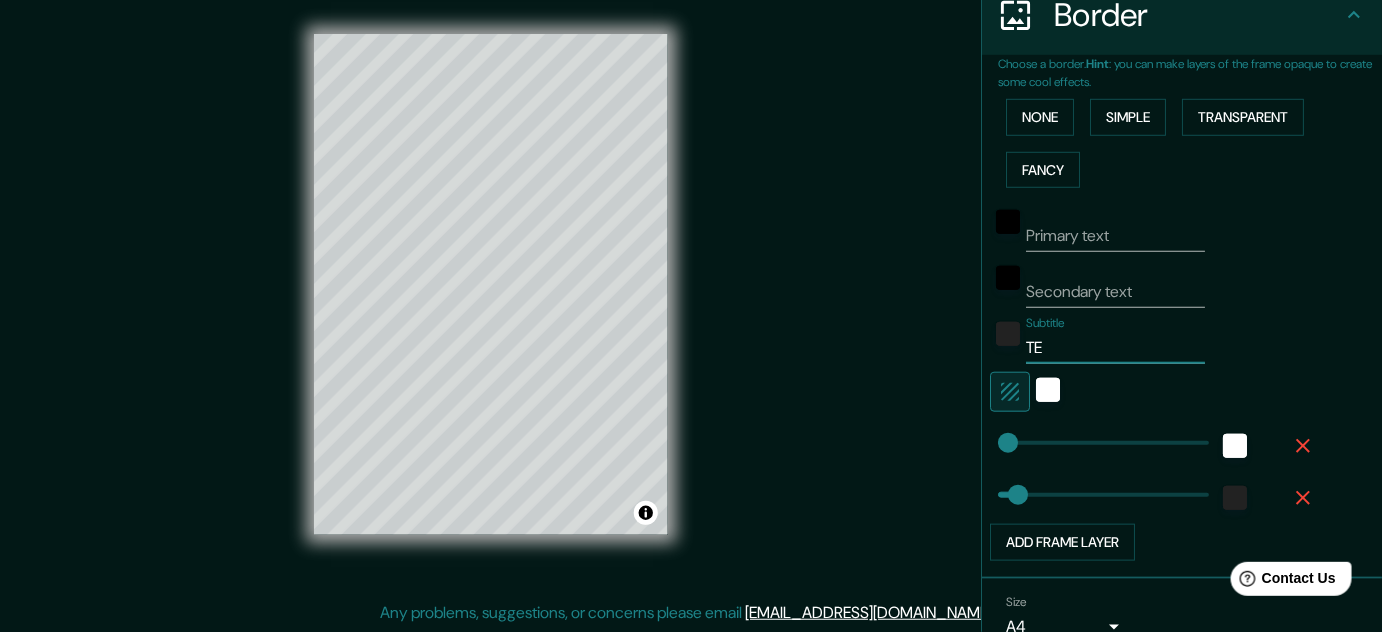 type on "T" 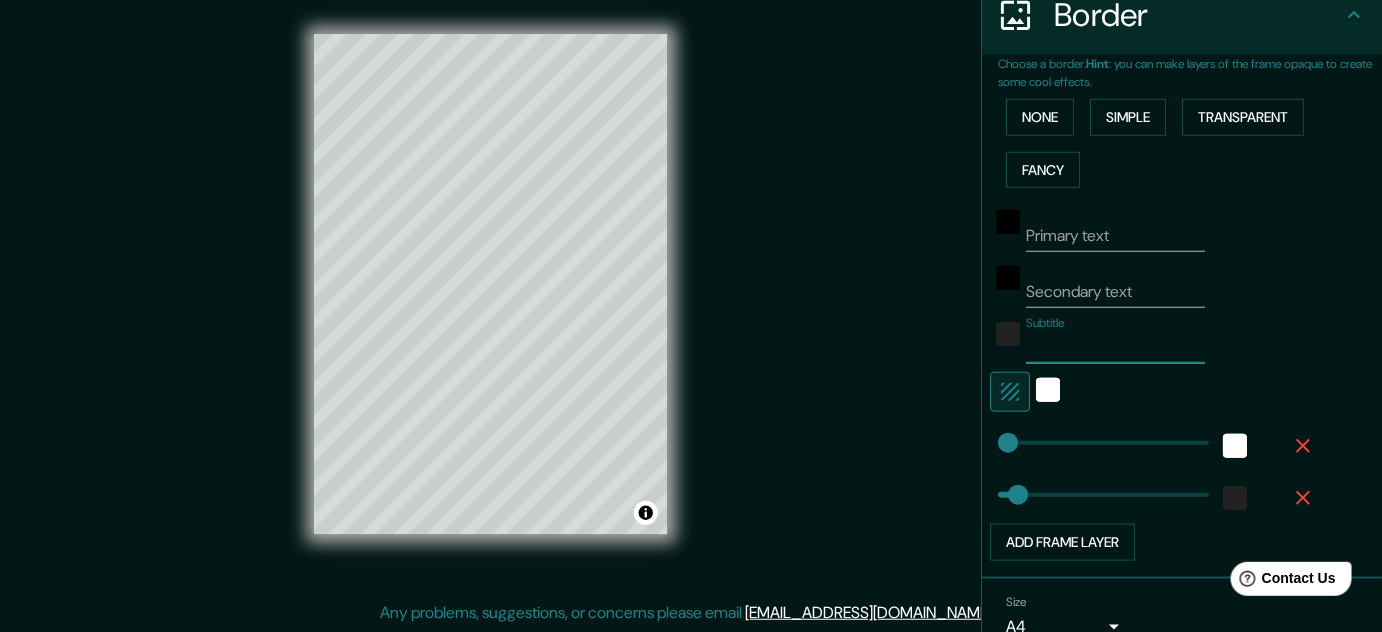 type 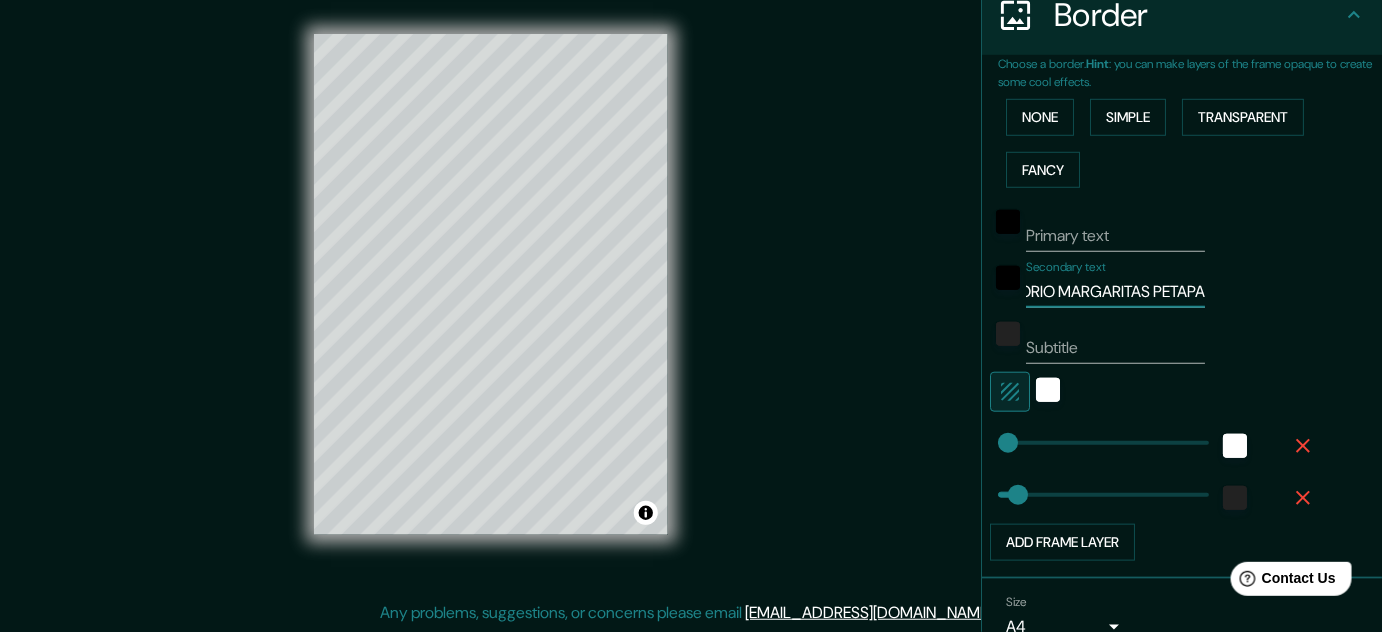 scroll, scrollTop: 0, scrollLeft: 77, axis: horizontal 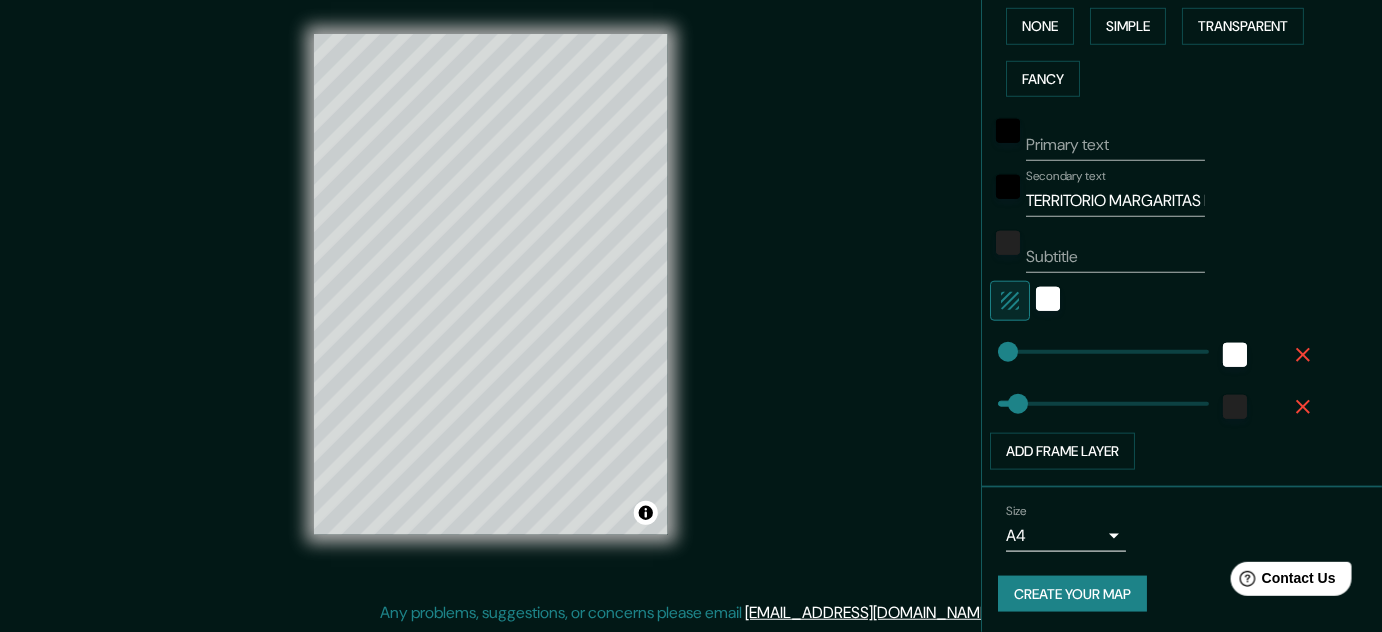 click on "Create your map" at bounding box center [1072, 594] 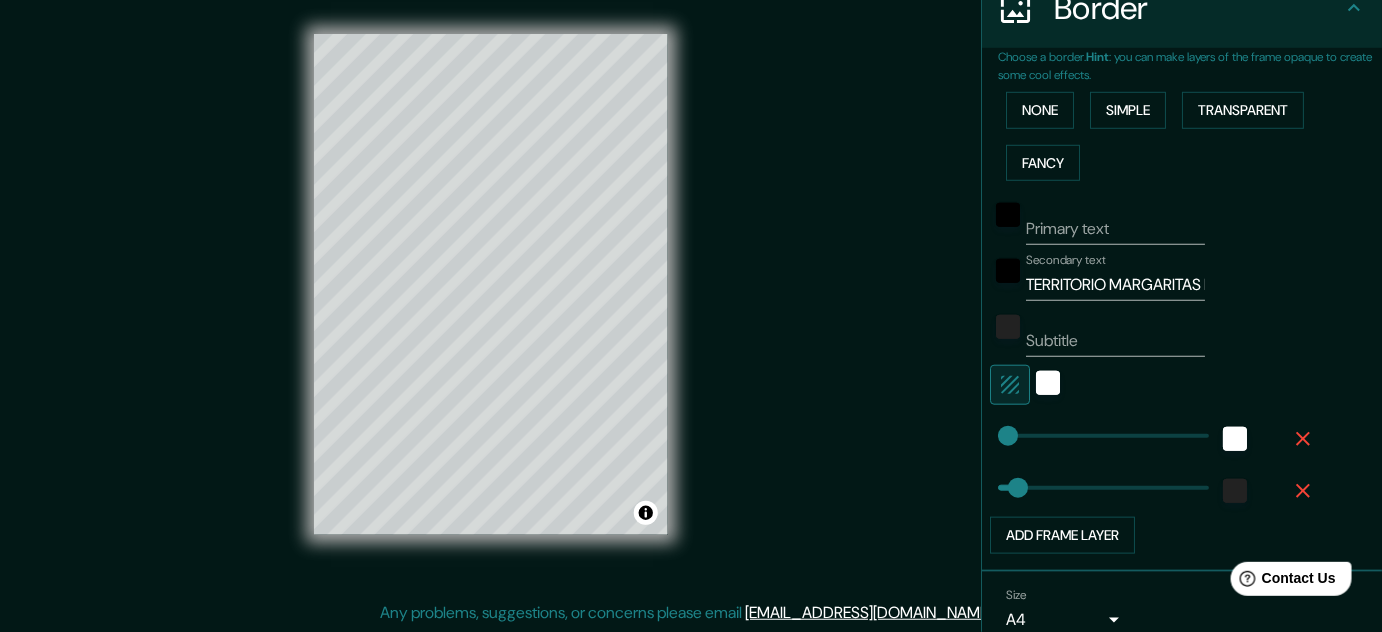 scroll, scrollTop: 502, scrollLeft: 0, axis: vertical 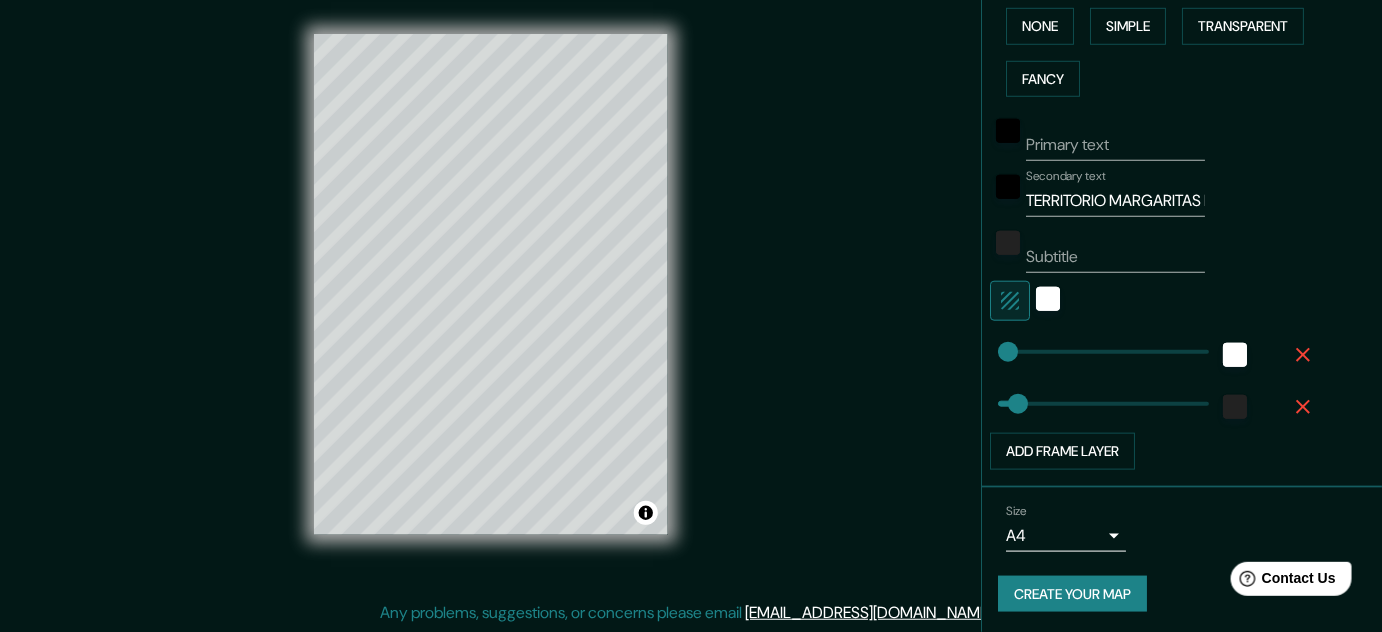 click on "Create your map" at bounding box center [1072, 594] 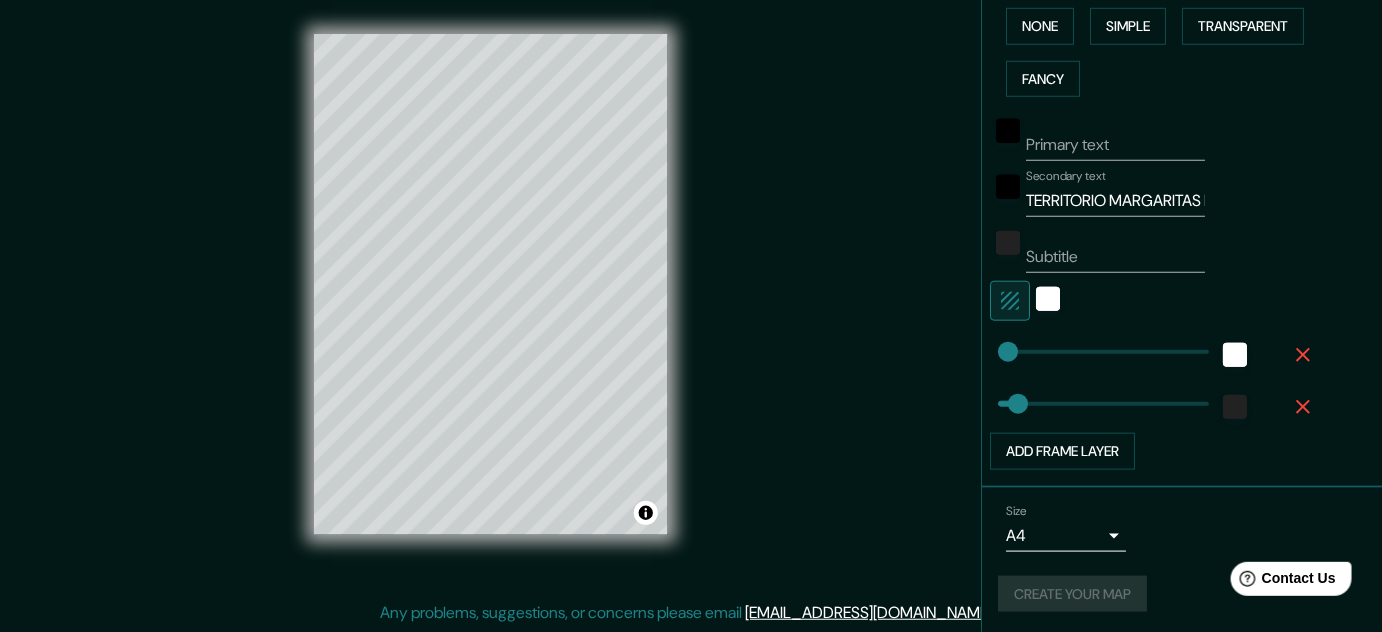 click on "Create your map" at bounding box center [1182, 594] 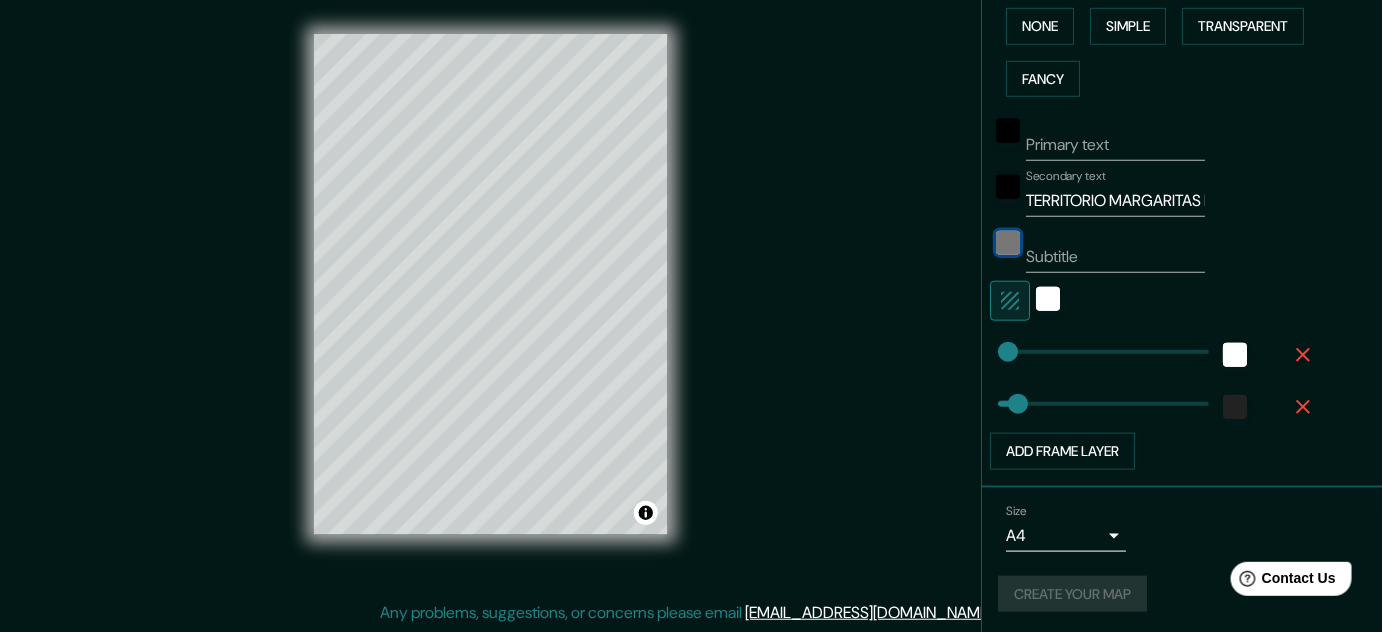 click at bounding box center (1008, 243) 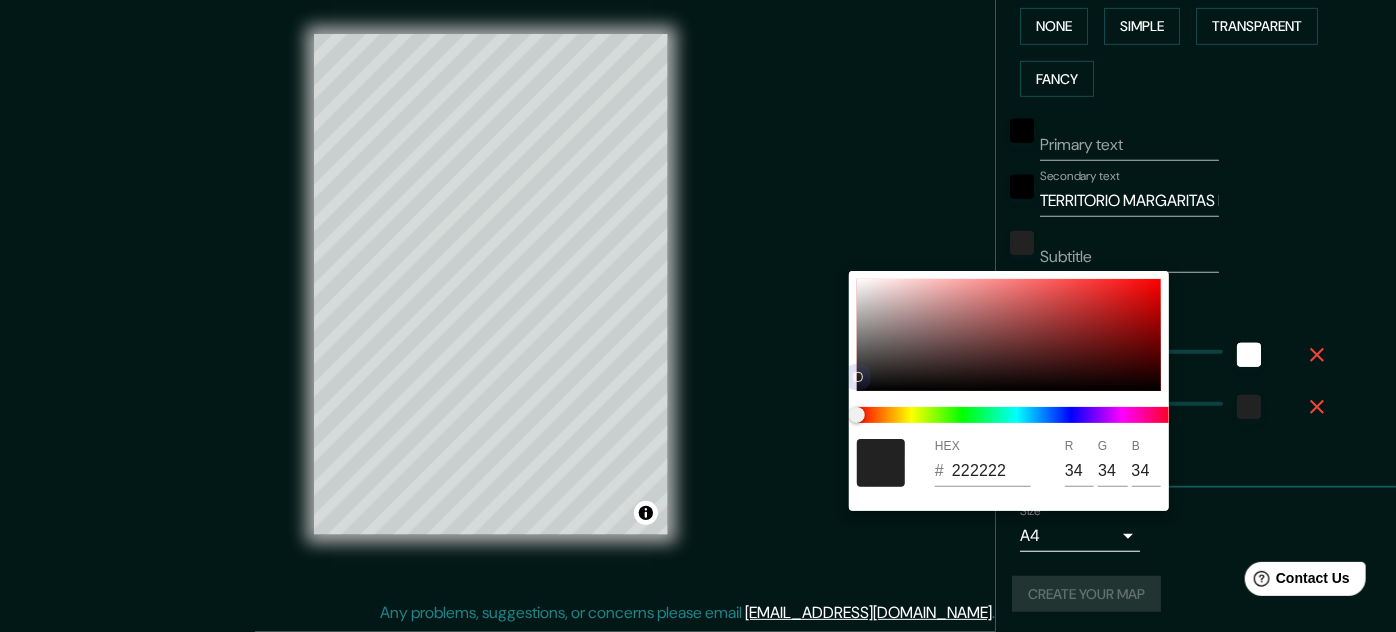 type on "CE9898" 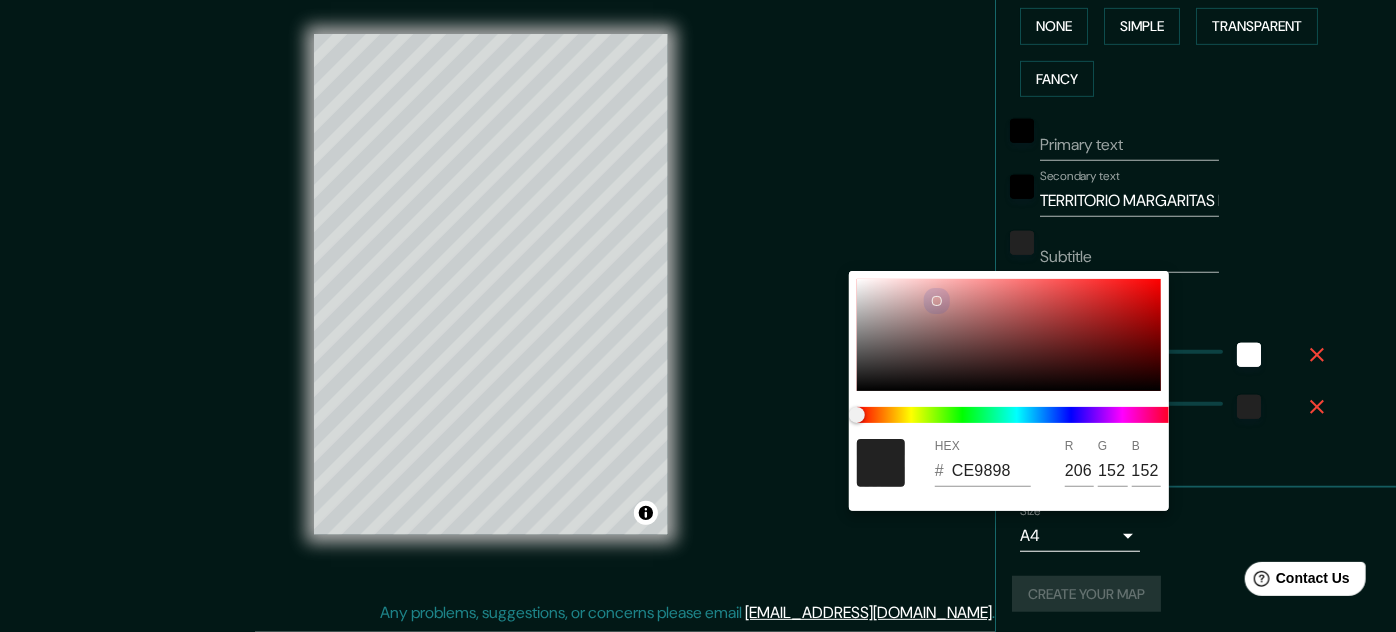 drag, startPoint x: 882, startPoint y: 258, endPoint x: 864, endPoint y: 244, distance: 22.803509 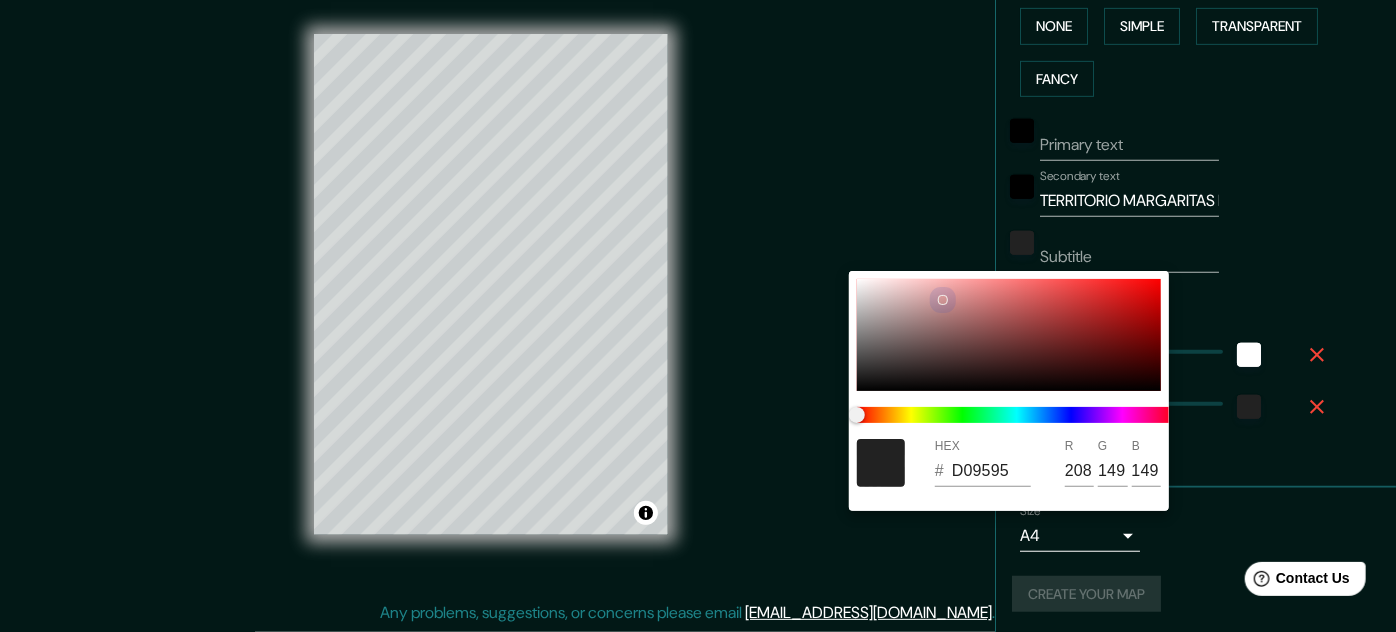 drag, startPoint x: 889, startPoint y: 271, endPoint x: 788, endPoint y: 283, distance: 101.71037 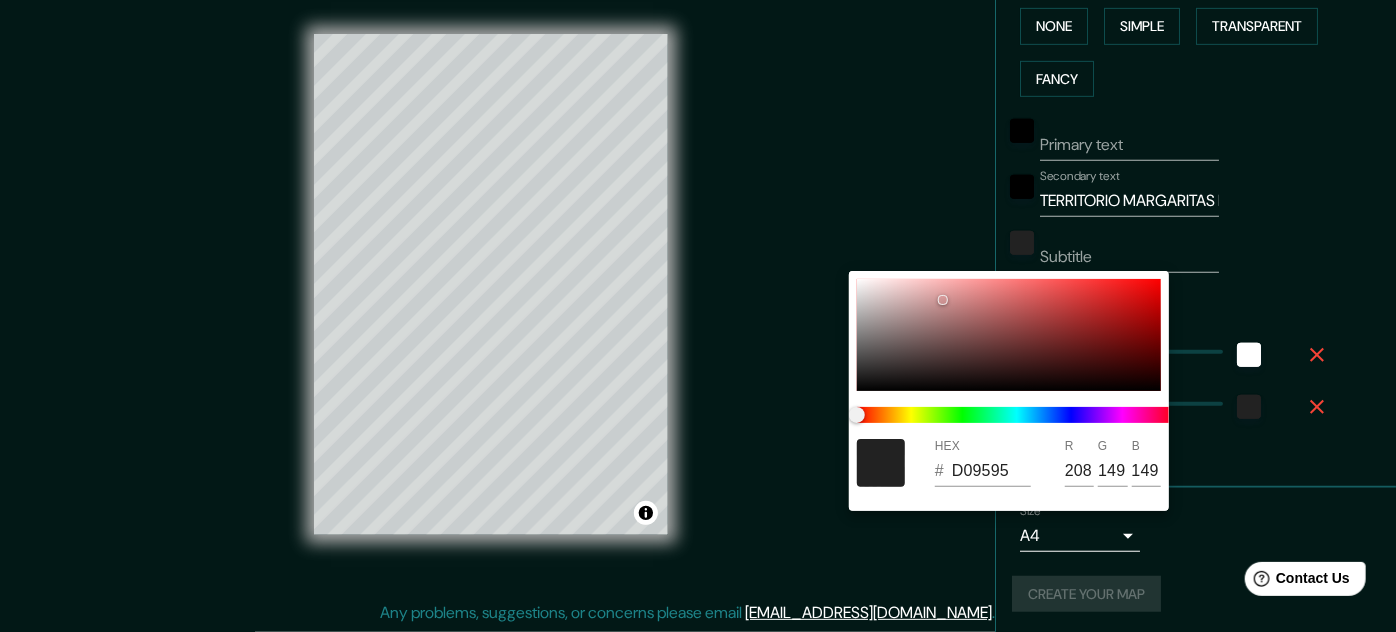 click at bounding box center (698, 316) 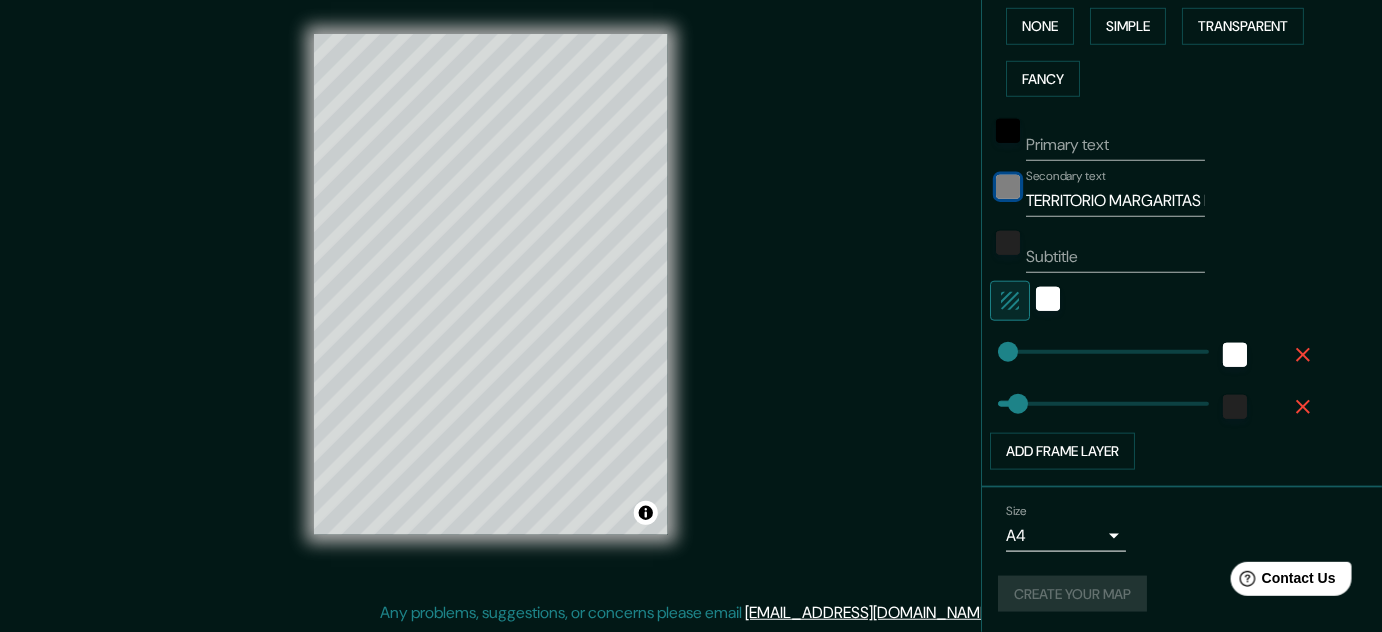 click at bounding box center (1008, 187) 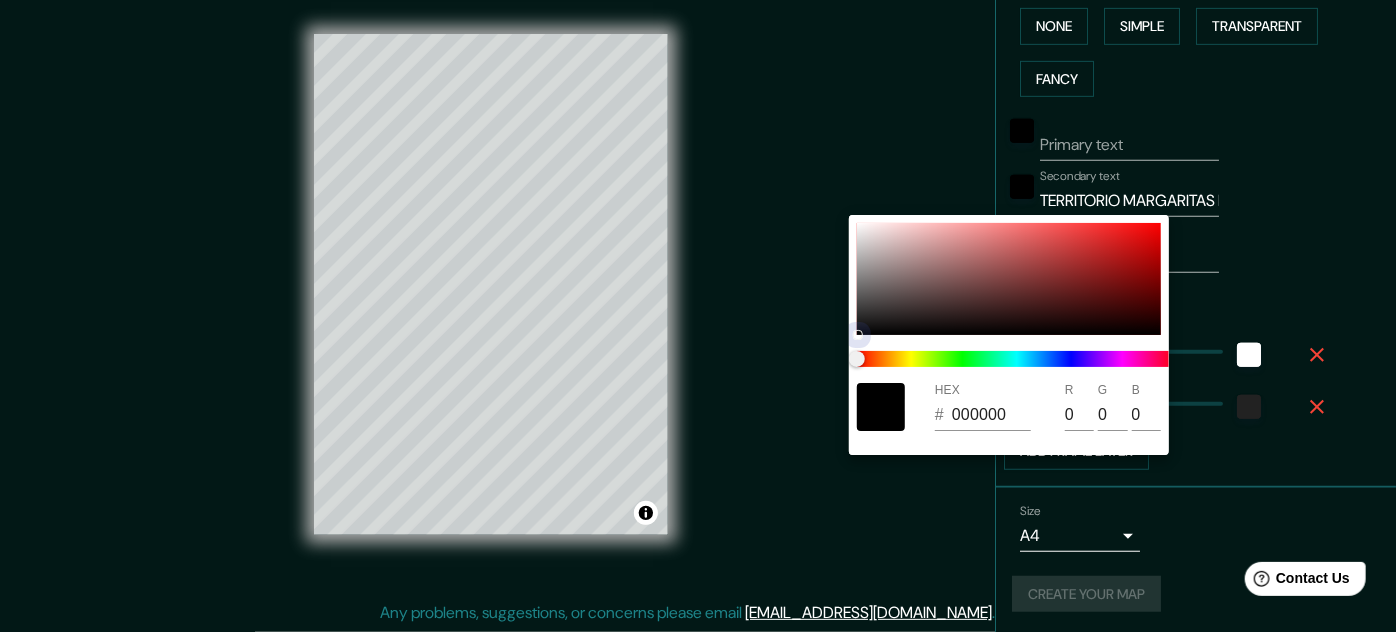 type on "996363" 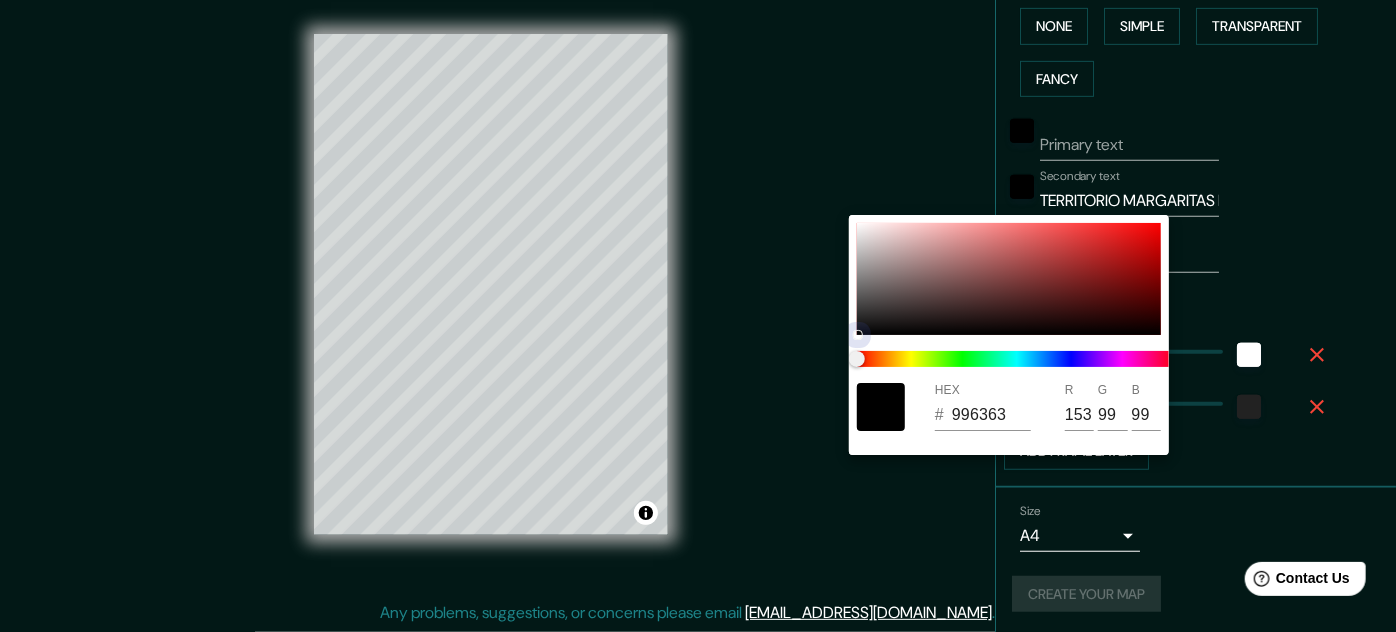 type on "C35252" 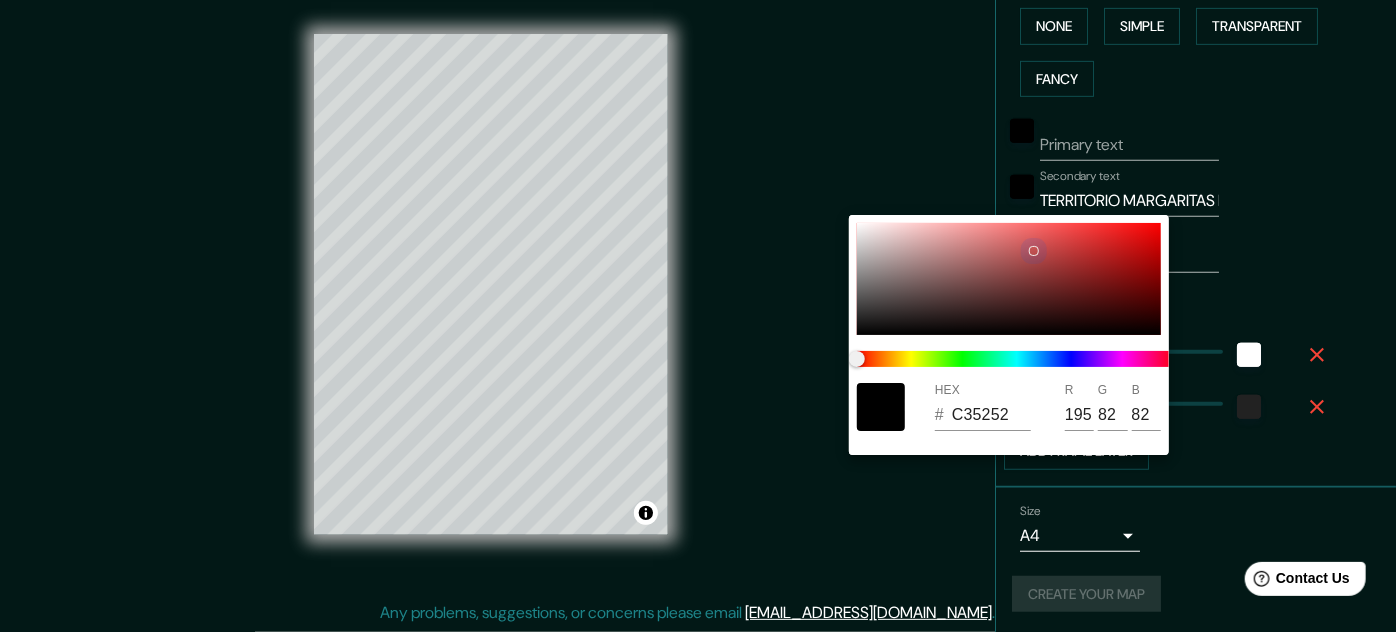 type on "C34949" 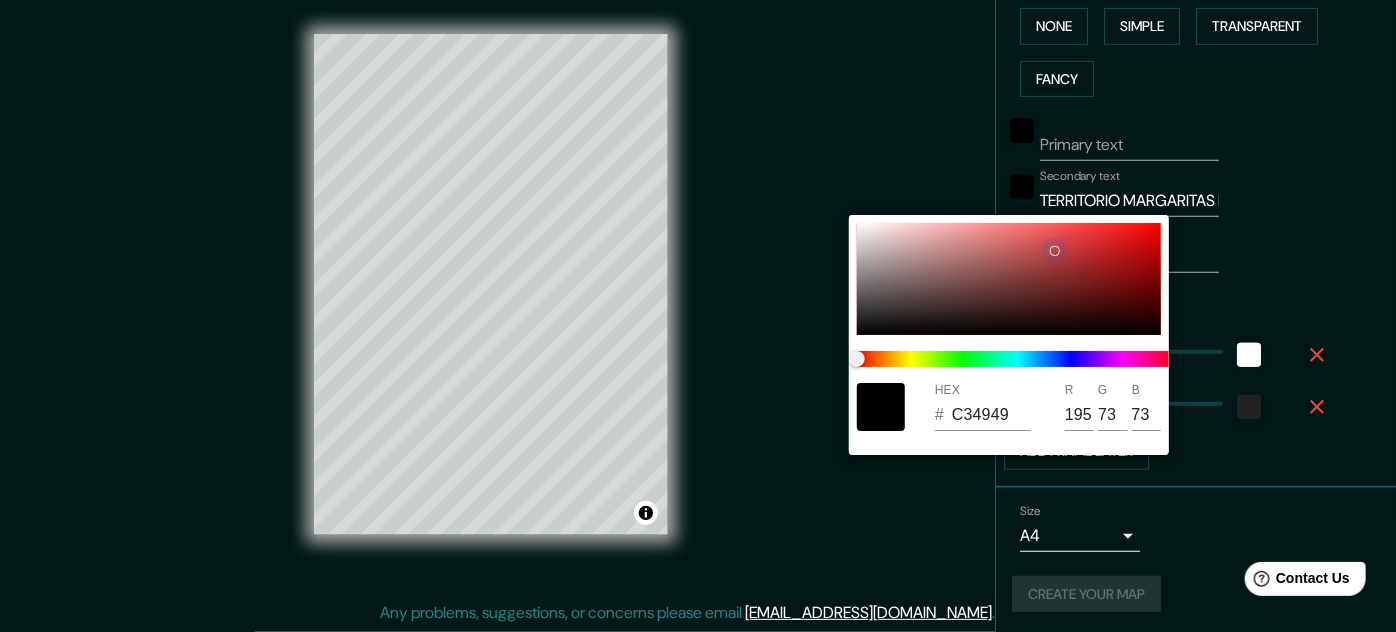 type on "C34545" 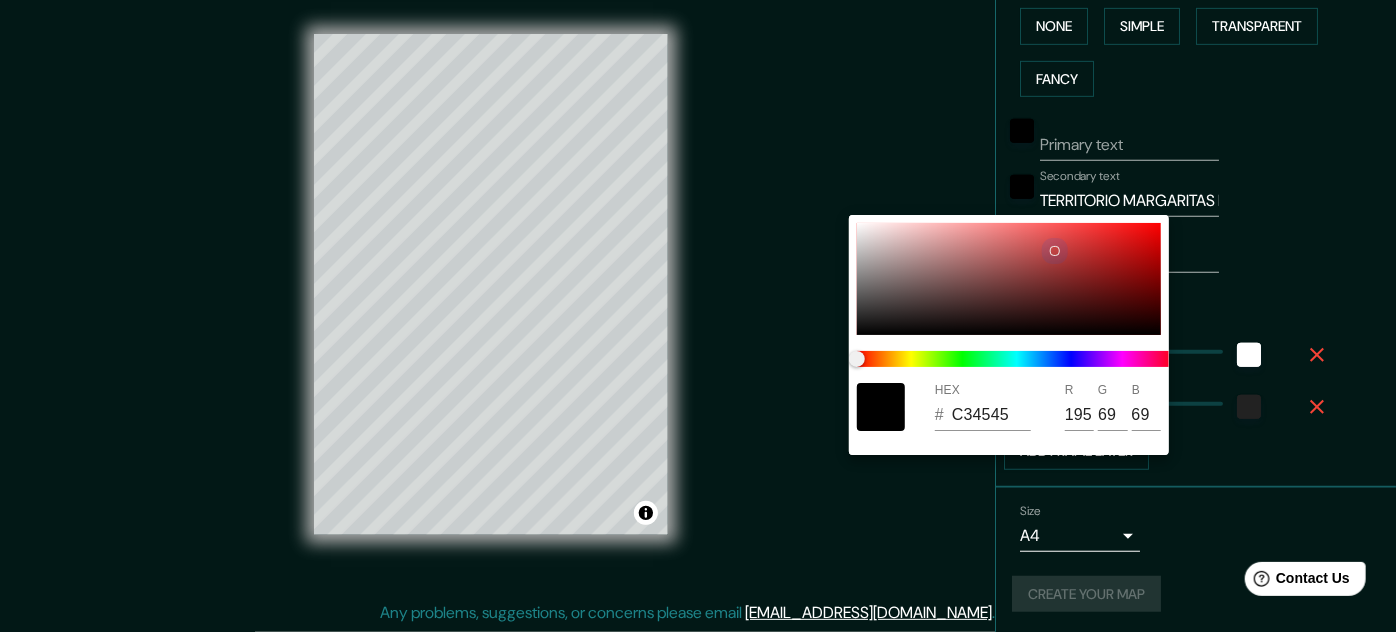type on "C34040" 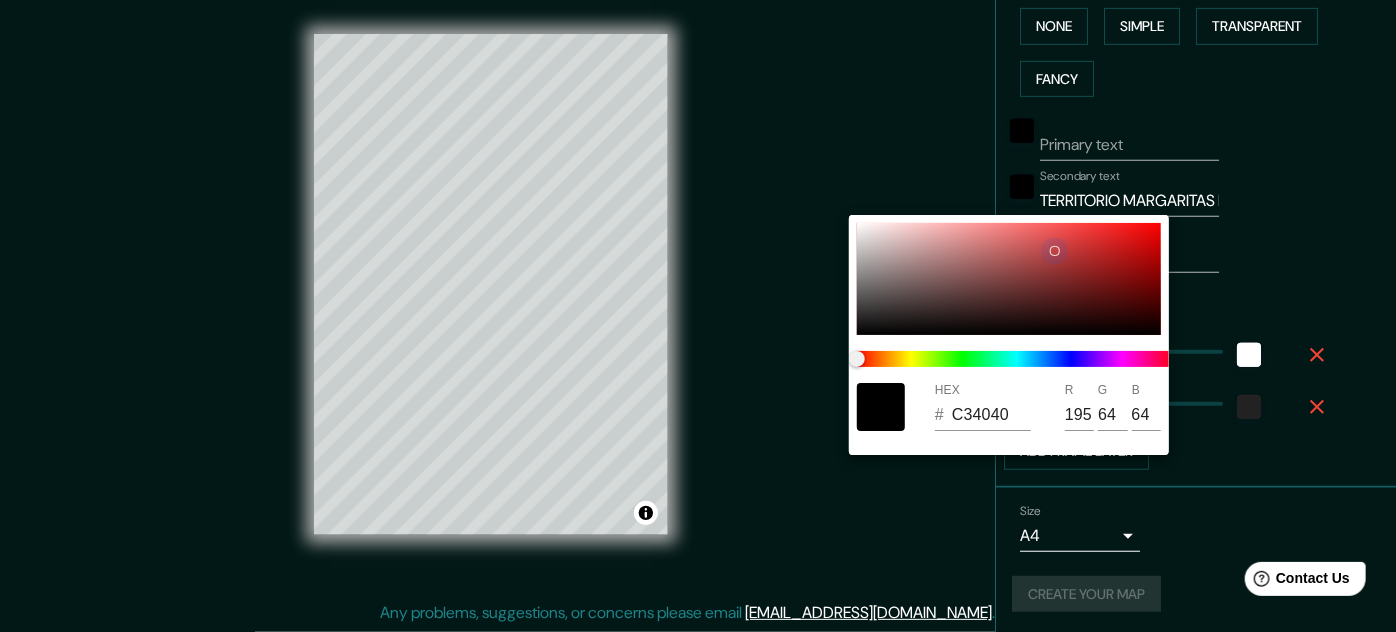 type on "C33F3F" 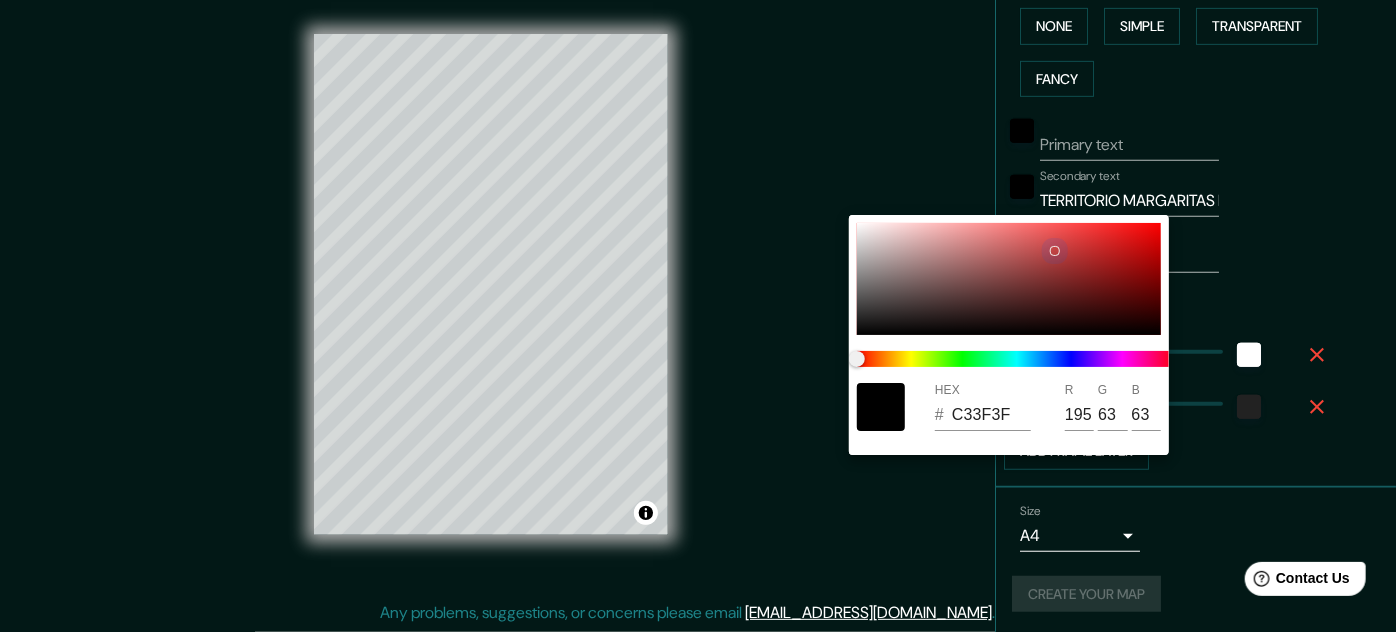 type on "BE3C3C" 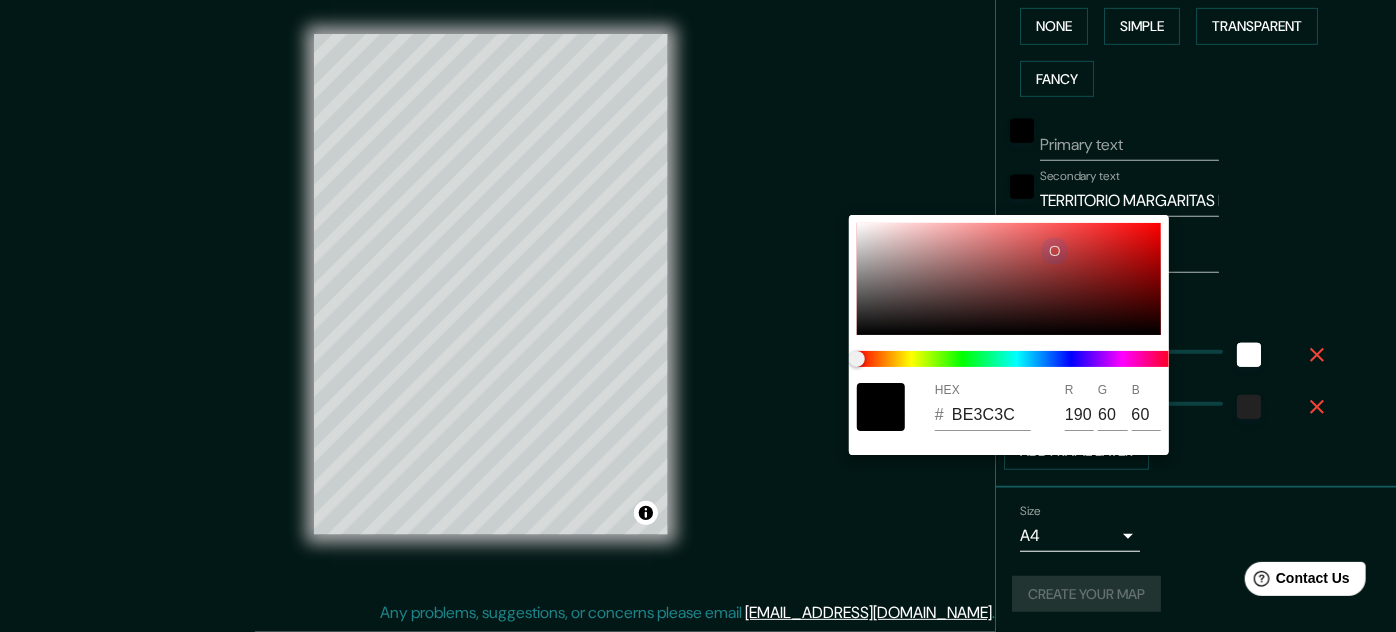 type on "B03232" 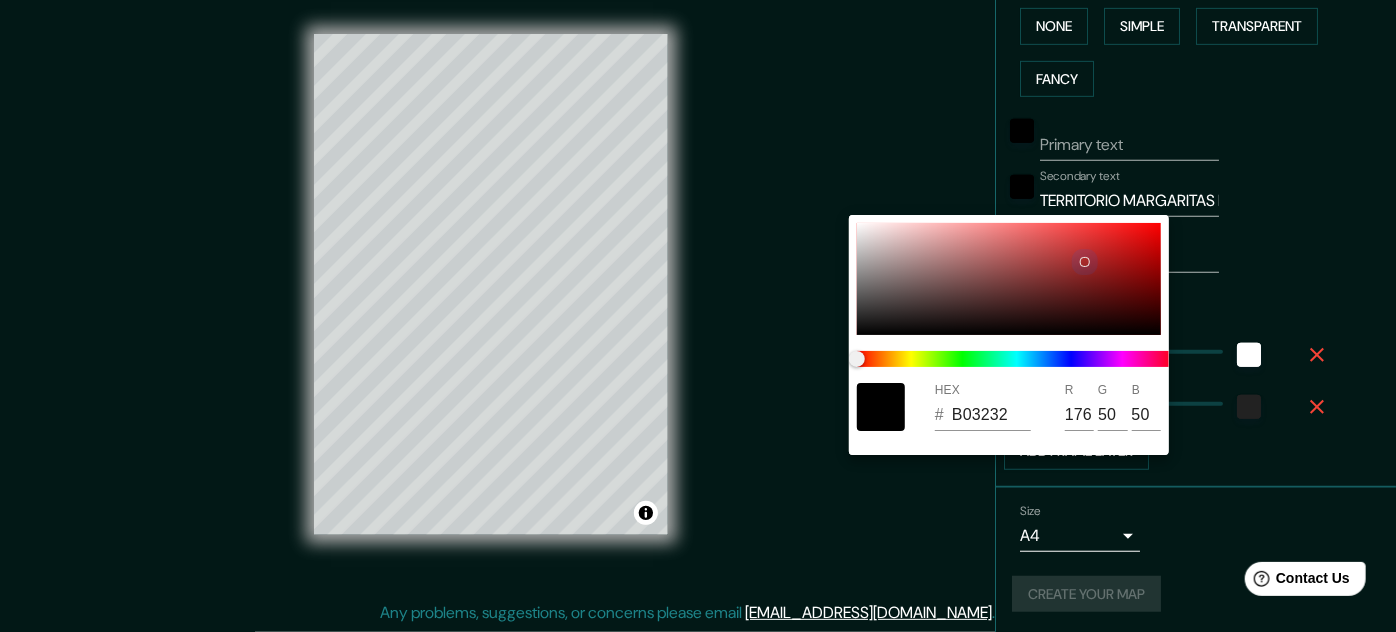 type on "A92A2A" 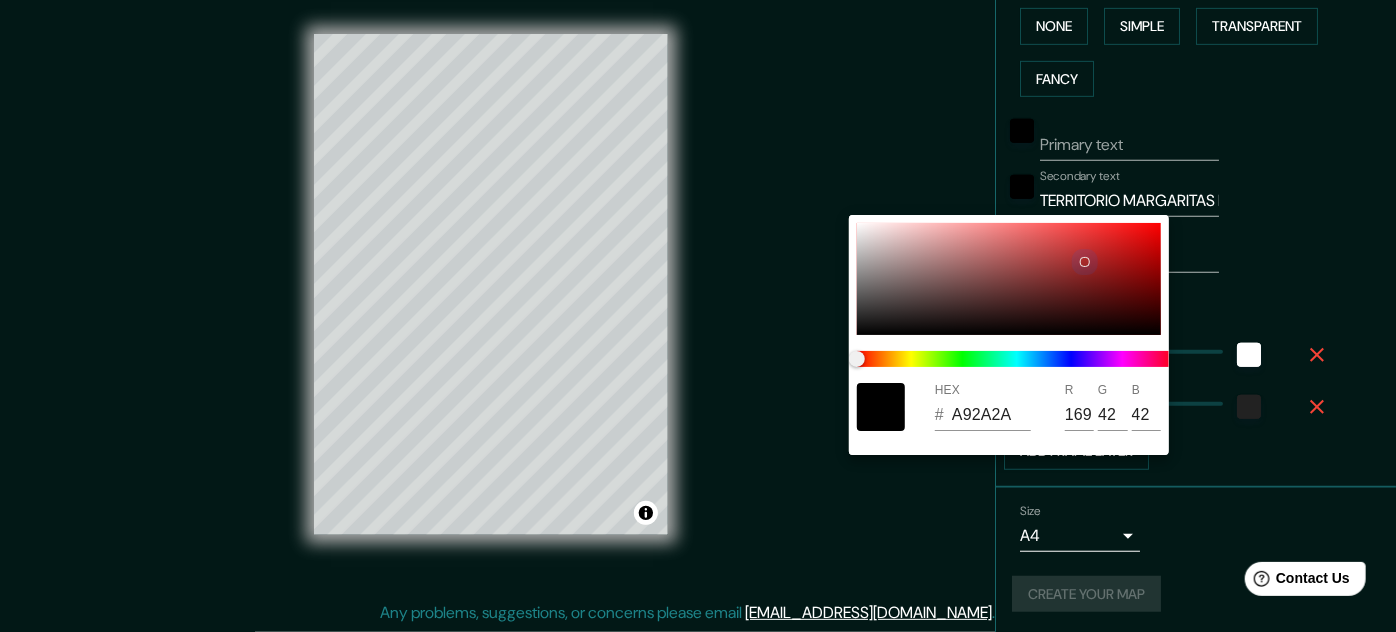 type on "A91F1F" 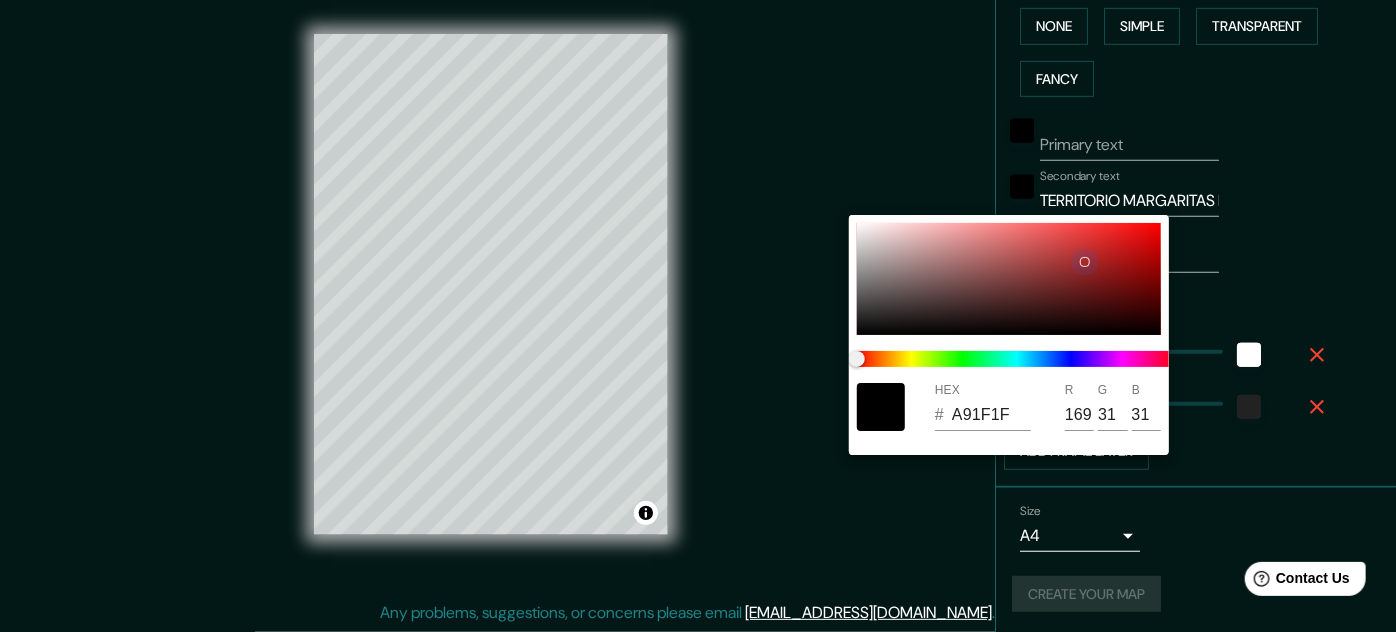 type on "AE1010" 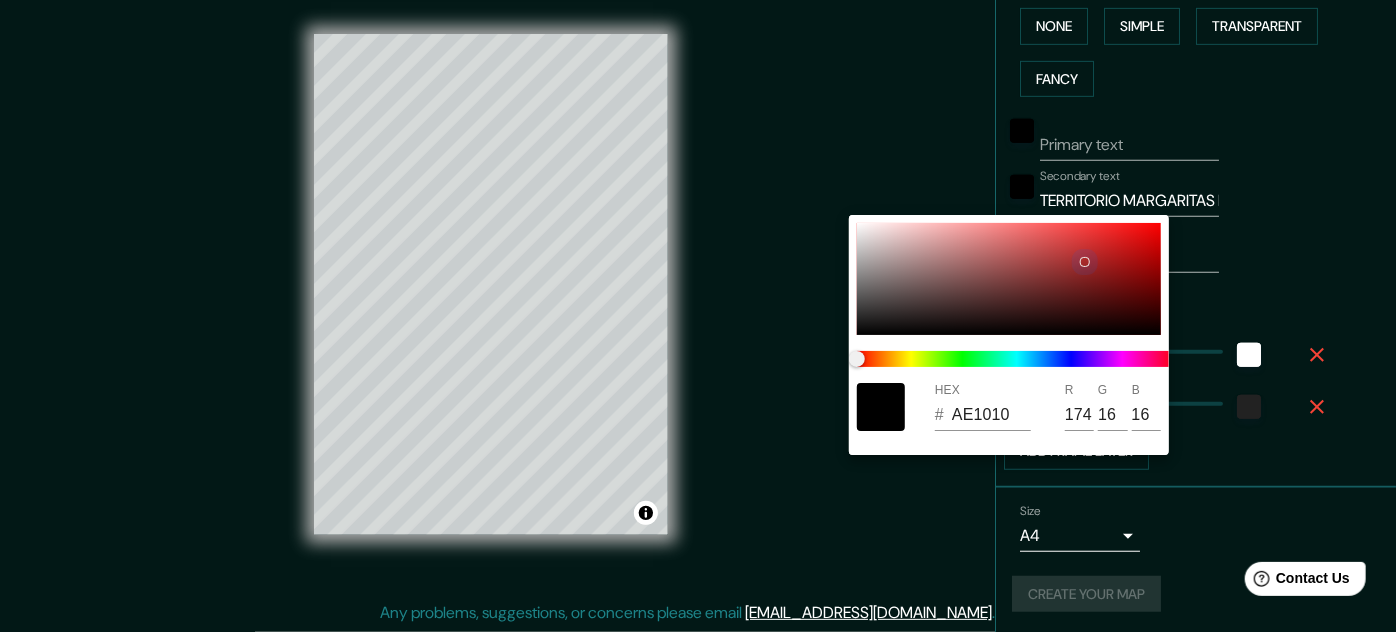 type on "B70808" 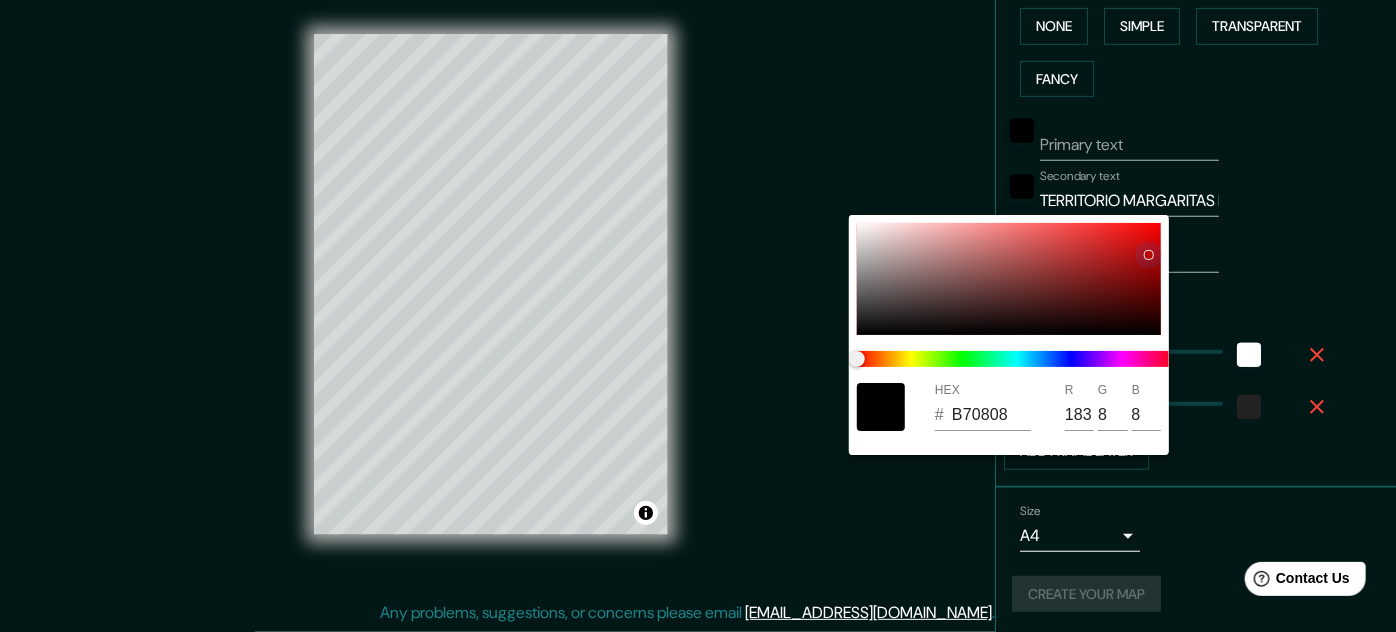 type on "B70606" 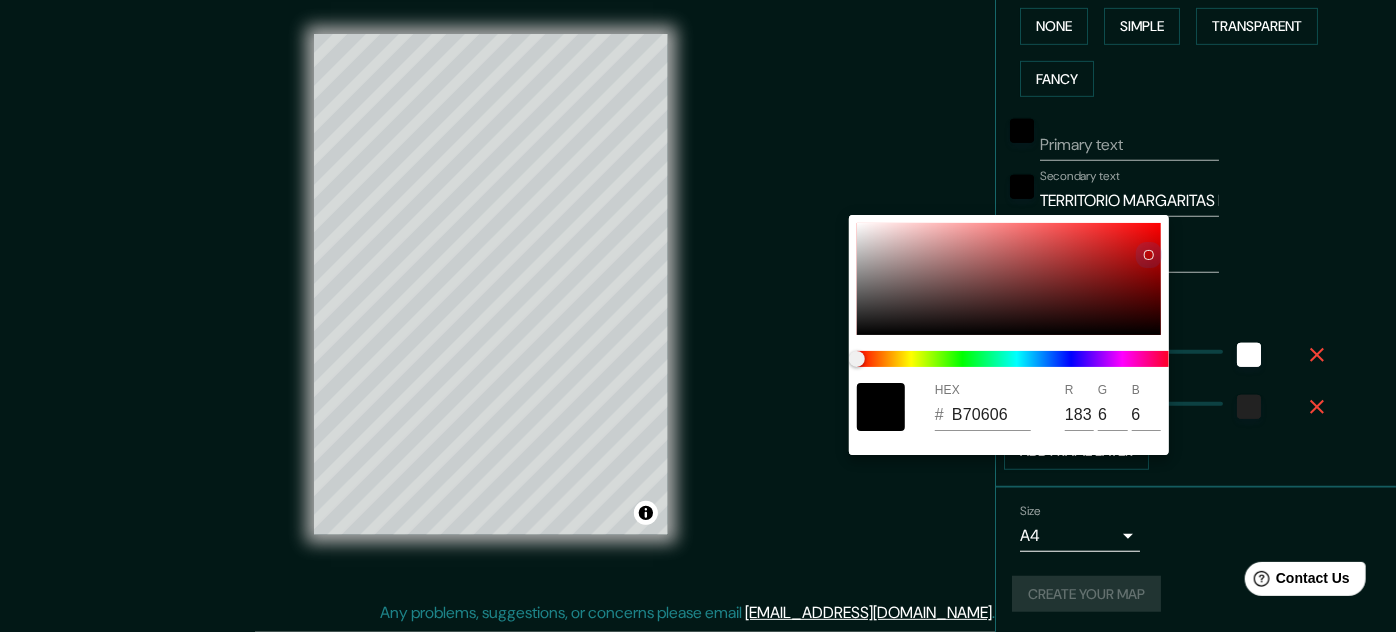 type on "990404" 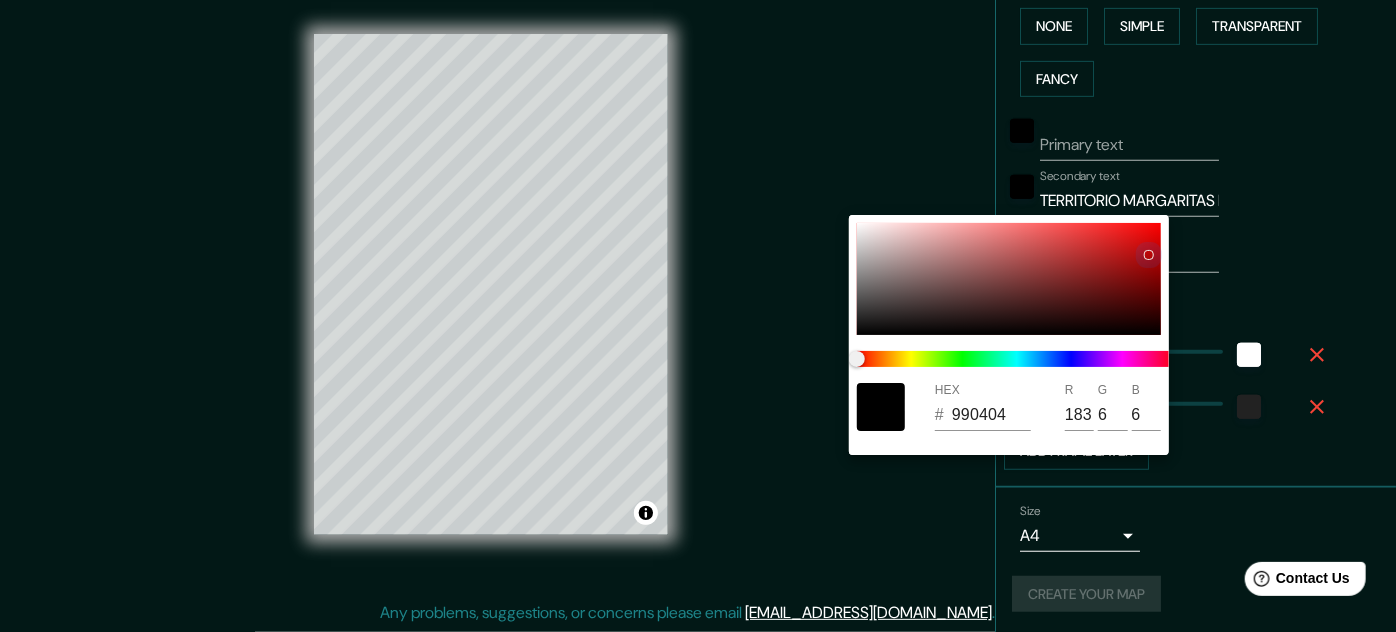 type on "153" 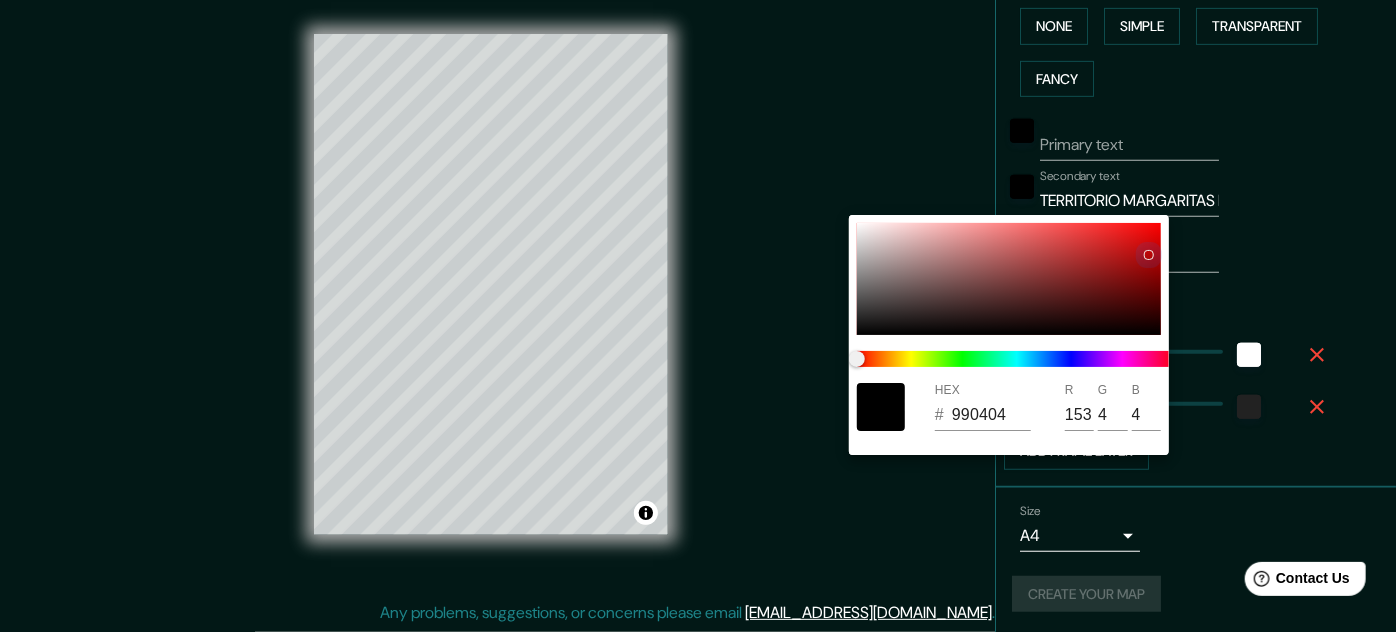 type on "690303" 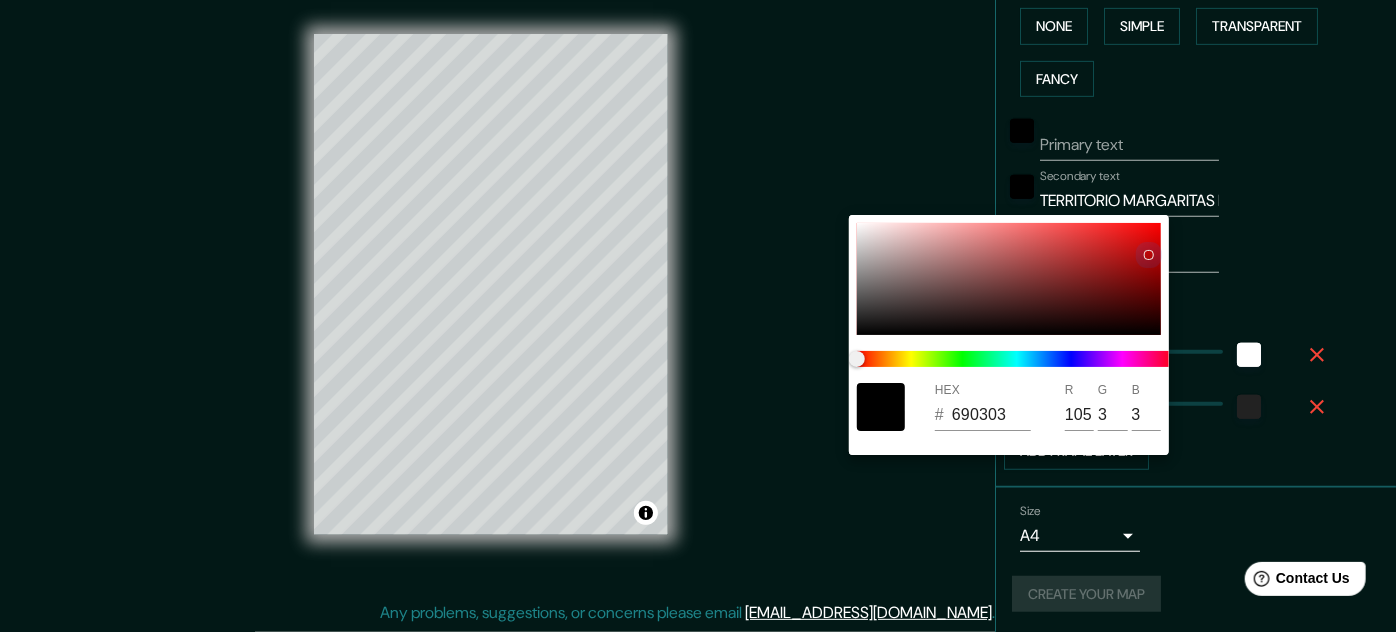 type on "3B0202" 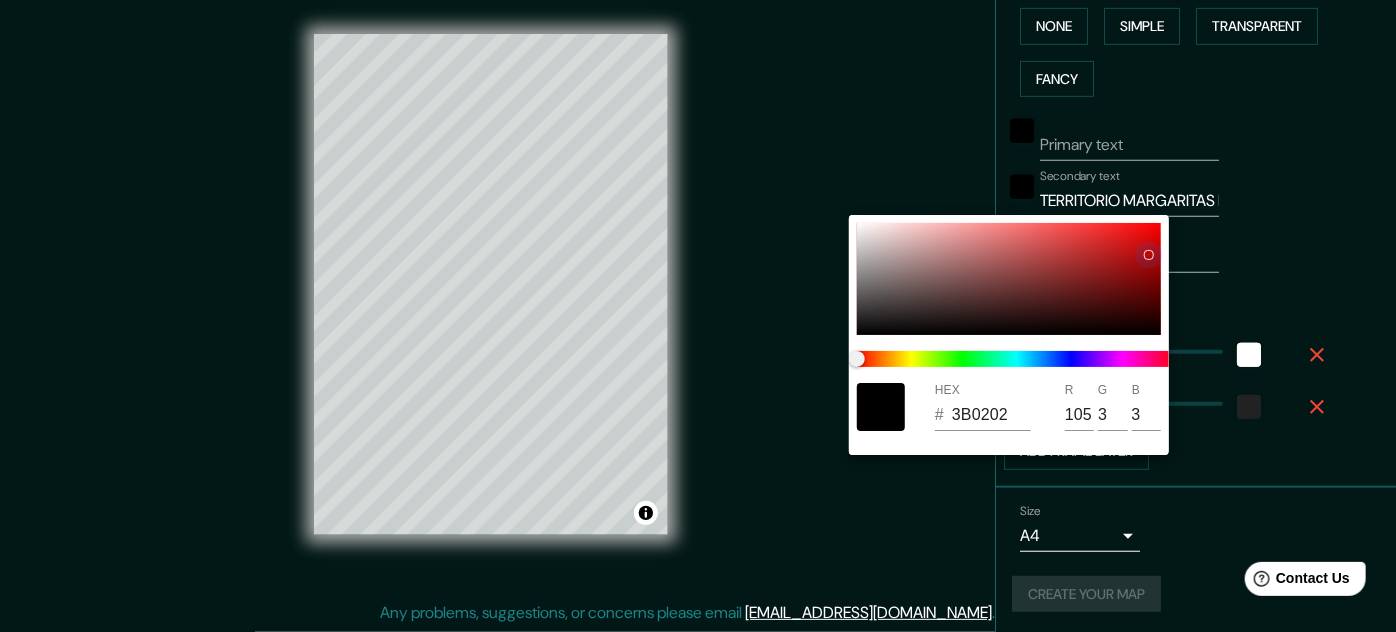 type on "59" 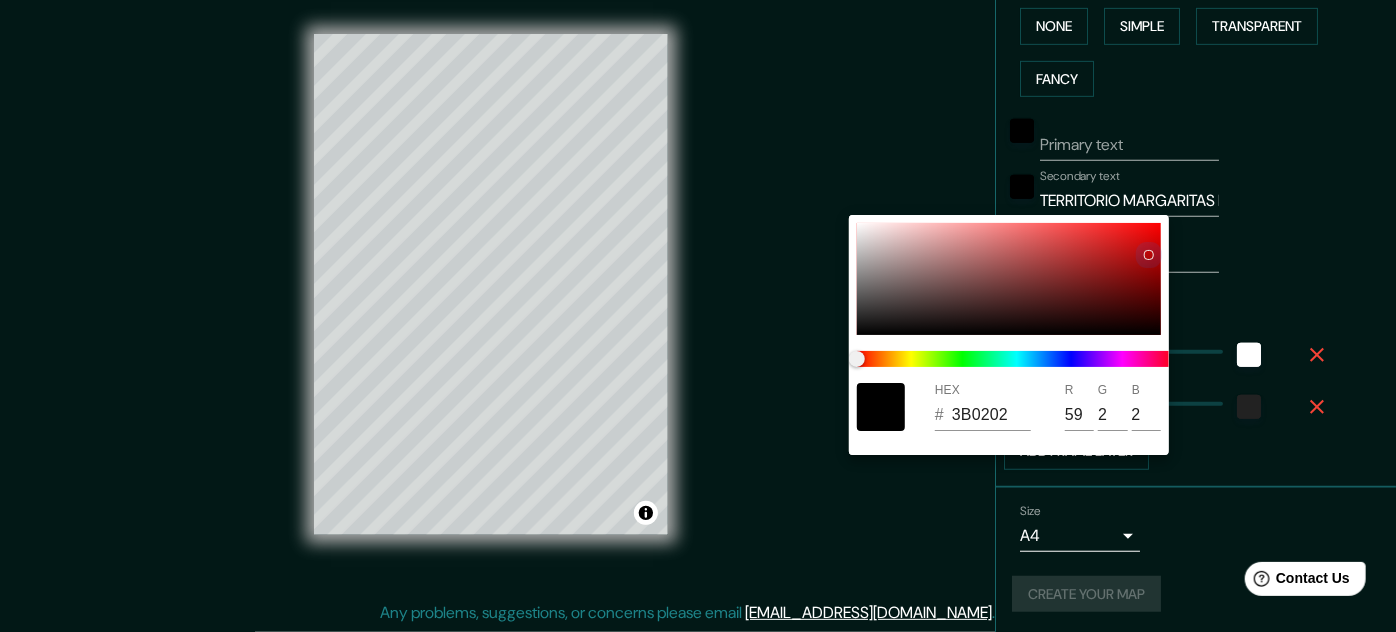 type on "0D0101" 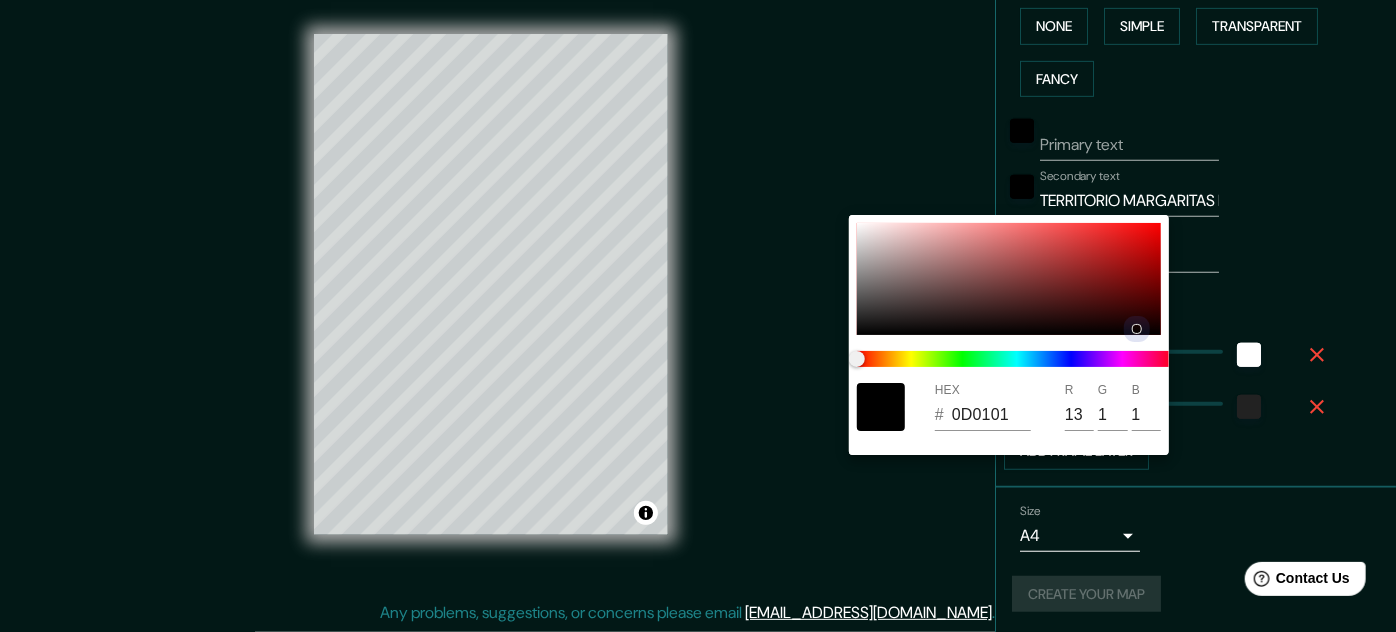 type on "302E2E" 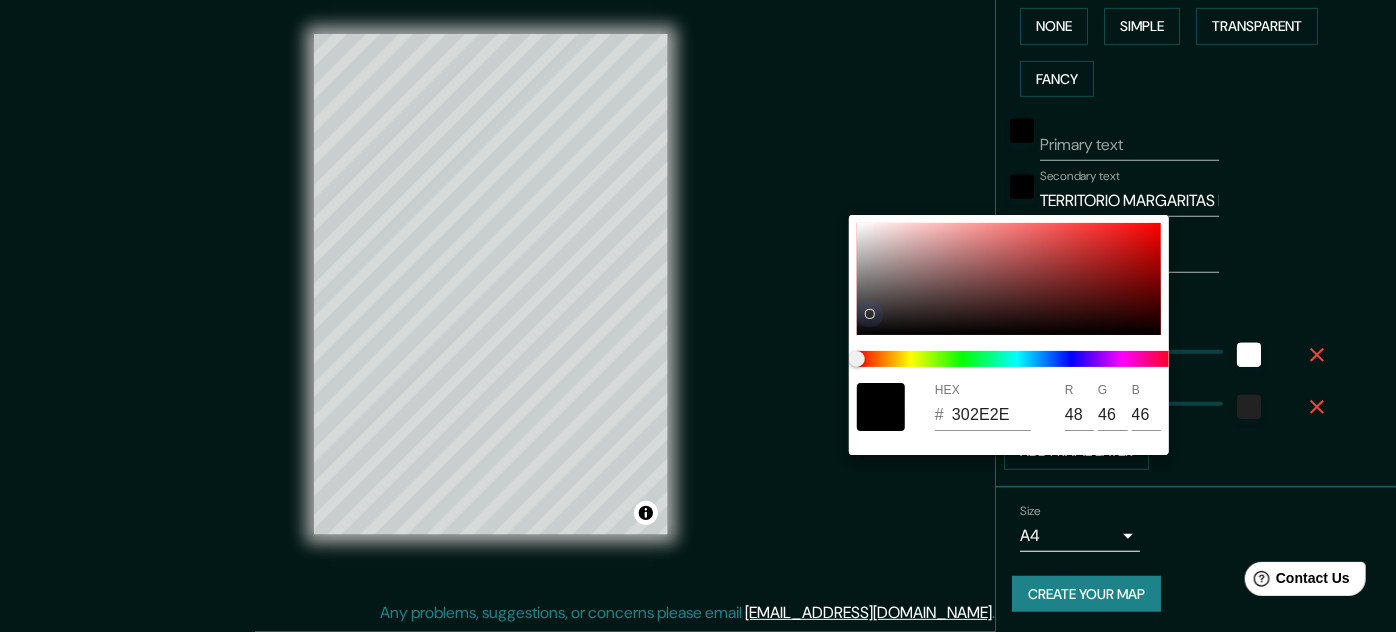 drag, startPoint x: 861, startPoint y: 330, endPoint x: 688, endPoint y: 405, distance: 188.55768 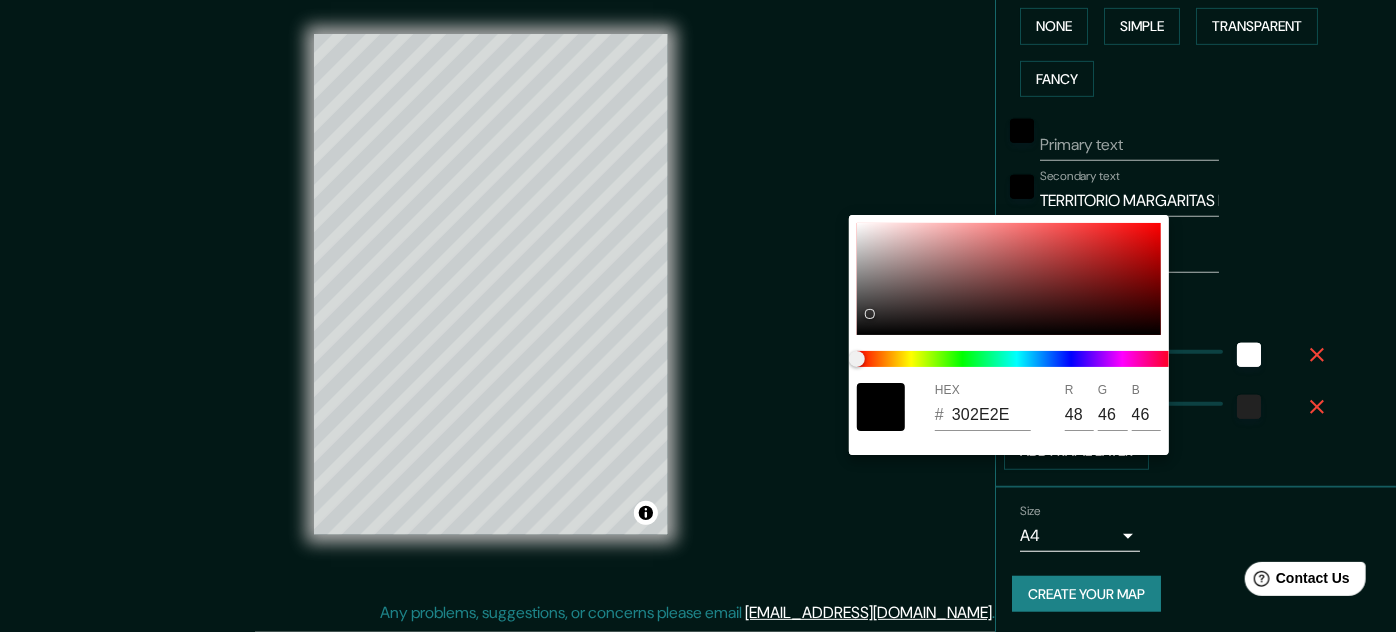 click at bounding box center [698, 316] 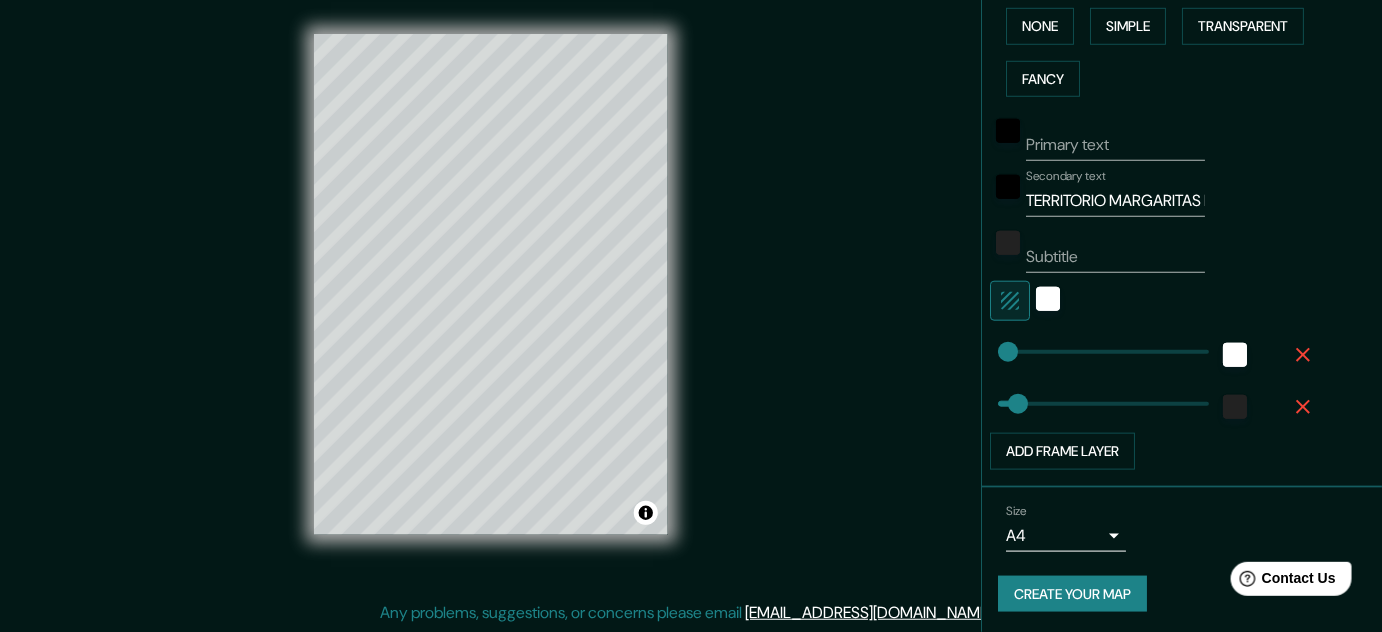 drag, startPoint x: 339, startPoint y: 16, endPoint x: 732, endPoint y: 84, distance: 398.83957 